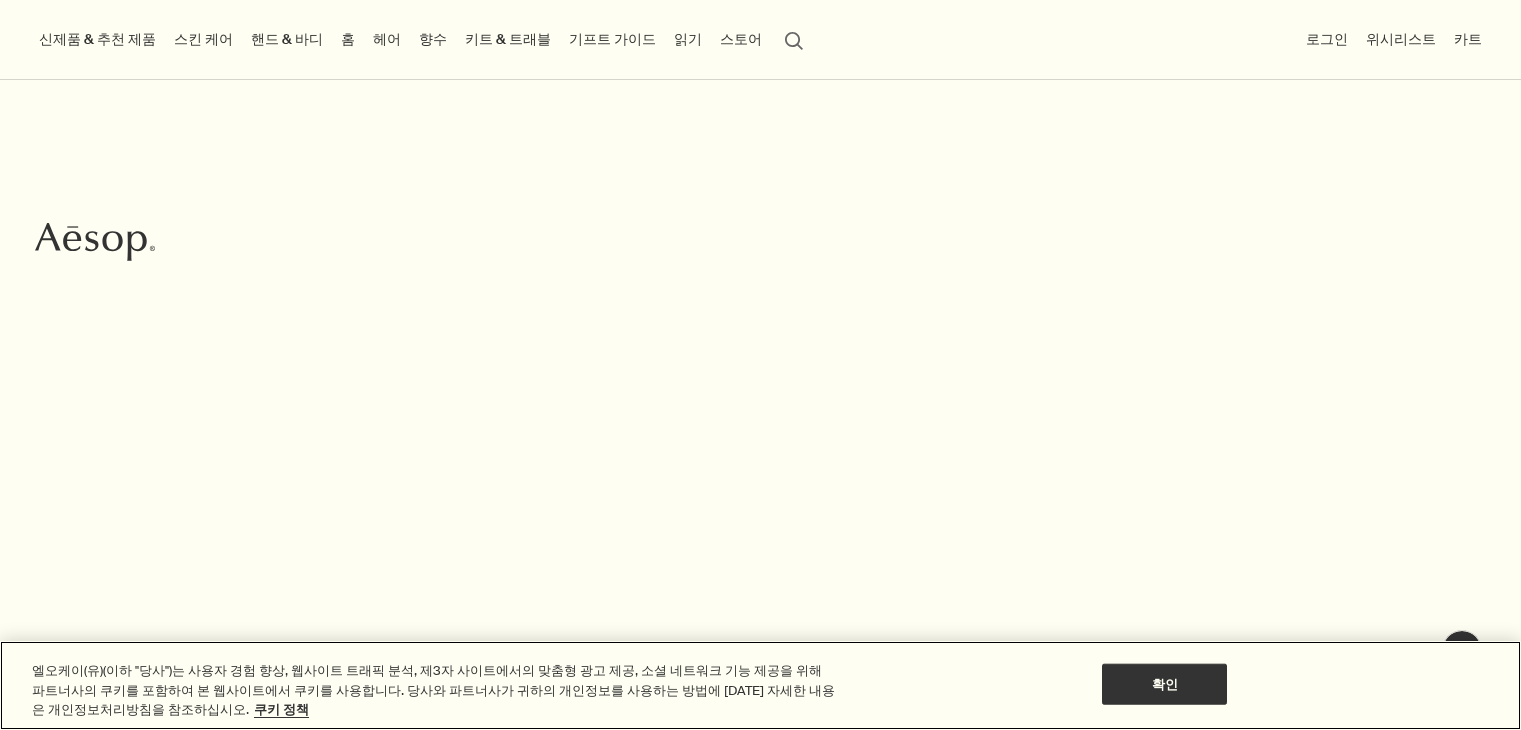 scroll, scrollTop: 0, scrollLeft: 0, axis: both 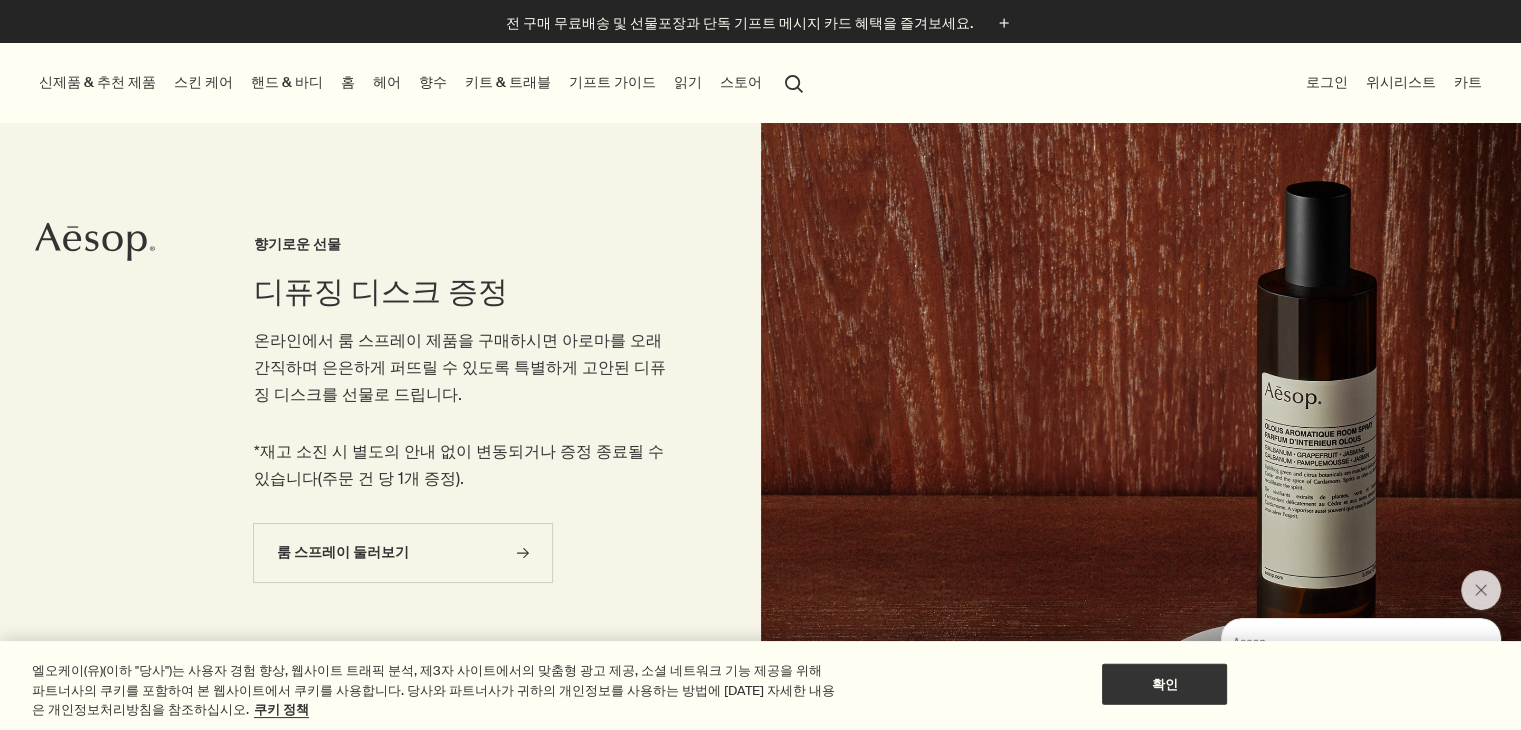 click on "핸드 & 바디" at bounding box center [287, 82] 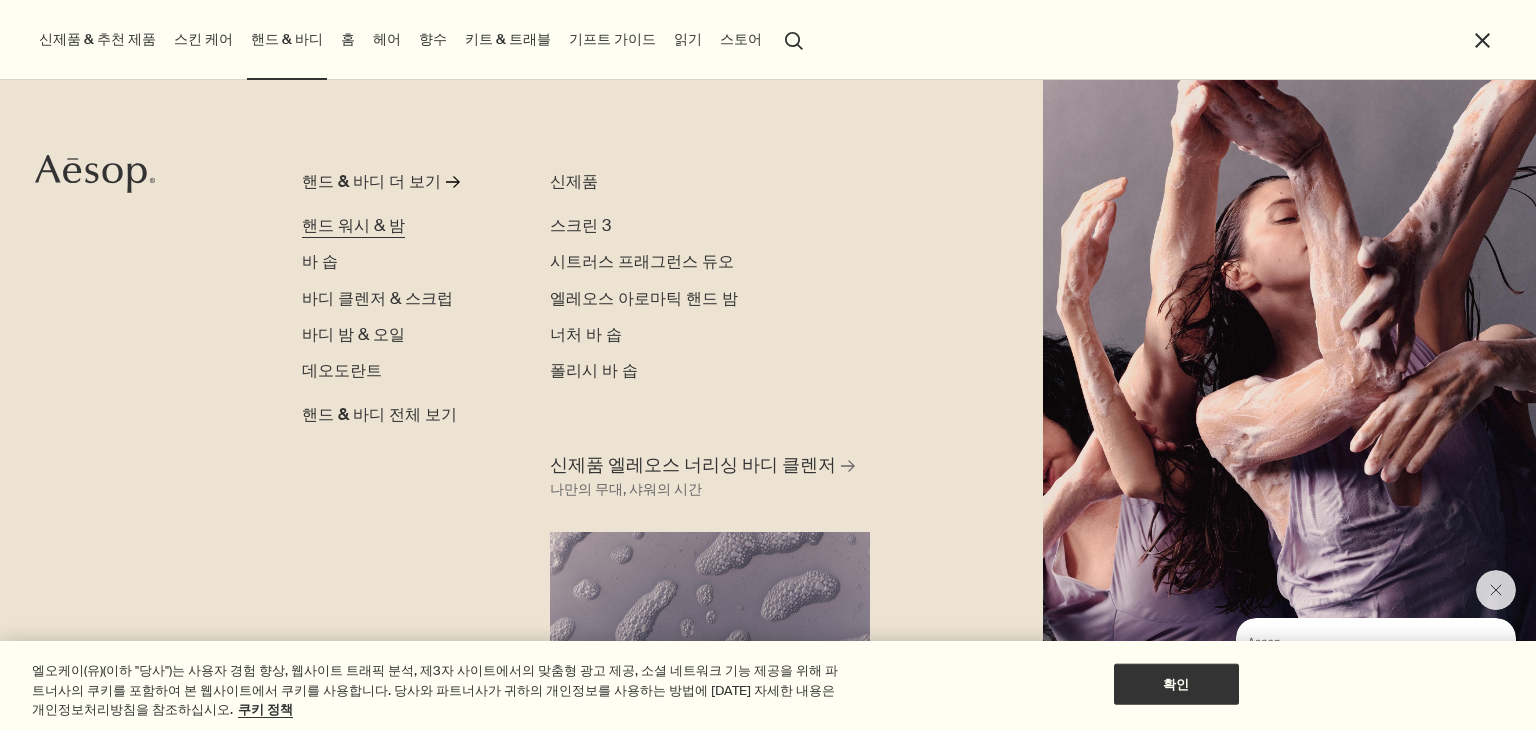 click on "핸드 워시 & 밤" at bounding box center [353, 225] 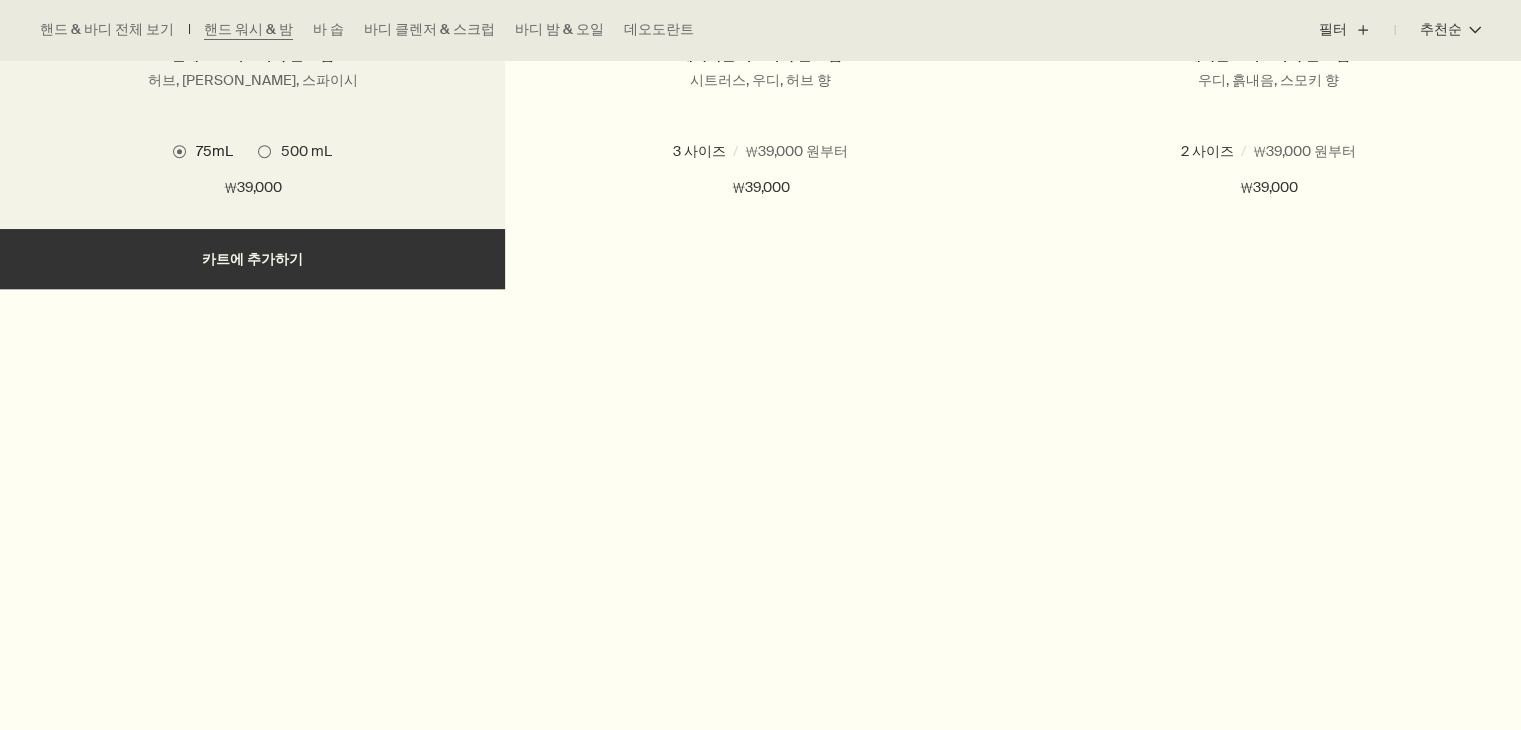 scroll, scrollTop: 1300, scrollLeft: 0, axis: vertical 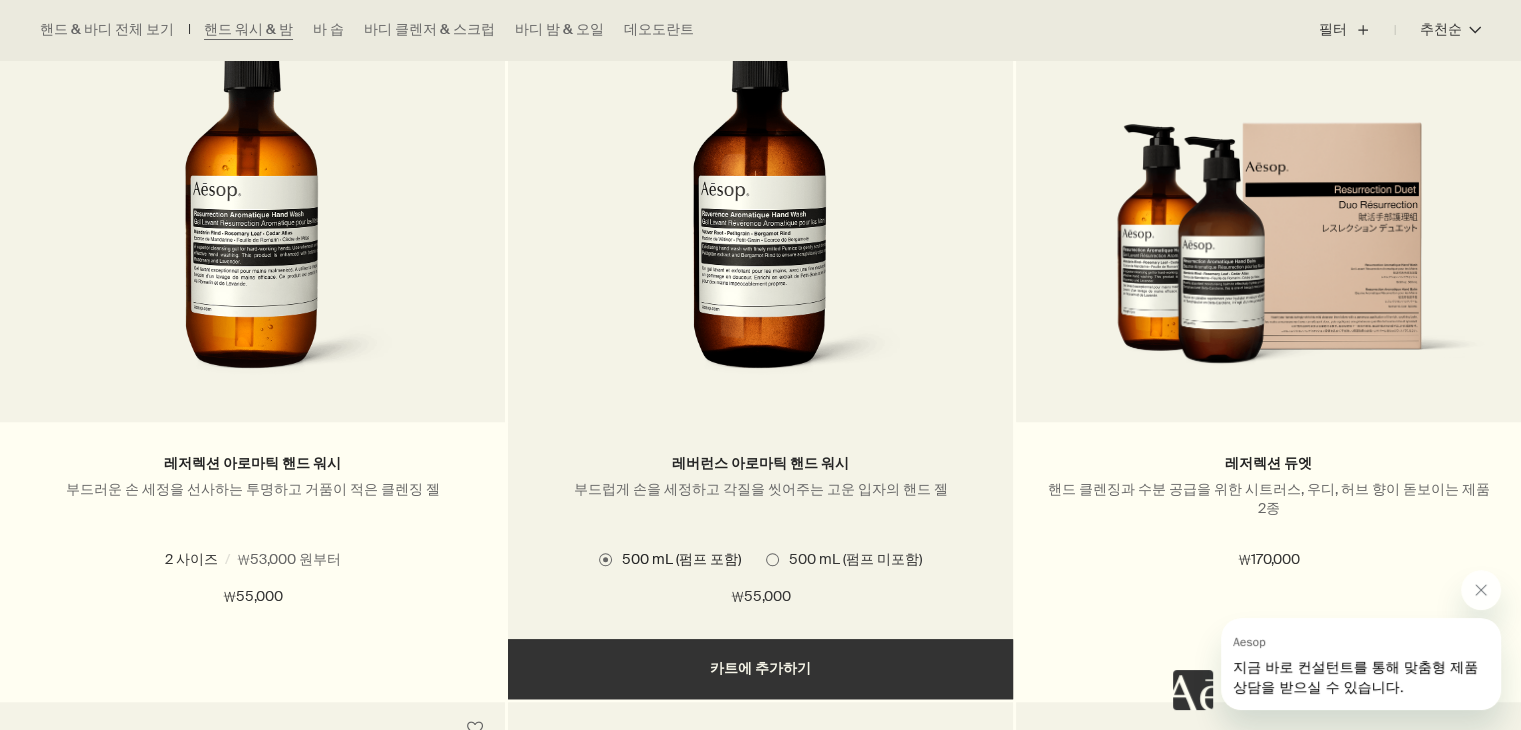 click at bounding box center (760, 207) 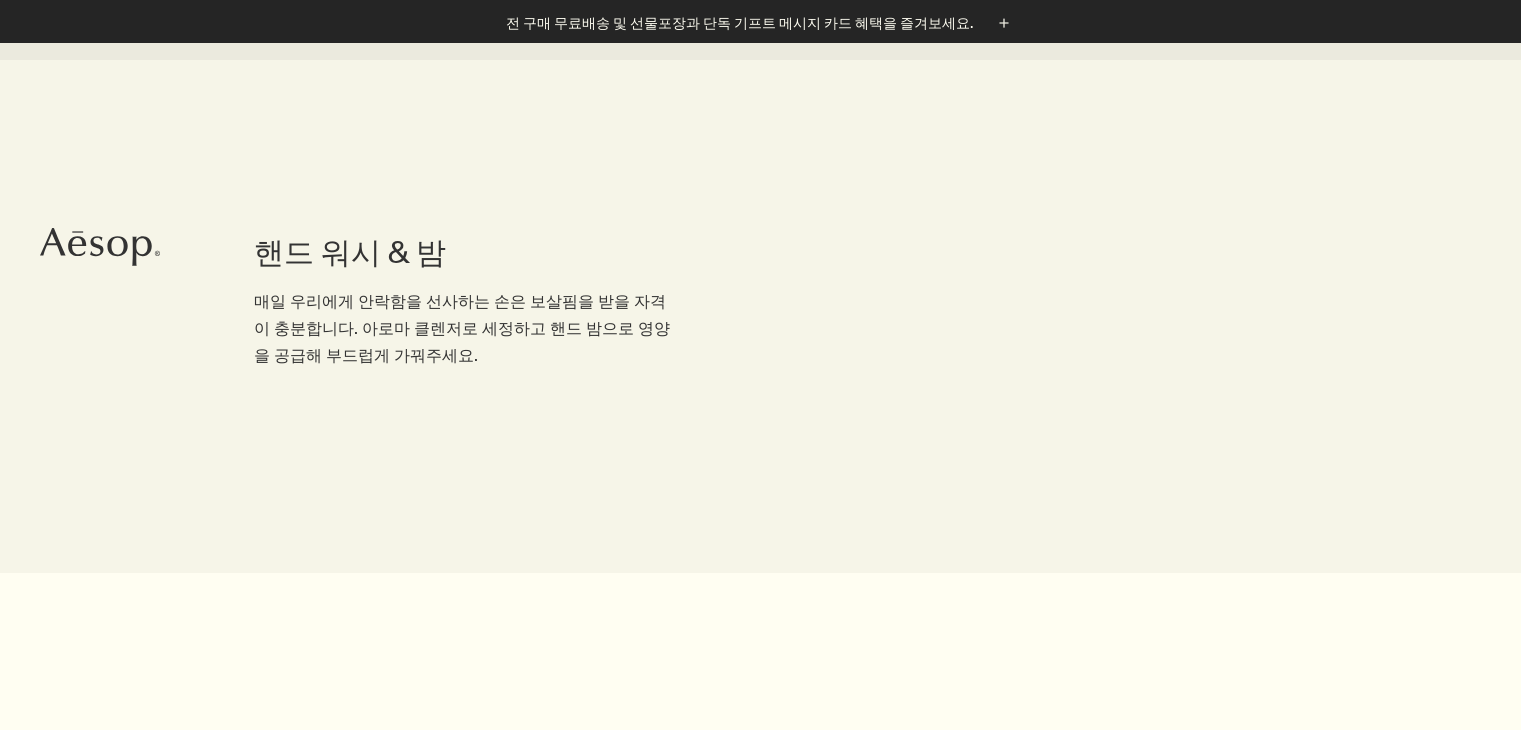 scroll, scrollTop: 136, scrollLeft: 0, axis: vertical 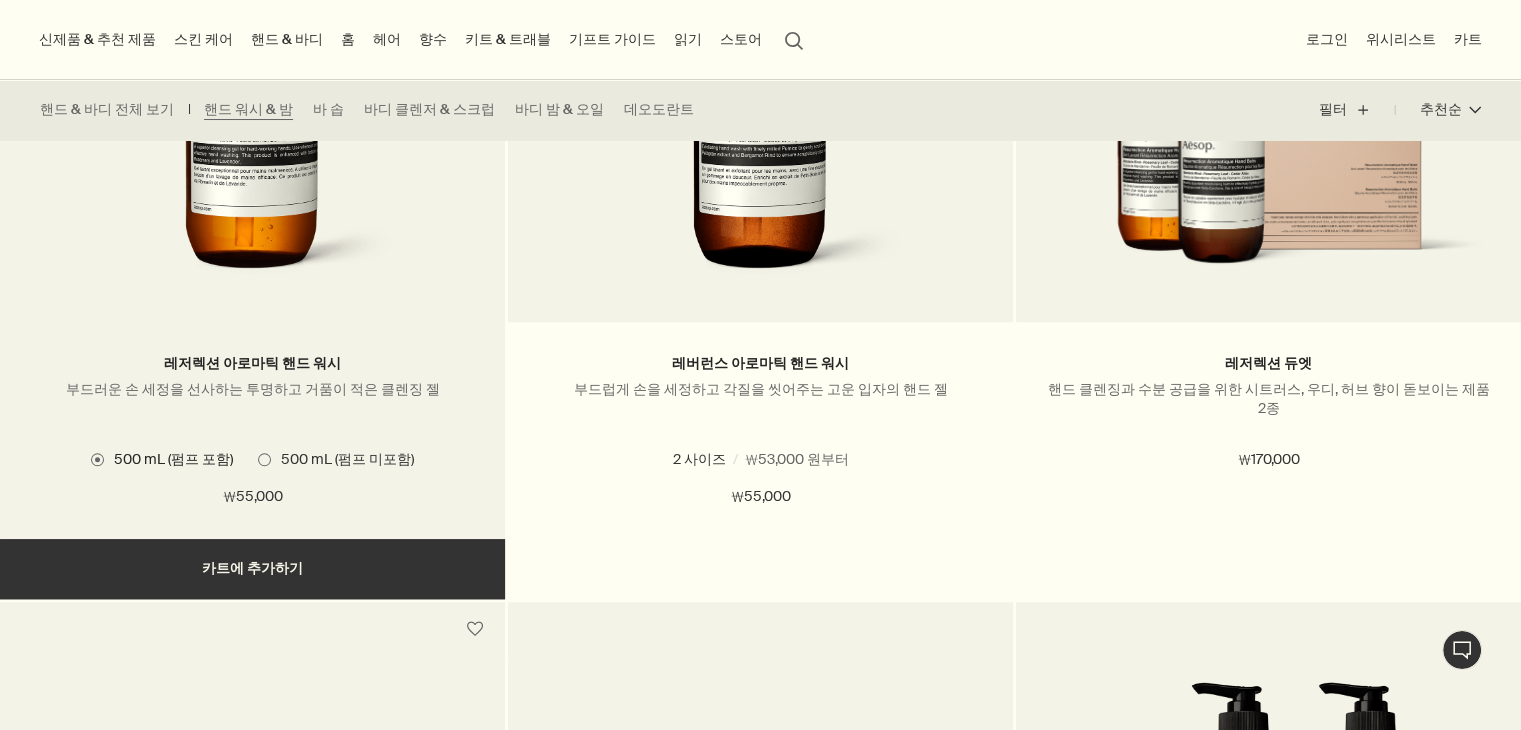 click on "500 mL (펌프 미포함)" at bounding box center [342, 459] 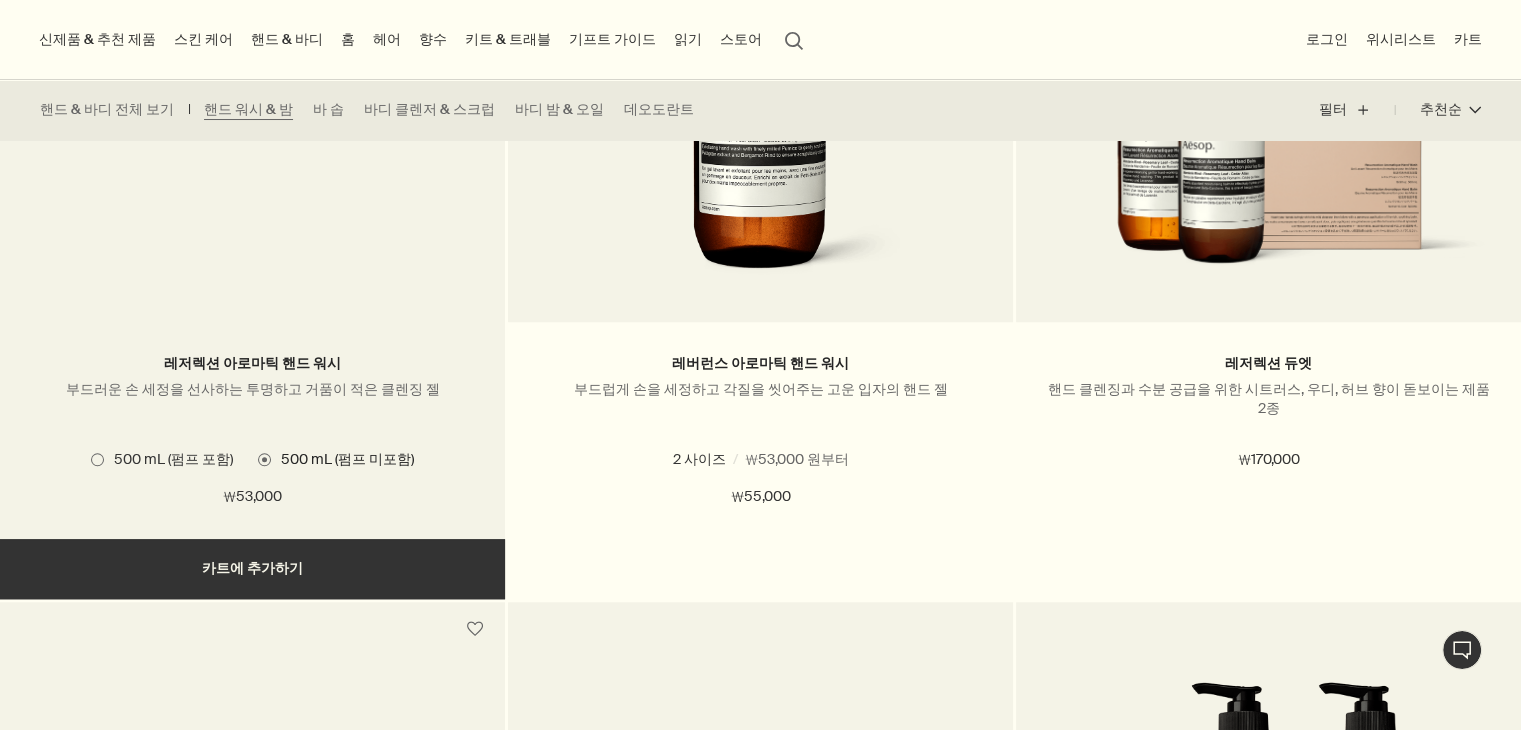 click on "500 mL (펌프 포함)" at bounding box center [168, 459] 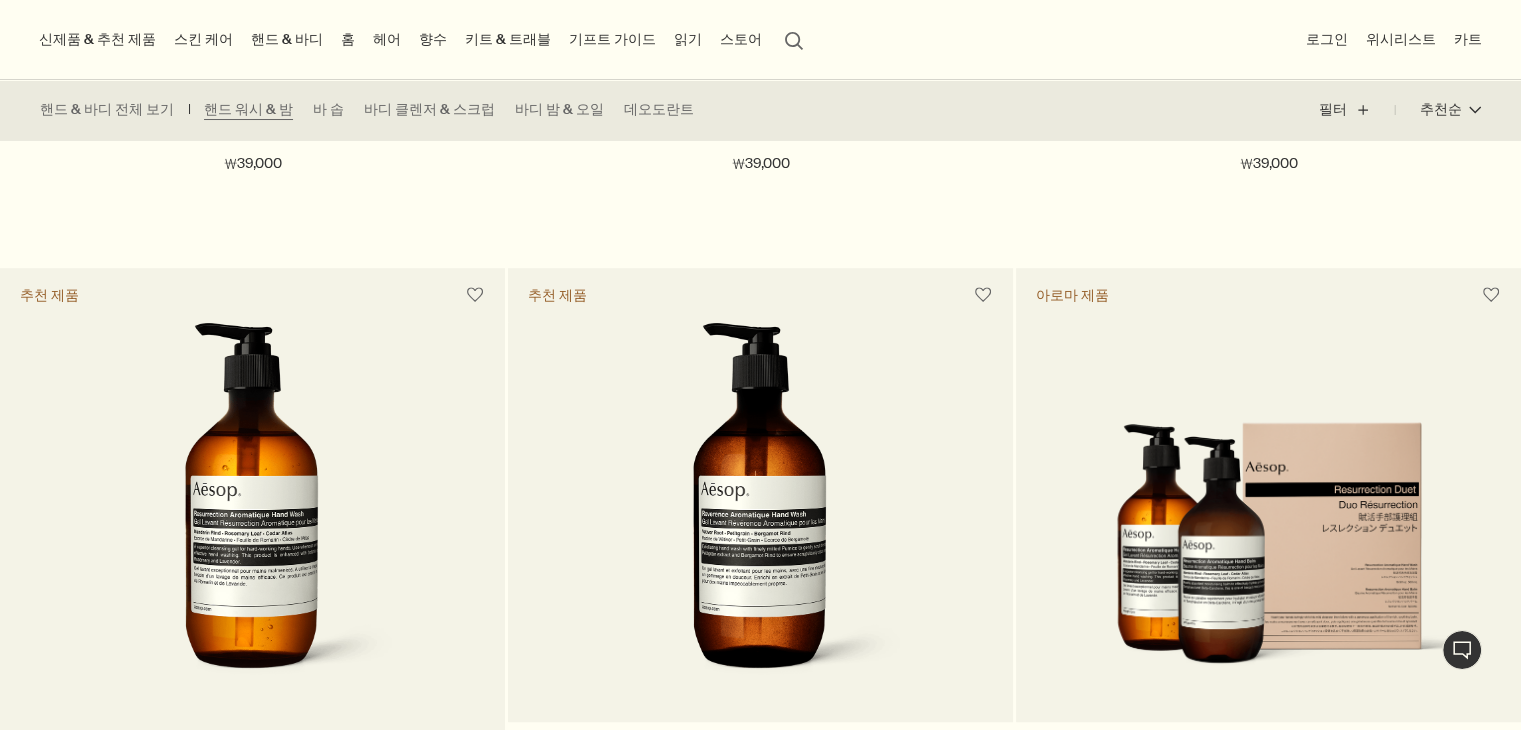 scroll, scrollTop: 1300, scrollLeft: 0, axis: vertical 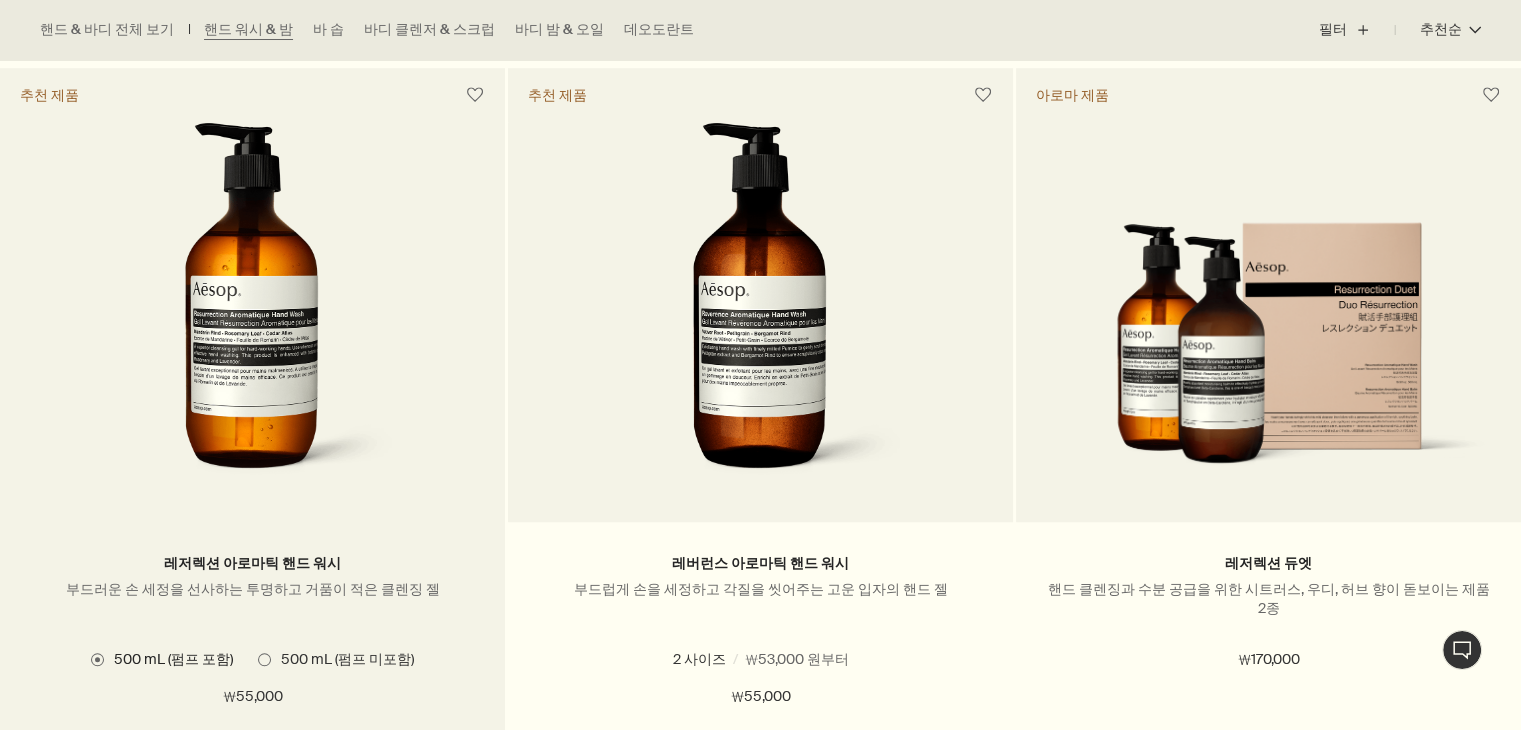 click on "500 mL (펌프 미포함)" at bounding box center (342, 659) 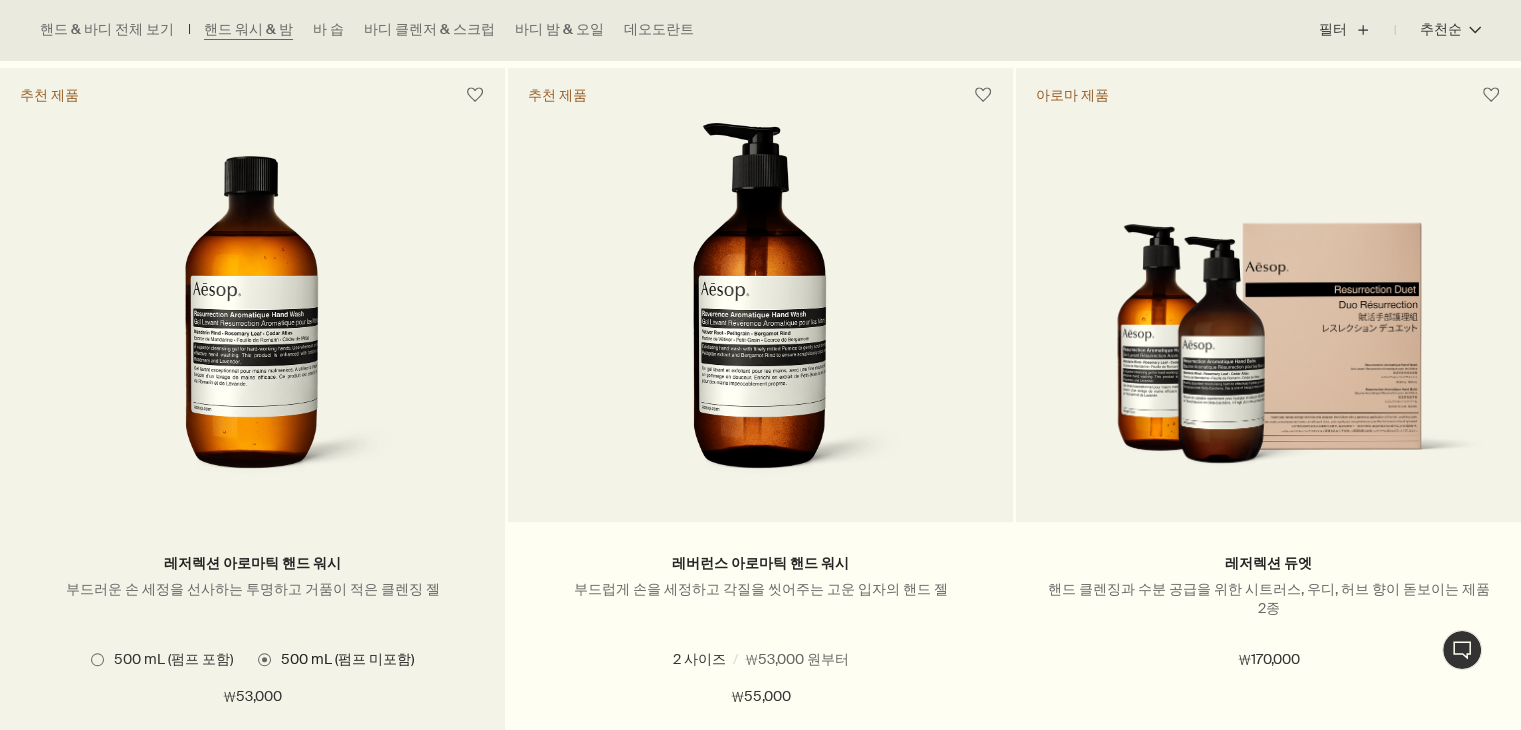 click on "500 mL (펌프 포함)" at bounding box center (168, 659) 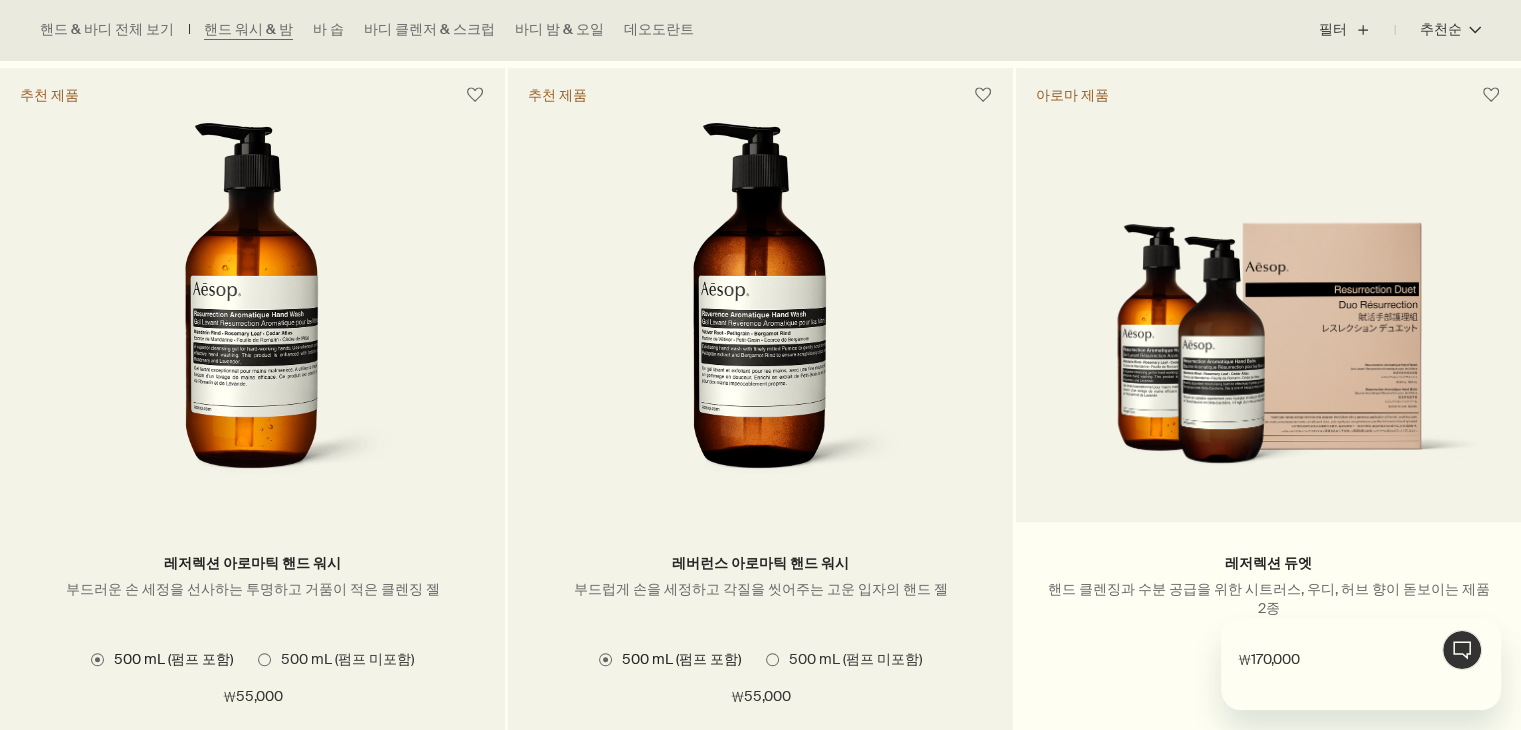 scroll, scrollTop: 0, scrollLeft: 0, axis: both 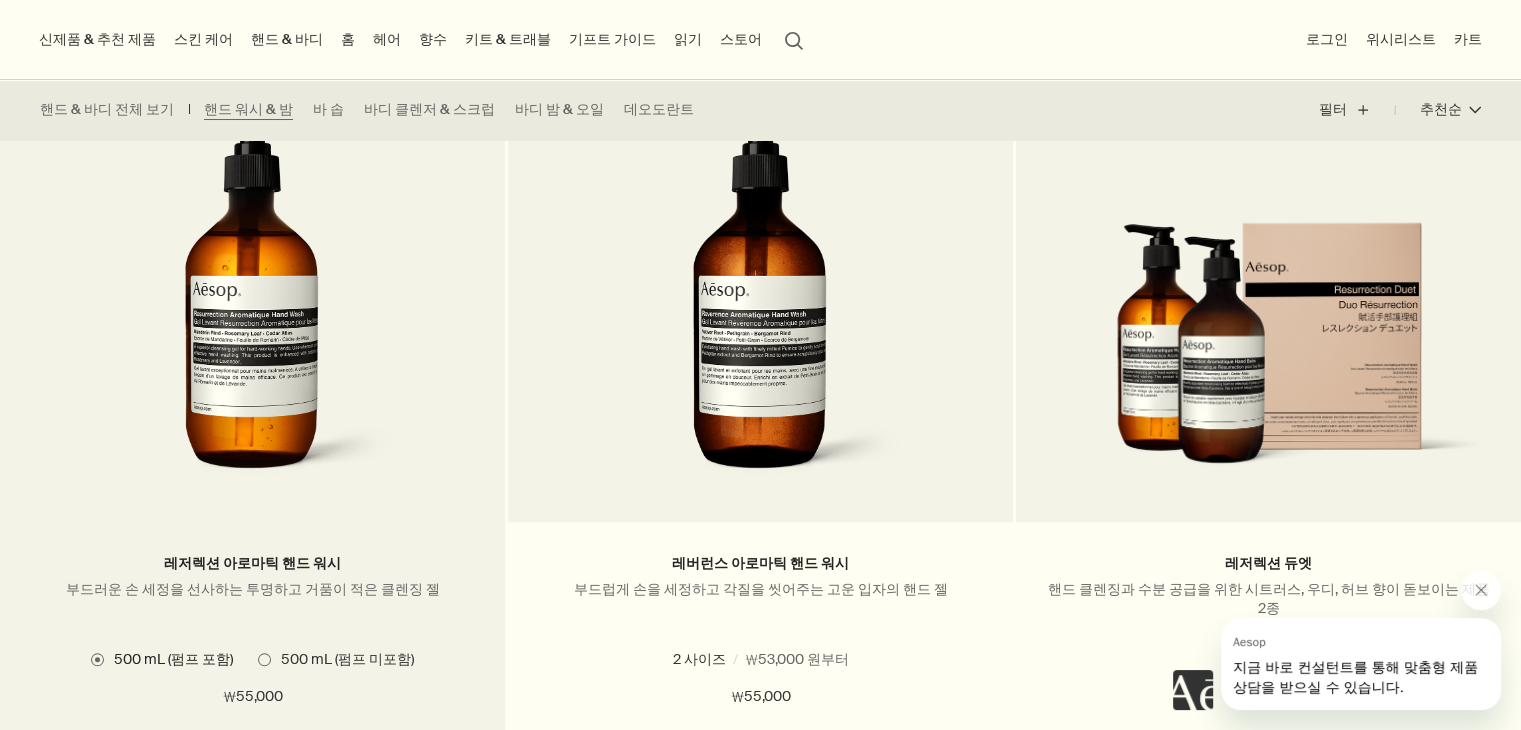 click at bounding box center (252, 307) 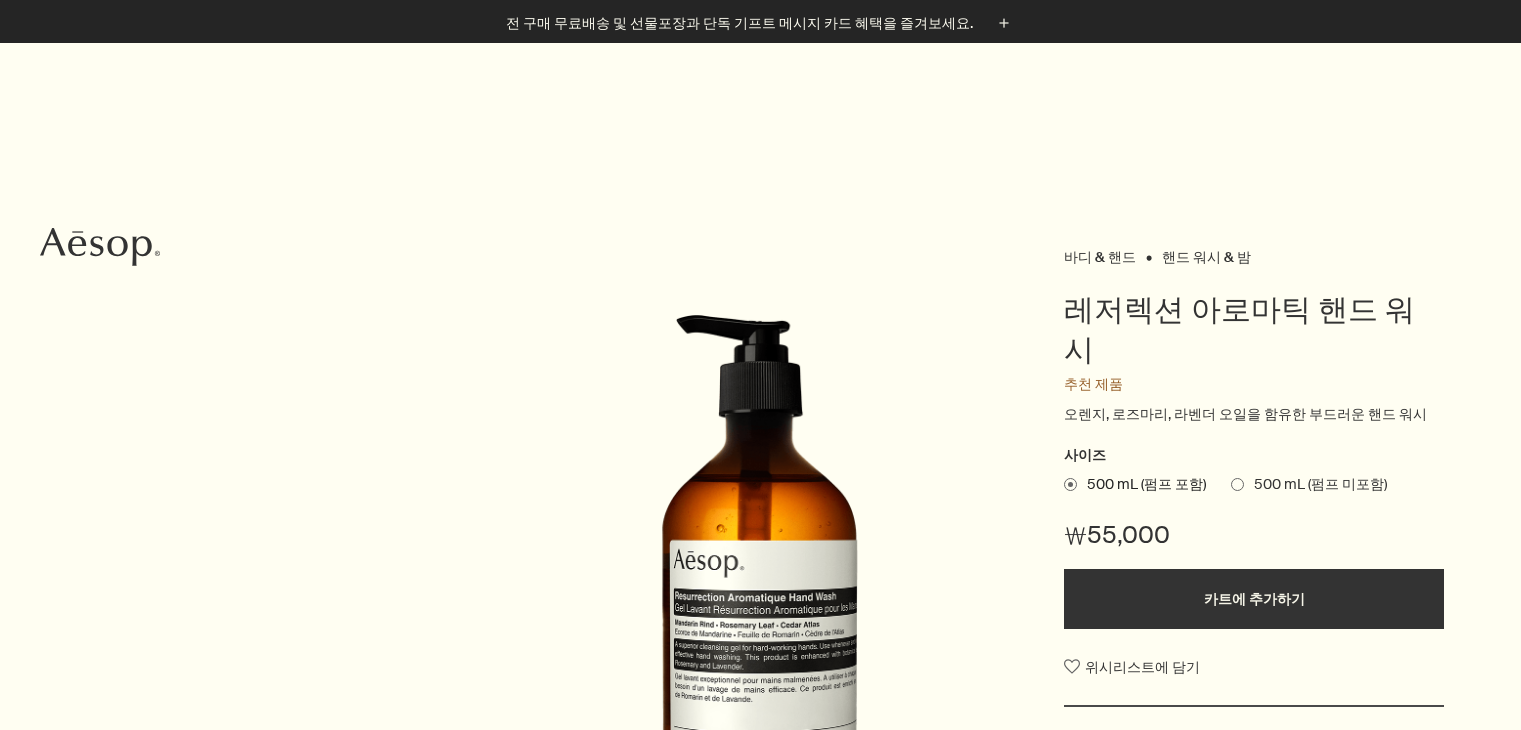 scroll, scrollTop: 1000, scrollLeft: 0, axis: vertical 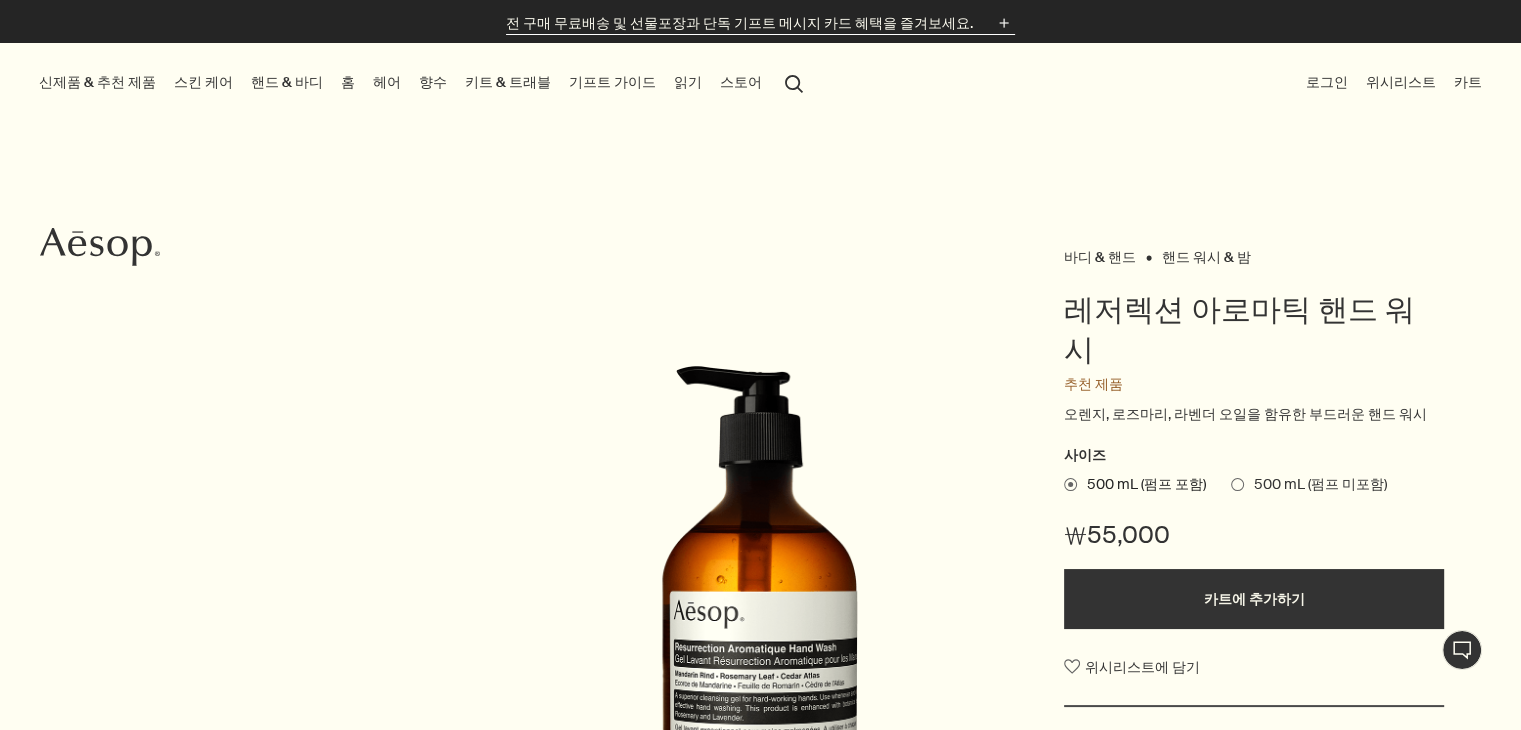 click on "전 구매 무료배송 및 선물포장과 단독 기프트 메시지 카드 혜택을 즐겨보세요." at bounding box center [739, 23] 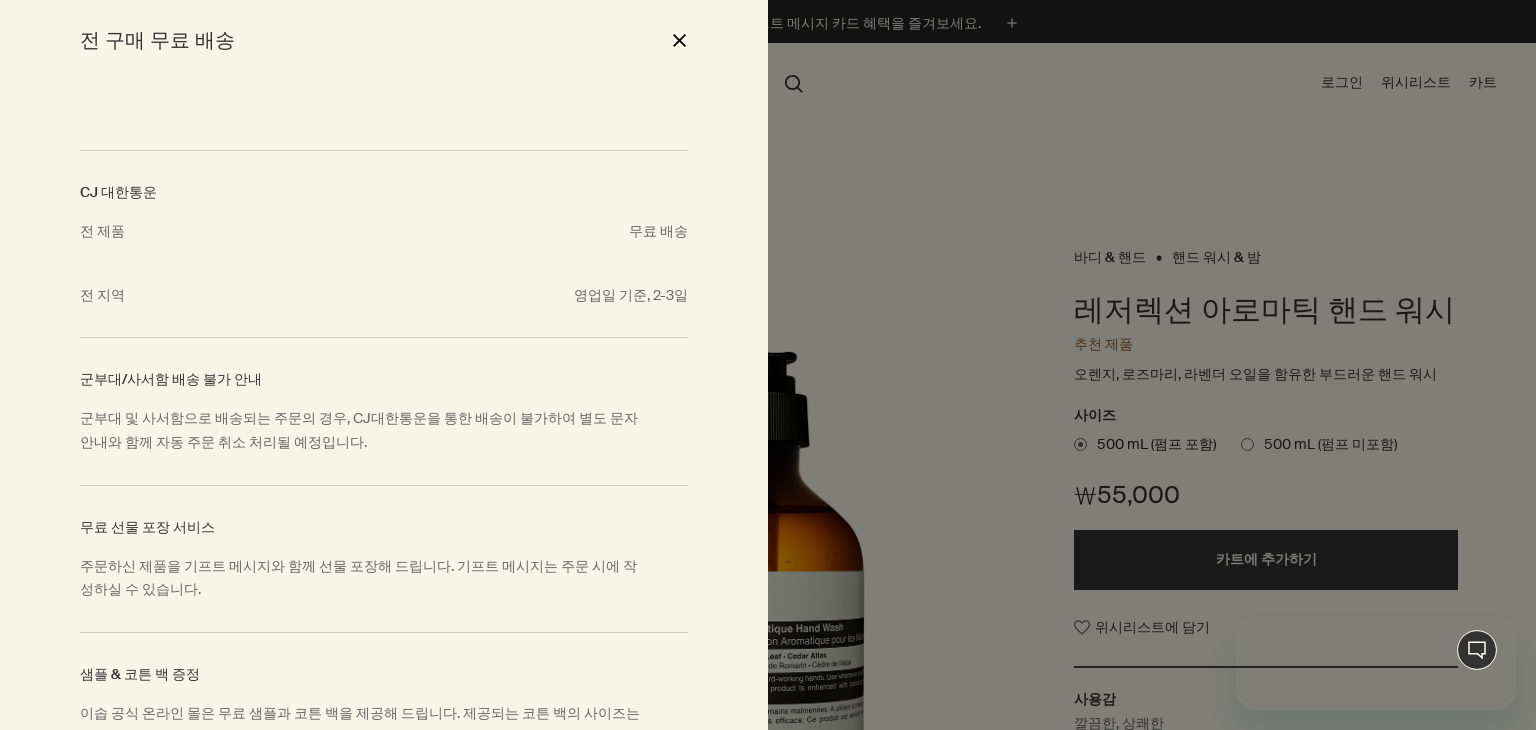 scroll, scrollTop: 0, scrollLeft: 0, axis: both 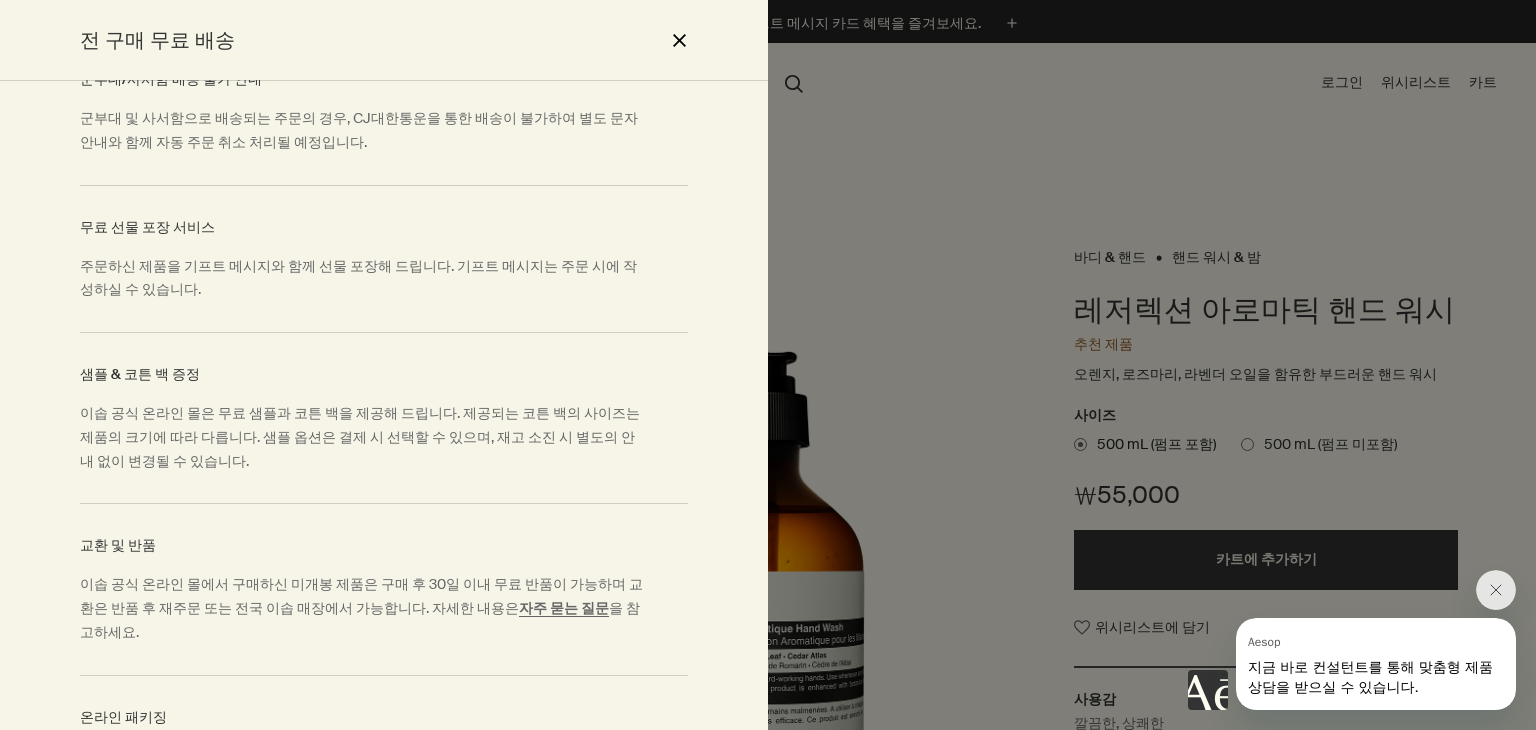 drag, startPoint x: 86, startPoint y: 407, endPoint x: 291, endPoint y: 472, distance: 215.05814 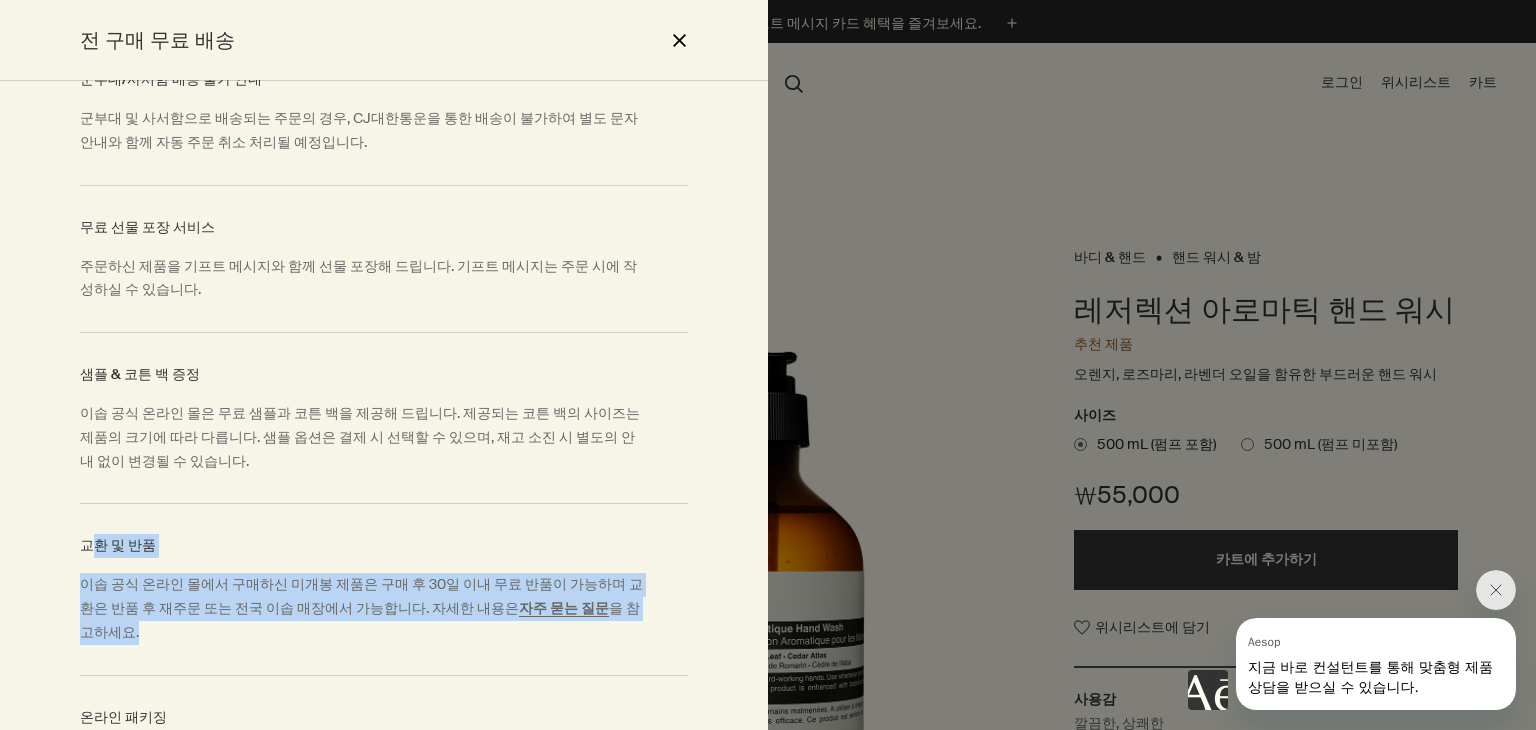 drag, startPoint x: 98, startPoint y: 566, endPoint x: 268, endPoint y: 629, distance: 181.2981 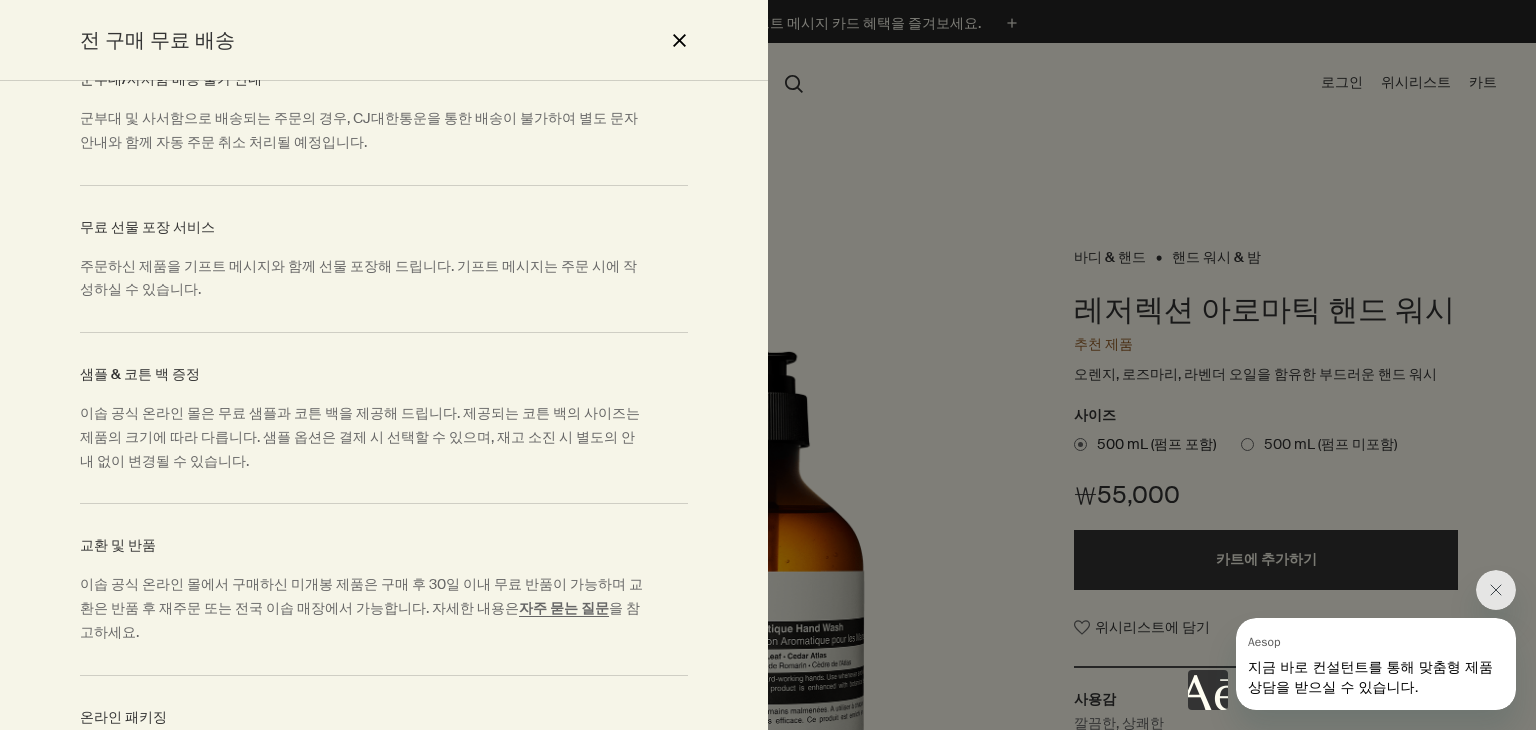 scroll, scrollTop: 471, scrollLeft: 0, axis: vertical 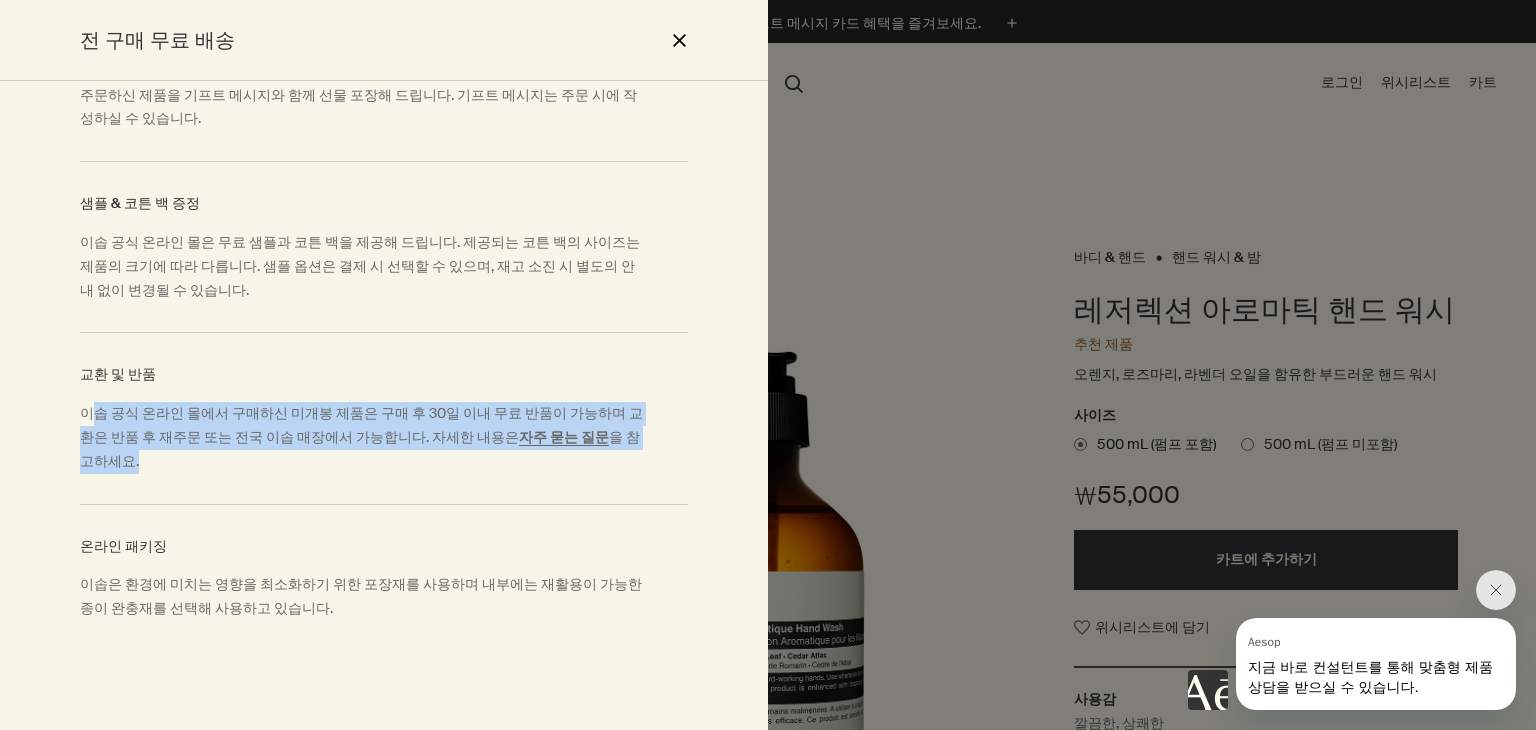 drag, startPoint x: 89, startPoint y: 412, endPoint x: 221, endPoint y: 465, distance: 142.24275 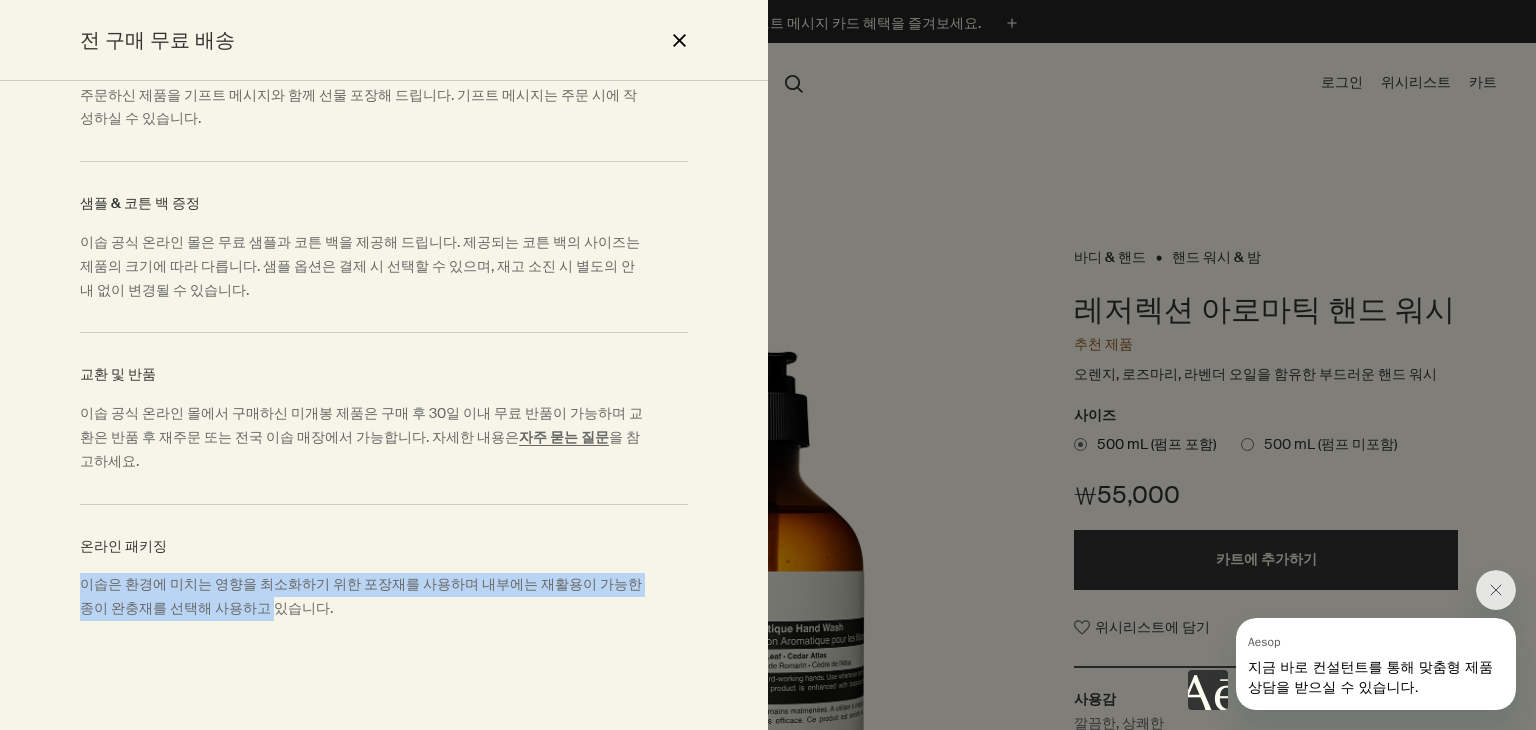drag, startPoint x: 212, startPoint y: 592, endPoint x: 237, endPoint y: 619, distance: 36.796738 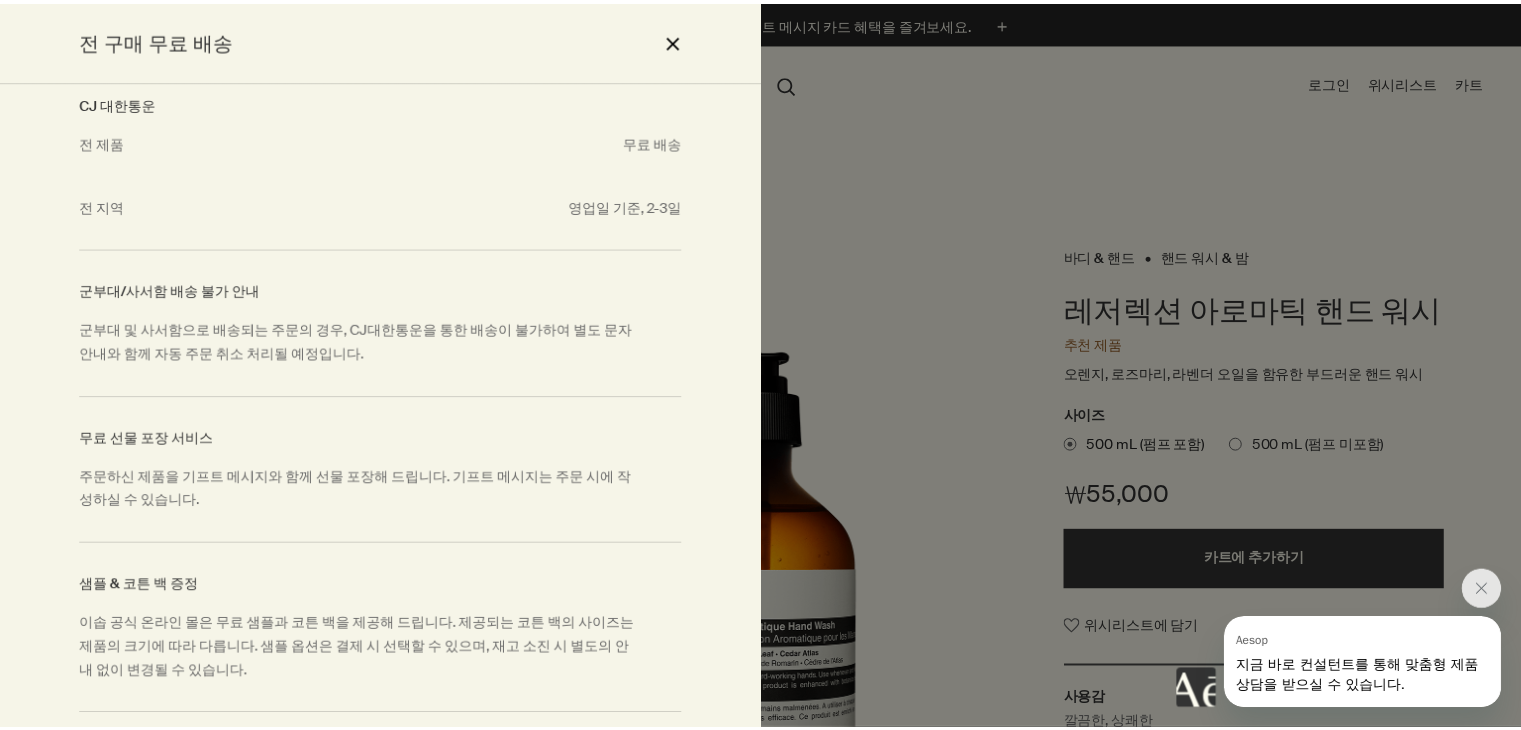 scroll, scrollTop: 71, scrollLeft: 0, axis: vertical 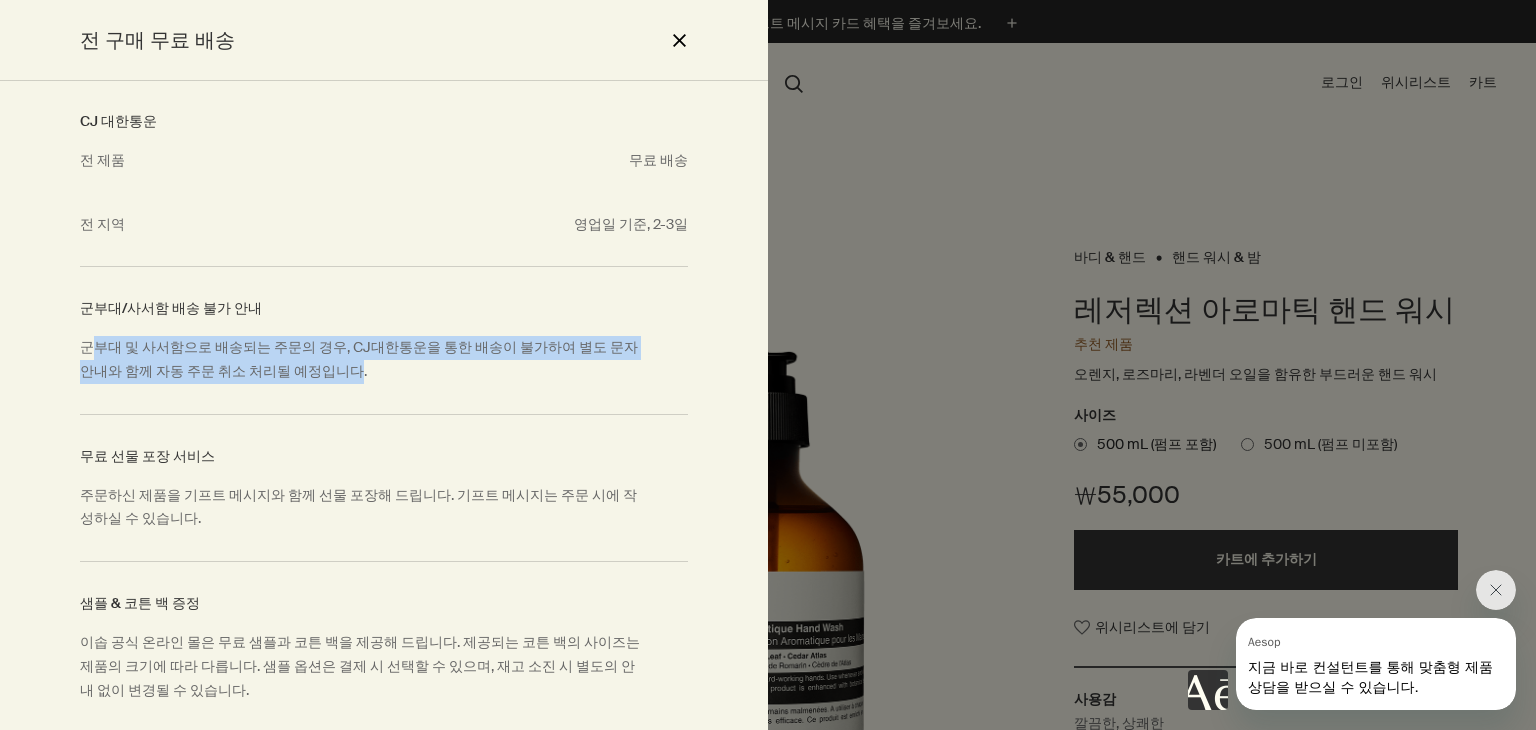drag, startPoint x: 92, startPoint y: 356, endPoint x: 313, endPoint y: 376, distance: 221.90314 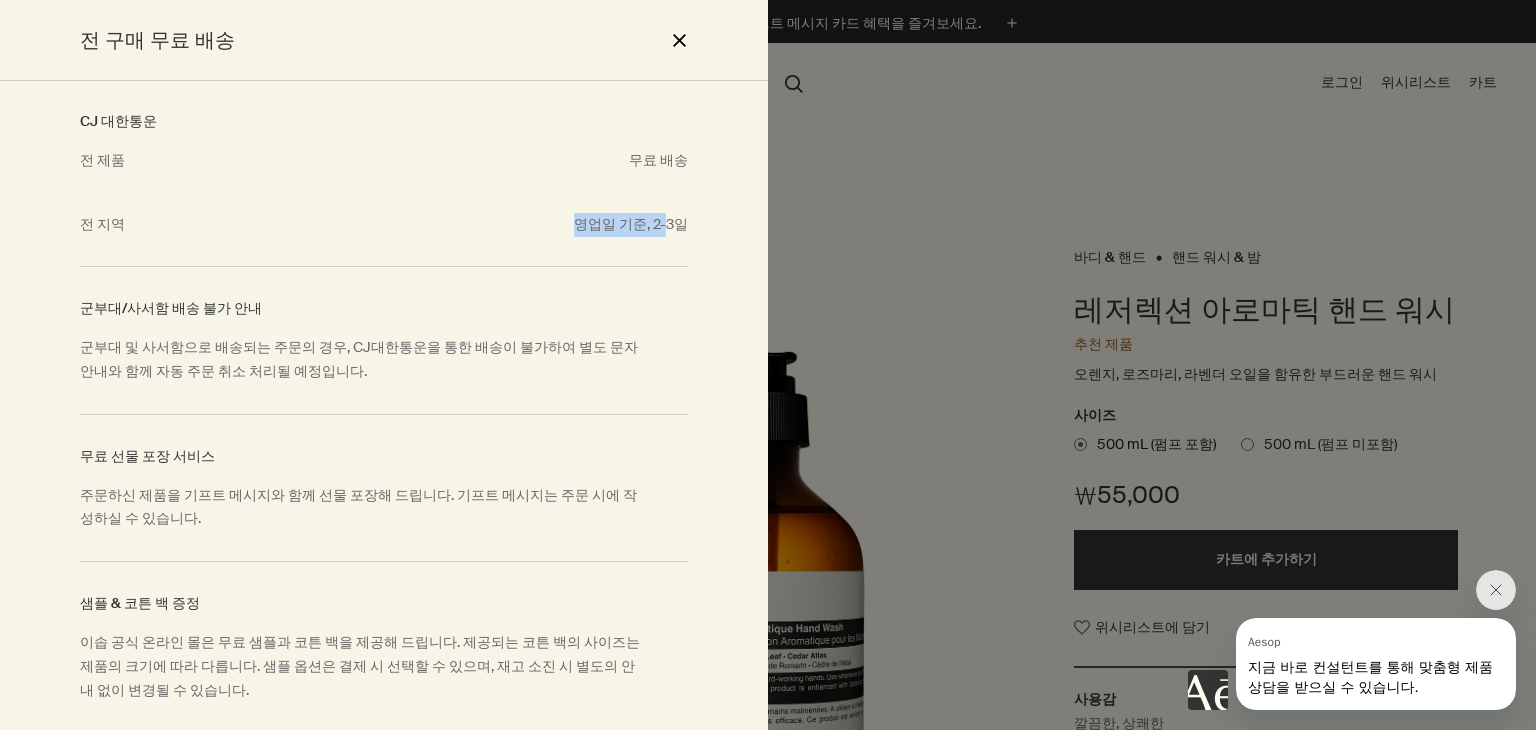 drag, startPoint x: 606, startPoint y: 241, endPoint x: 653, endPoint y: 239, distance: 47.042534 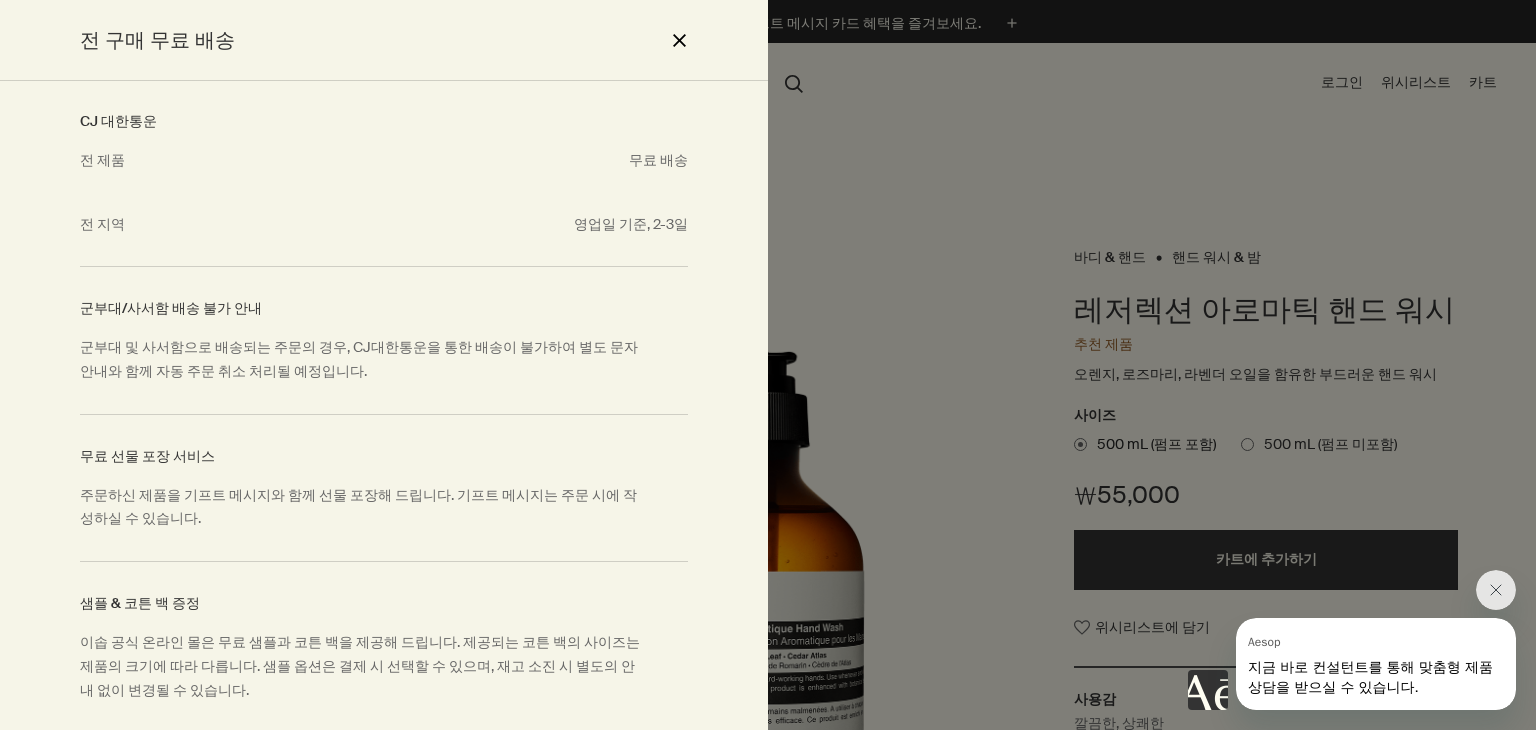 click on "CJ 대한통운 전 제품 무료 배송 전 지역 영업일 기준, 2-3일" at bounding box center [384, 172] 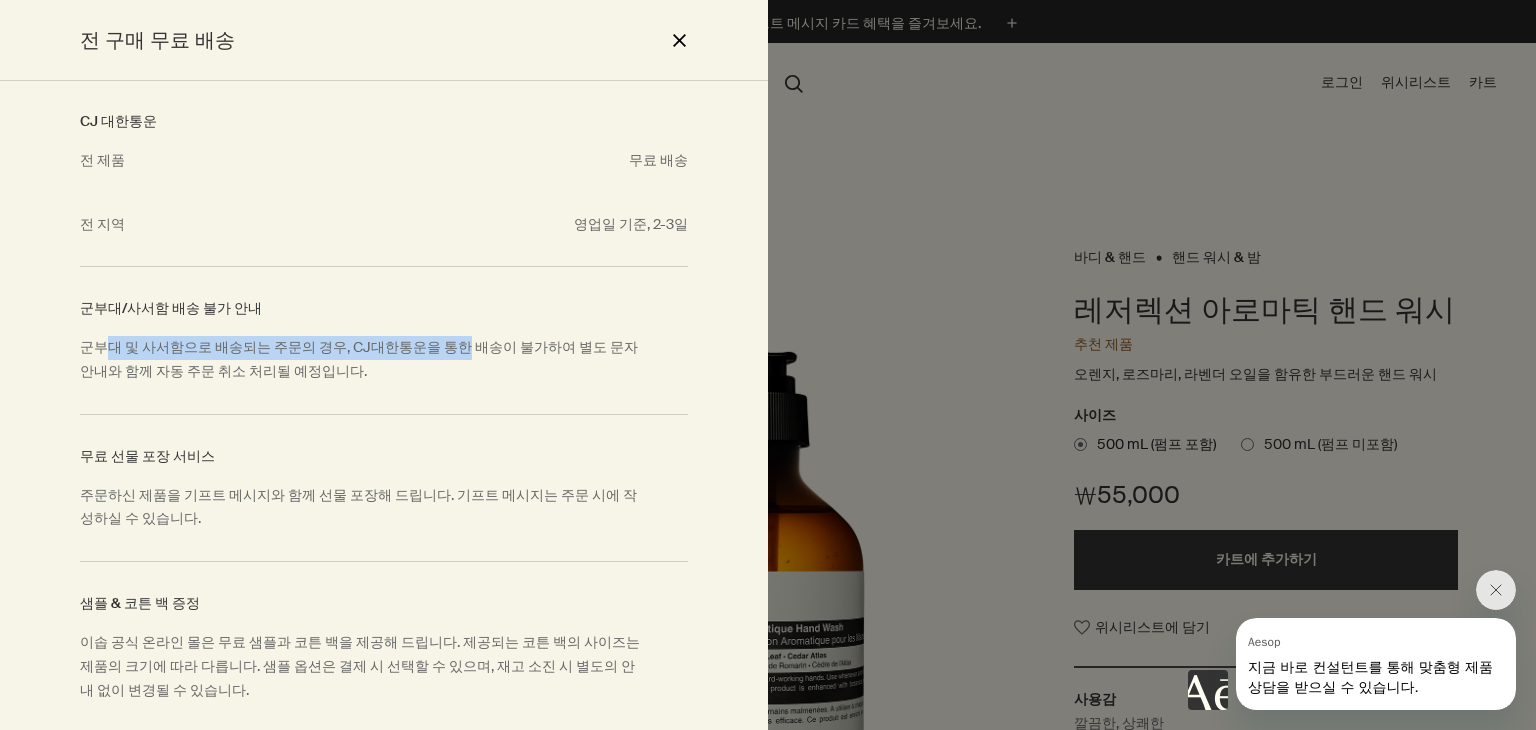 drag, startPoint x: 108, startPoint y: 353, endPoint x: 446, endPoint y: 349, distance: 338.02368 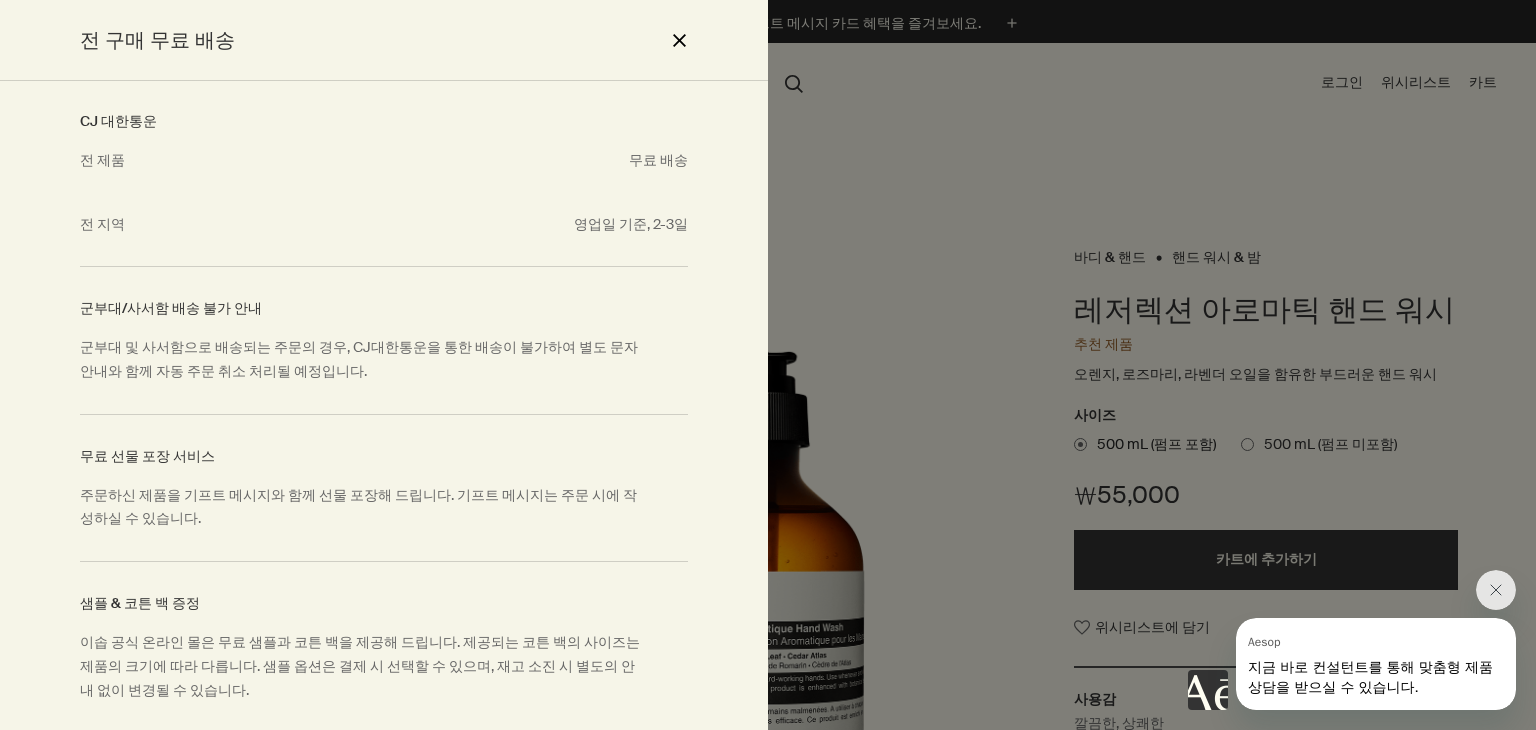 click on "close" at bounding box center [679, 40] 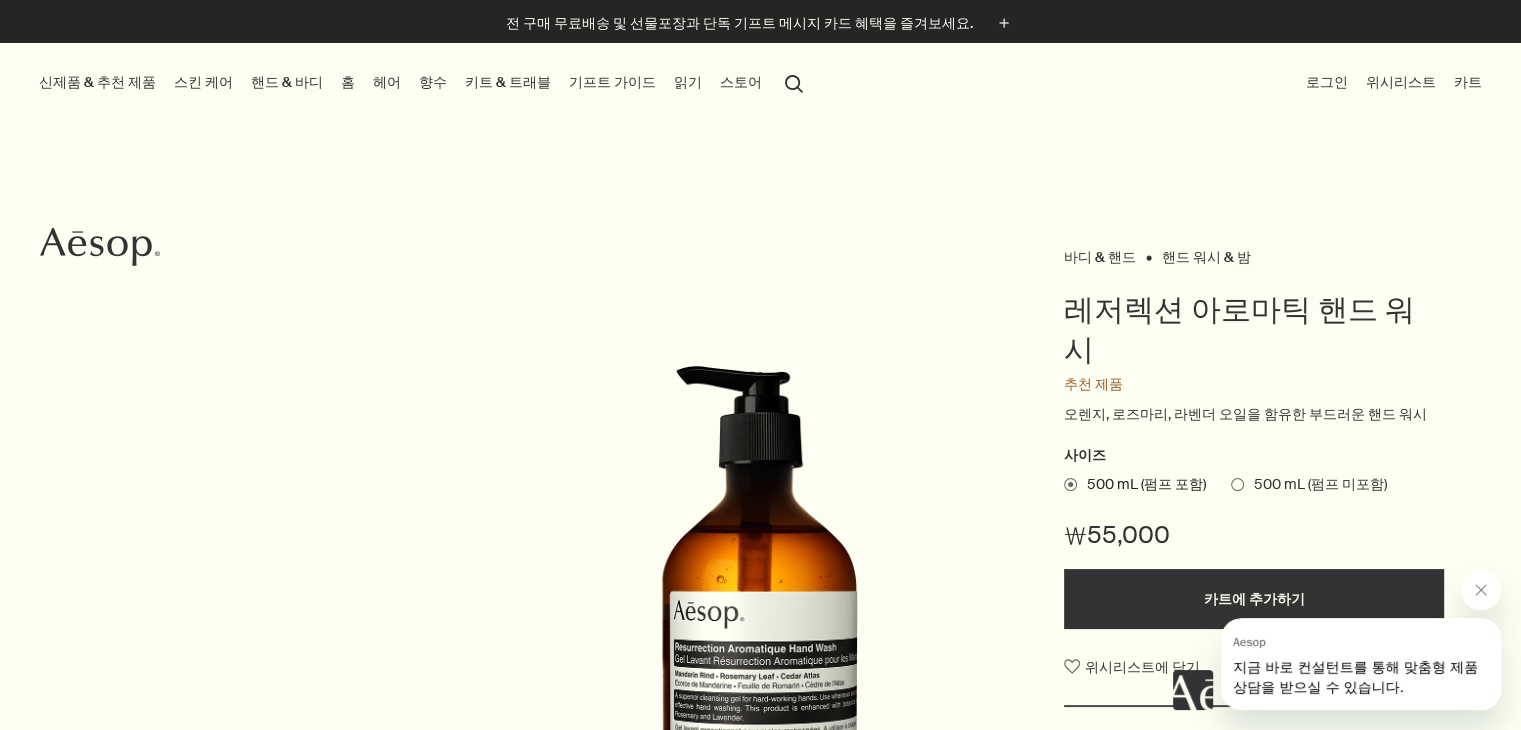 drag, startPoint x: 1088, startPoint y: 560, endPoint x: 1068, endPoint y: 585, distance: 32.01562 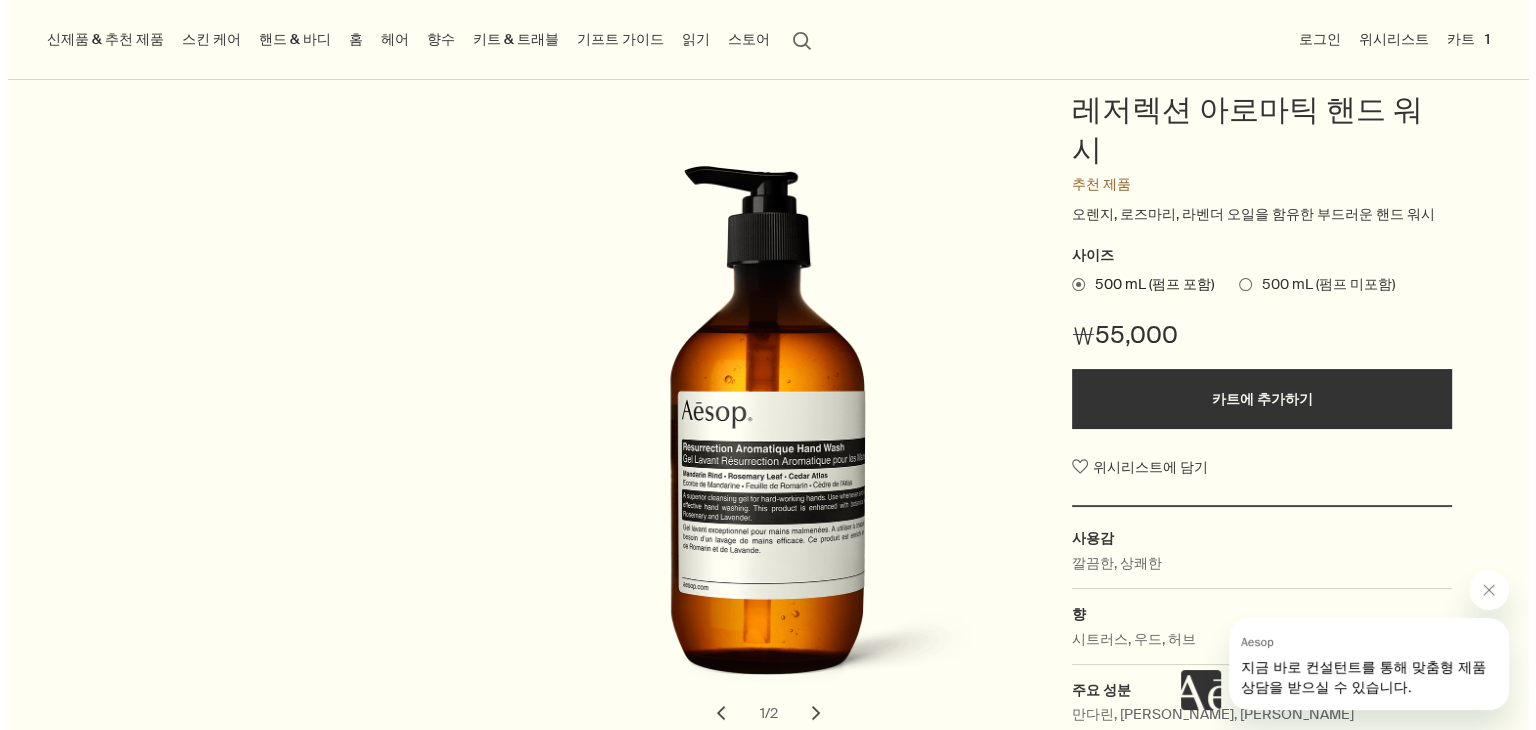 scroll, scrollTop: 0, scrollLeft: 0, axis: both 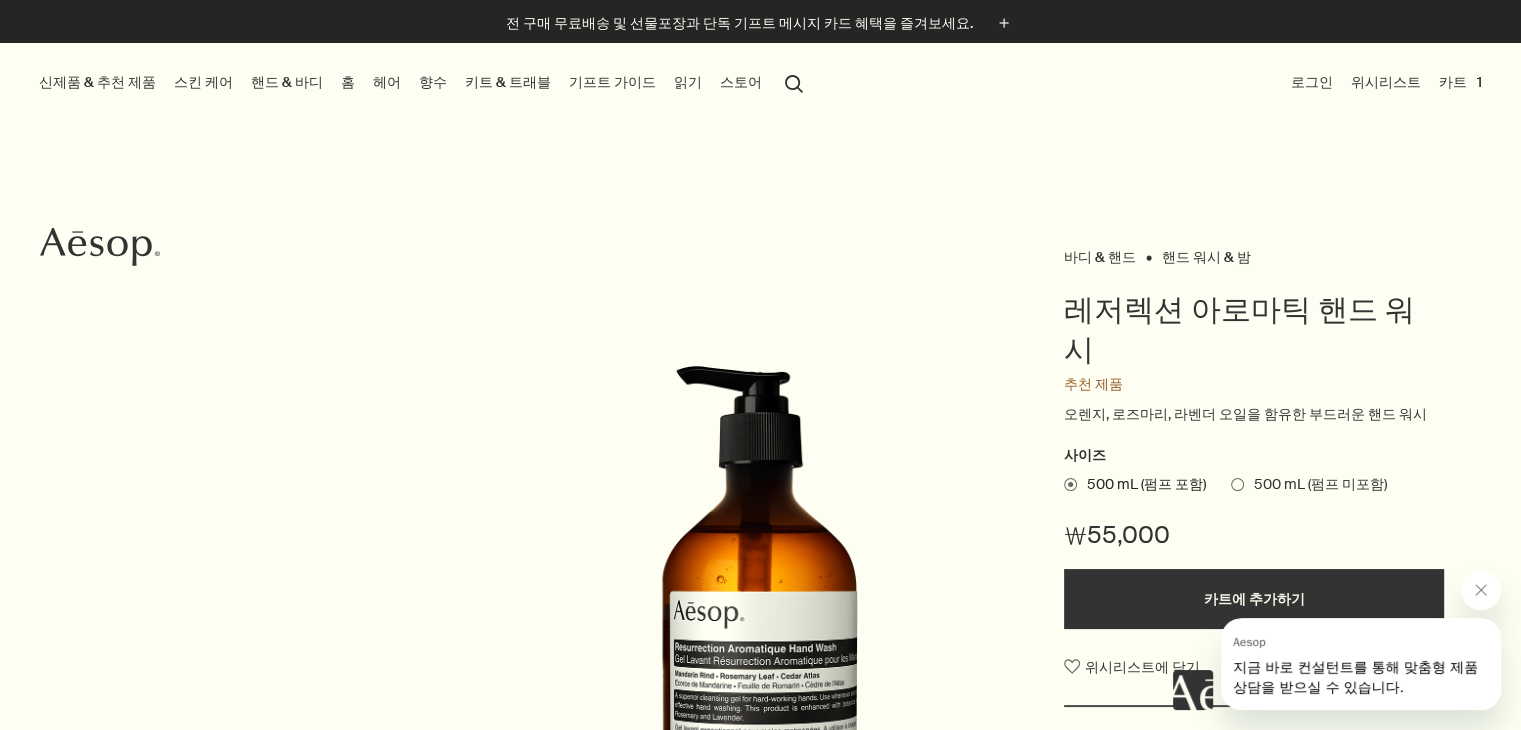 click on "카트 1" at bounding box center (1460, 82) 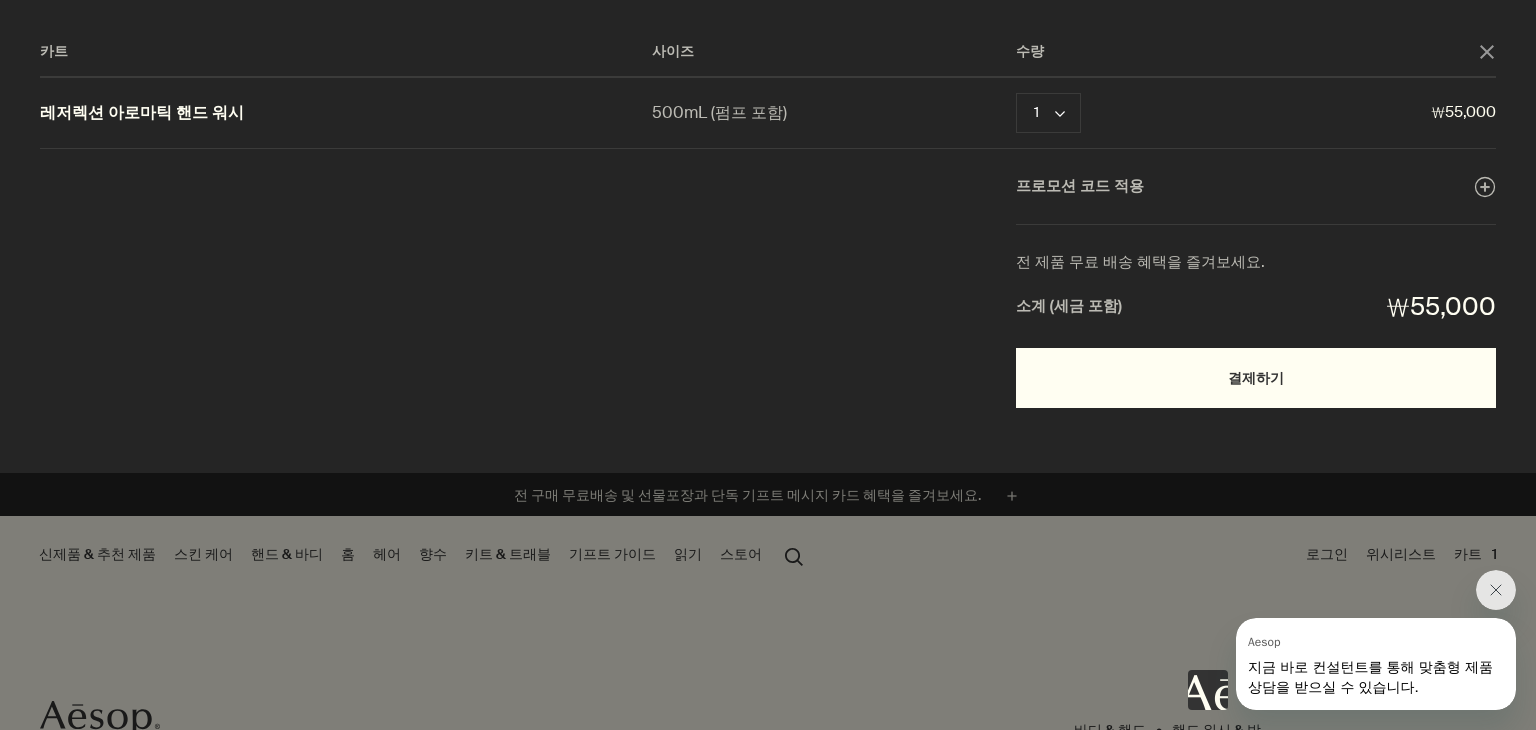 click on "결제하기" at bounding box center (1256, 378) 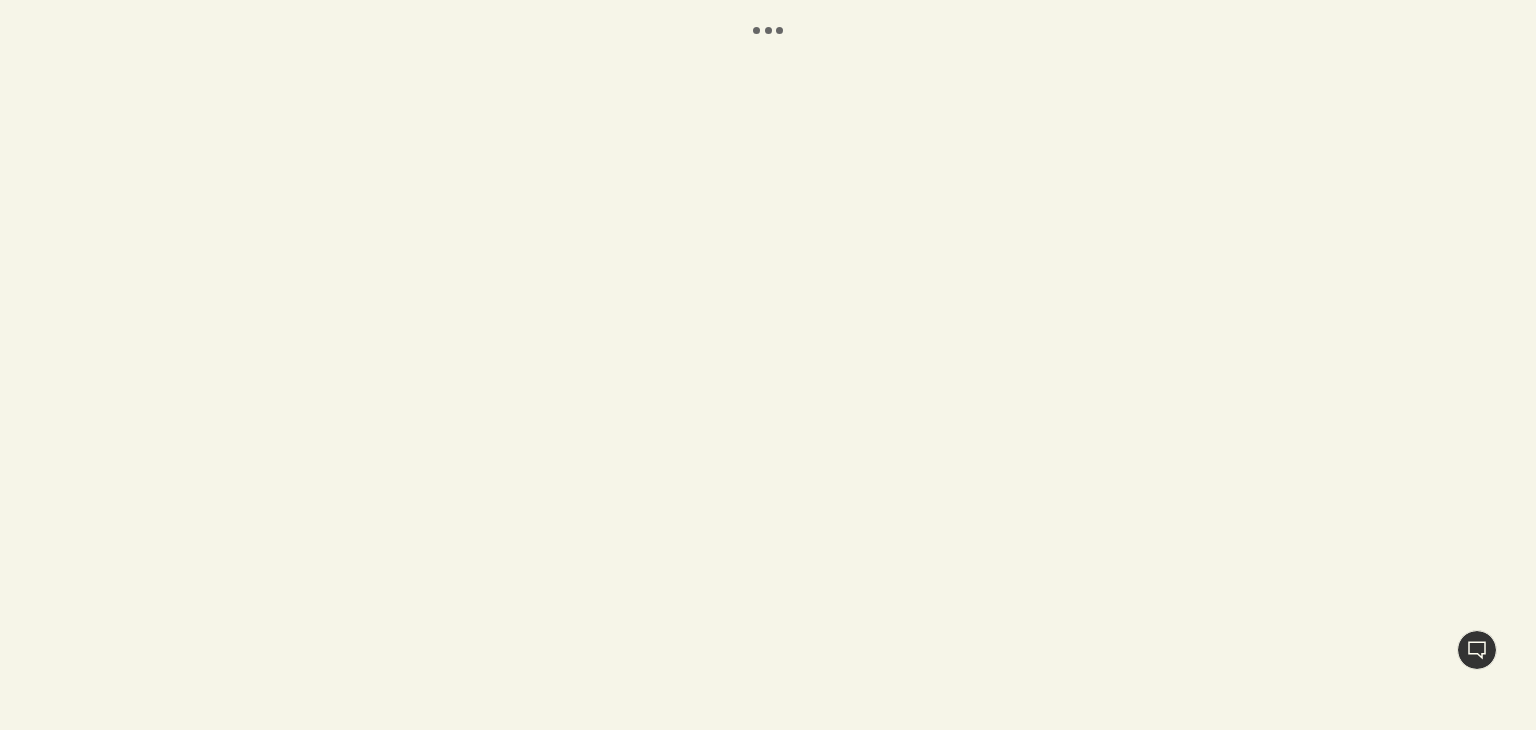 scroll, scrollTop: 0, scrollLeft: 0, axis: both 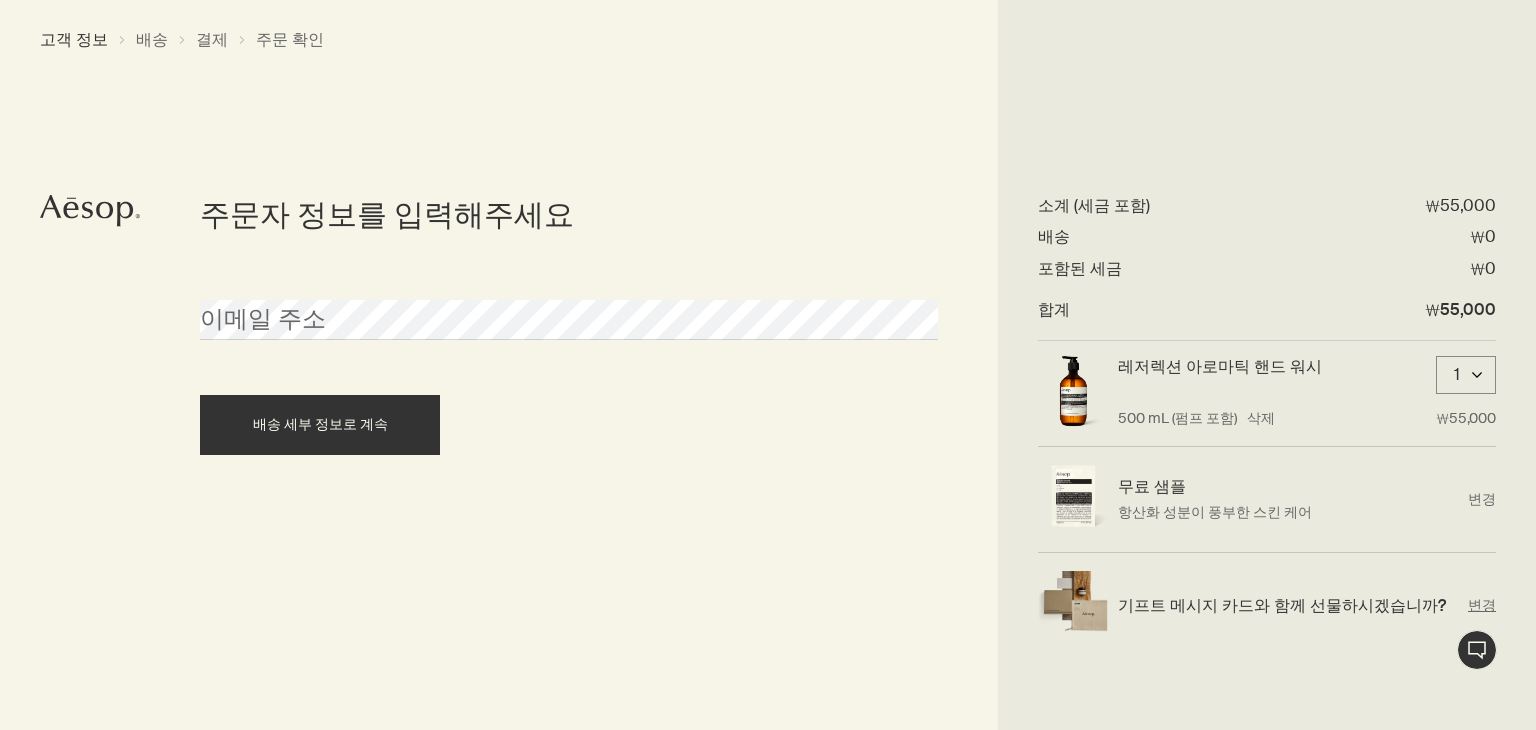click on "변경" at bounding box center [1482, 605] 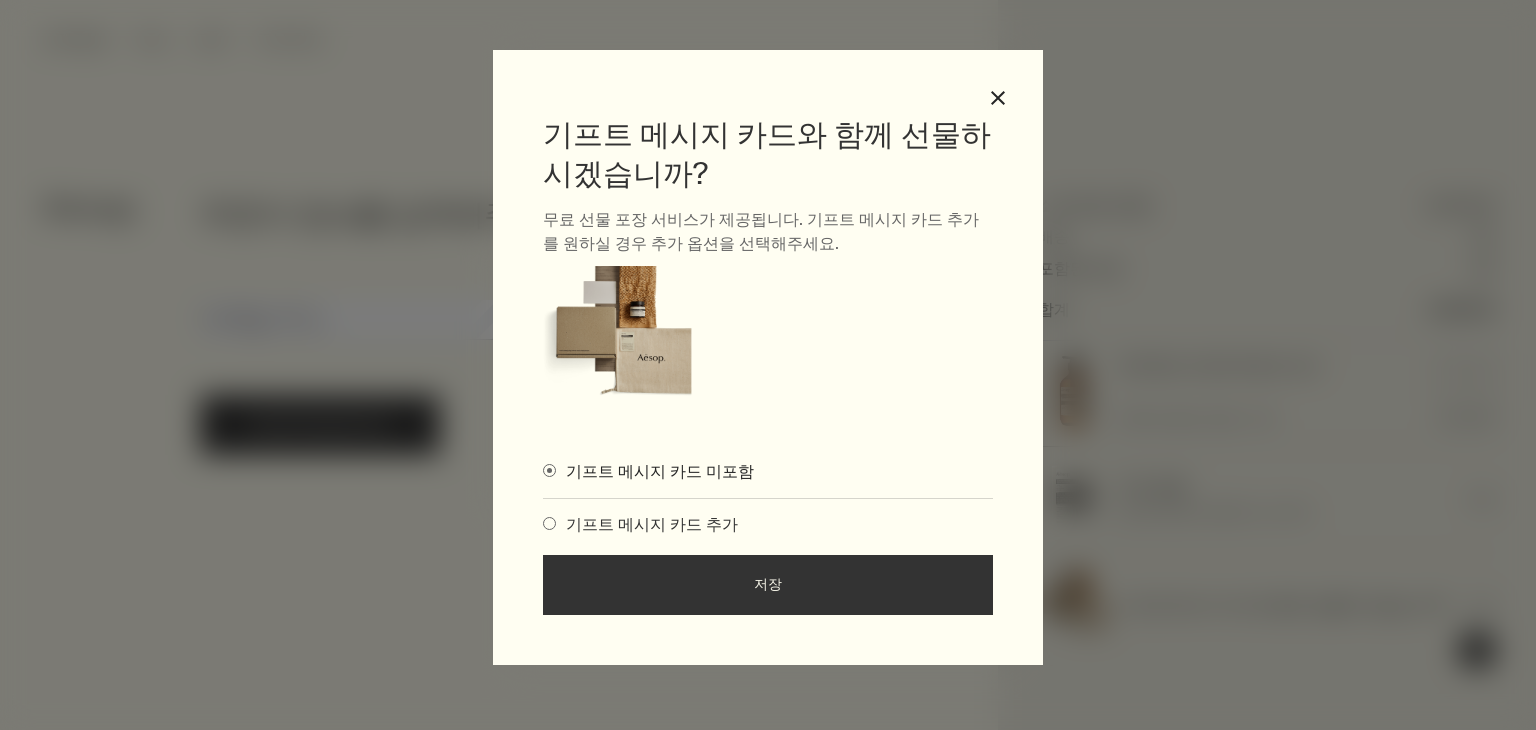 click on "기프트 메시지 카드 추가" at bounding box center [647, 524] 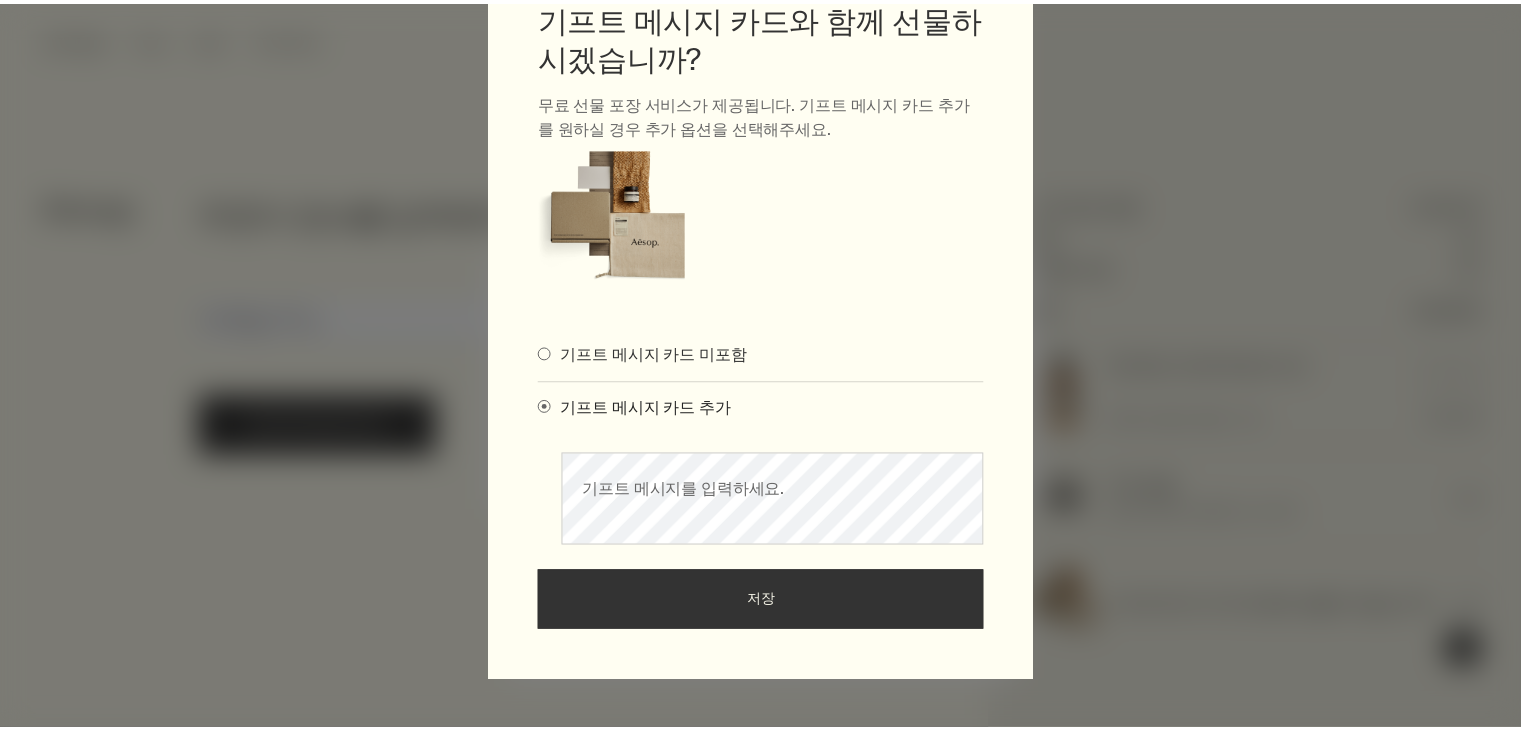 scroll, scrollTop: 118, scrollLeft: 0, axis: vertical 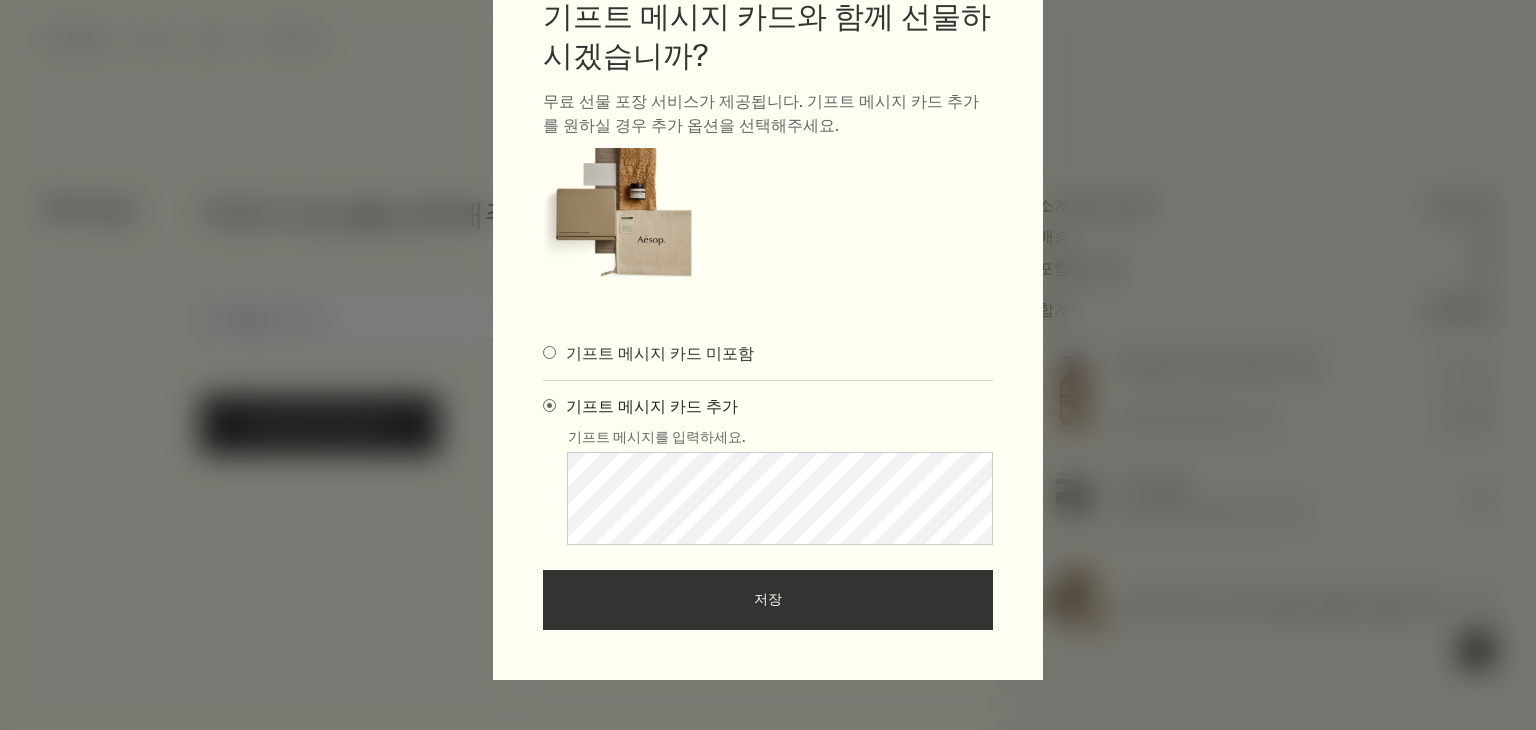 click on "저장" at bounding box center [768, 600] 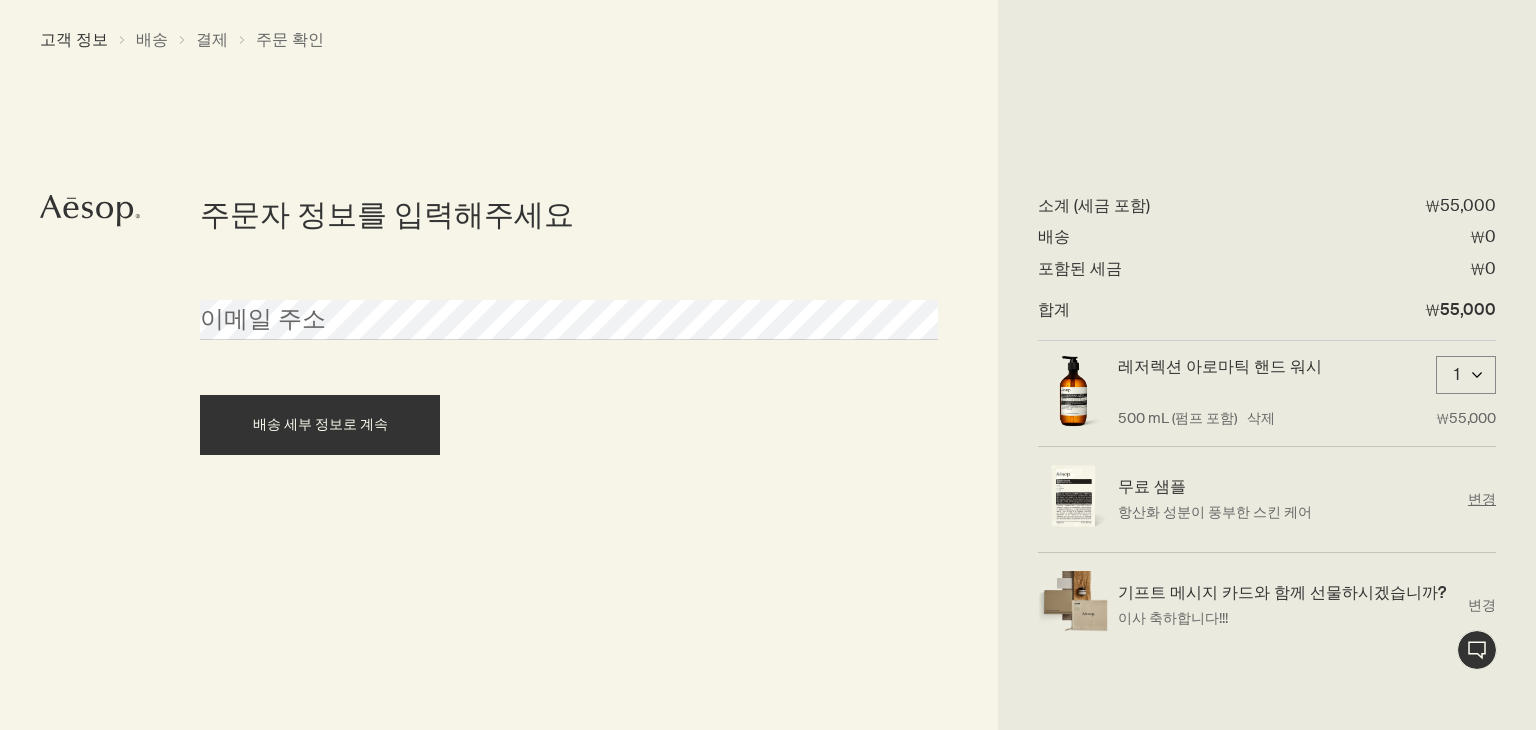 click on "항산화 성분이 풍부한 스킨 케어" at bounding box center [1288, 512] 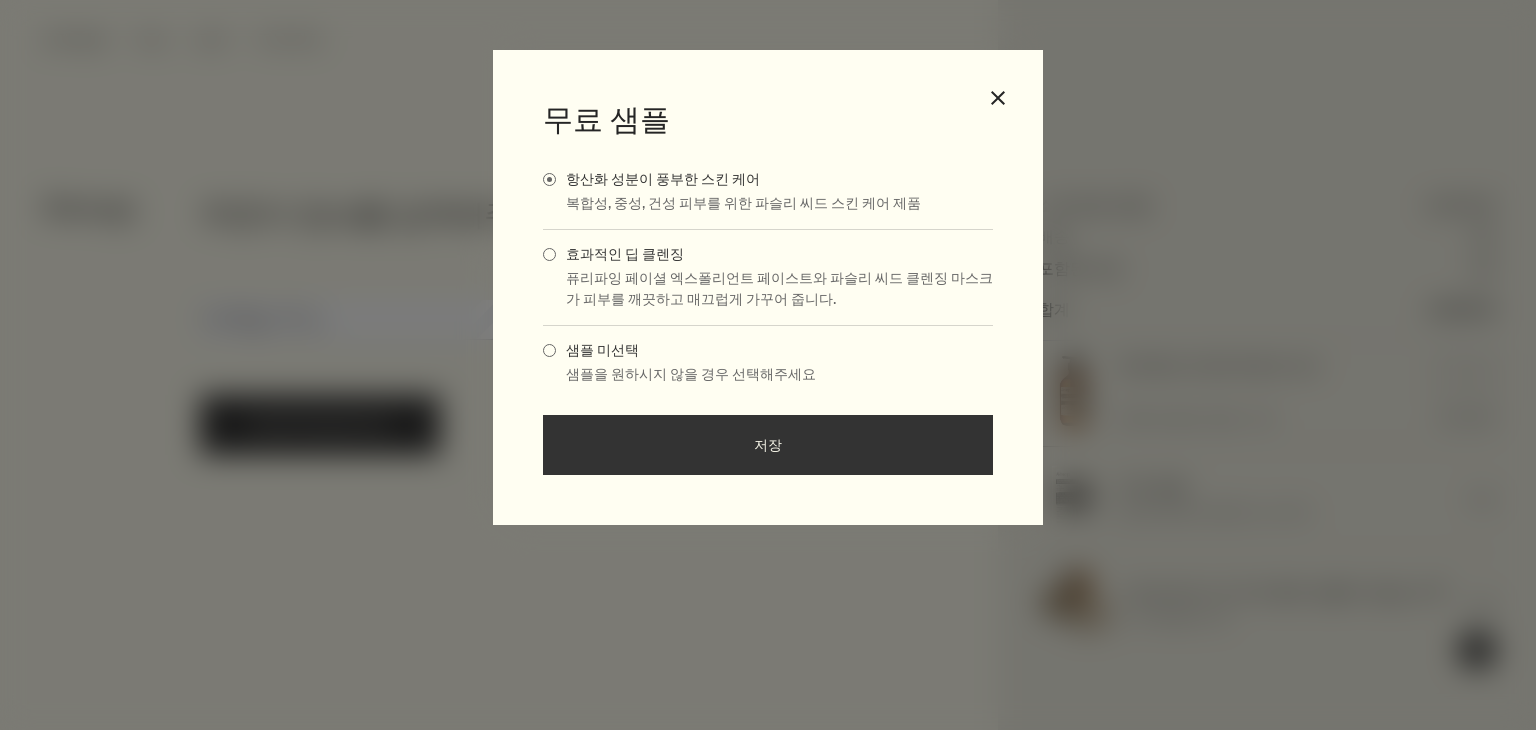 click on "효과적인 딥 클렌징" at bounding box center (620, 254) 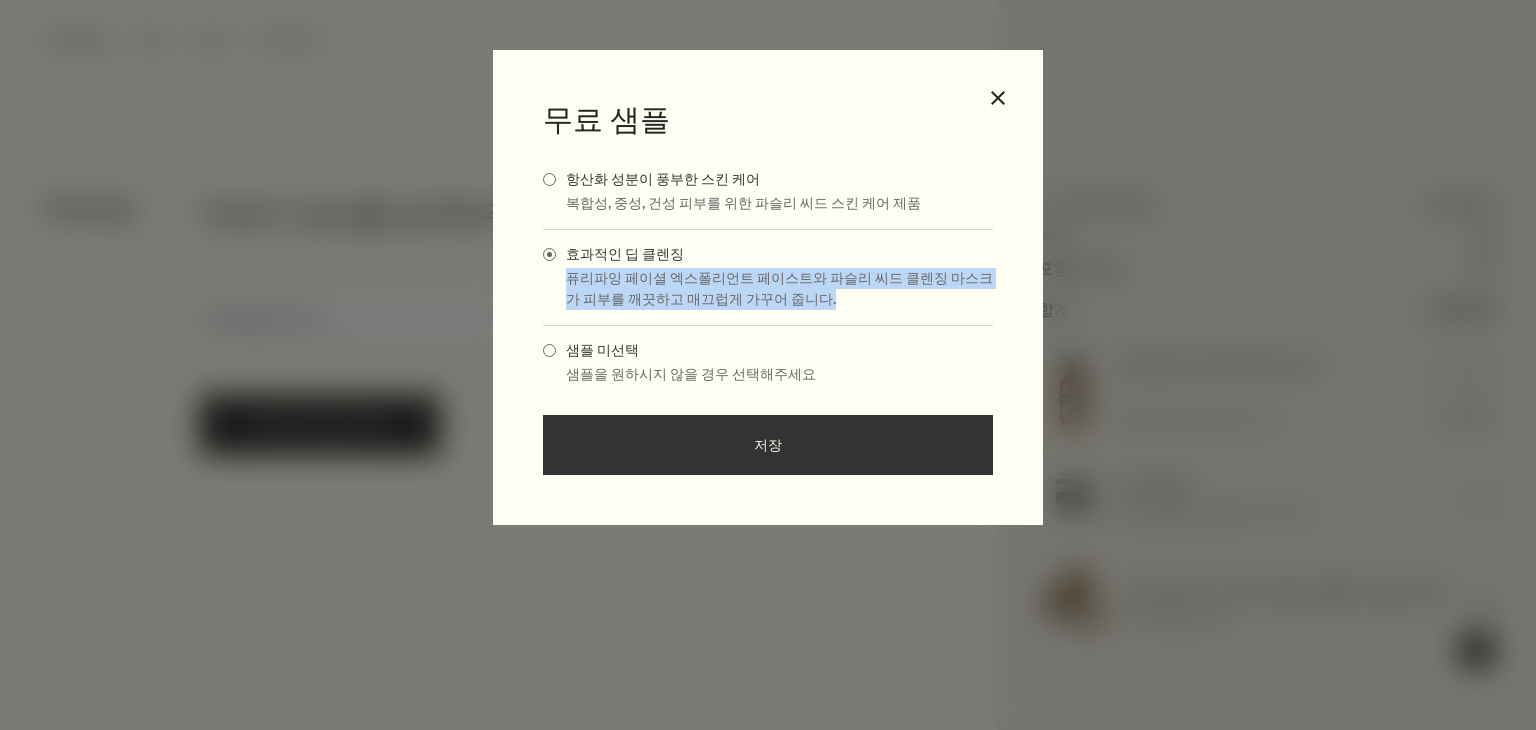 drag, startPoint x: 562, startPoint y: 272, endPoint x: 856, endPoint y: 294, distance: 294.822 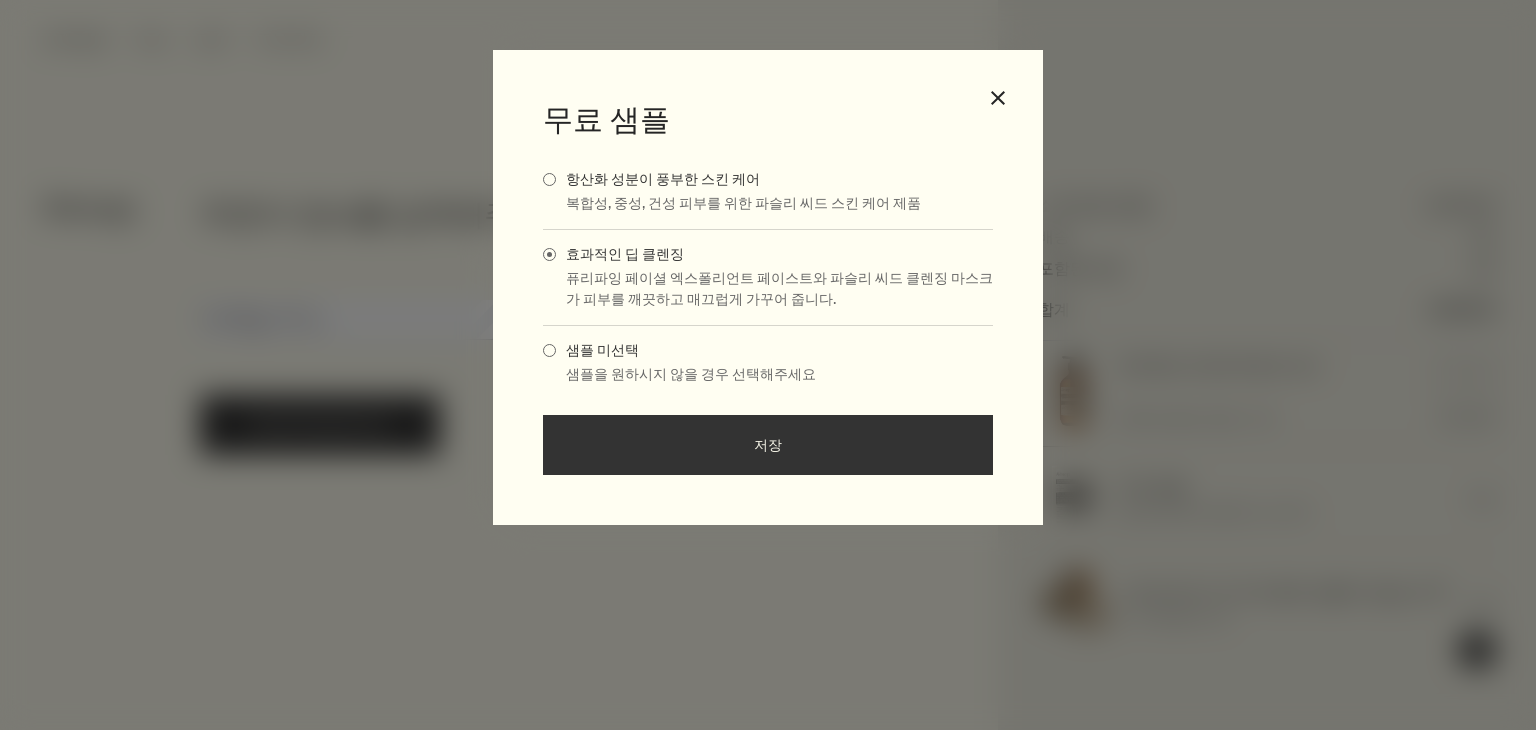 click on "저장" at bounding box center [768, 445] 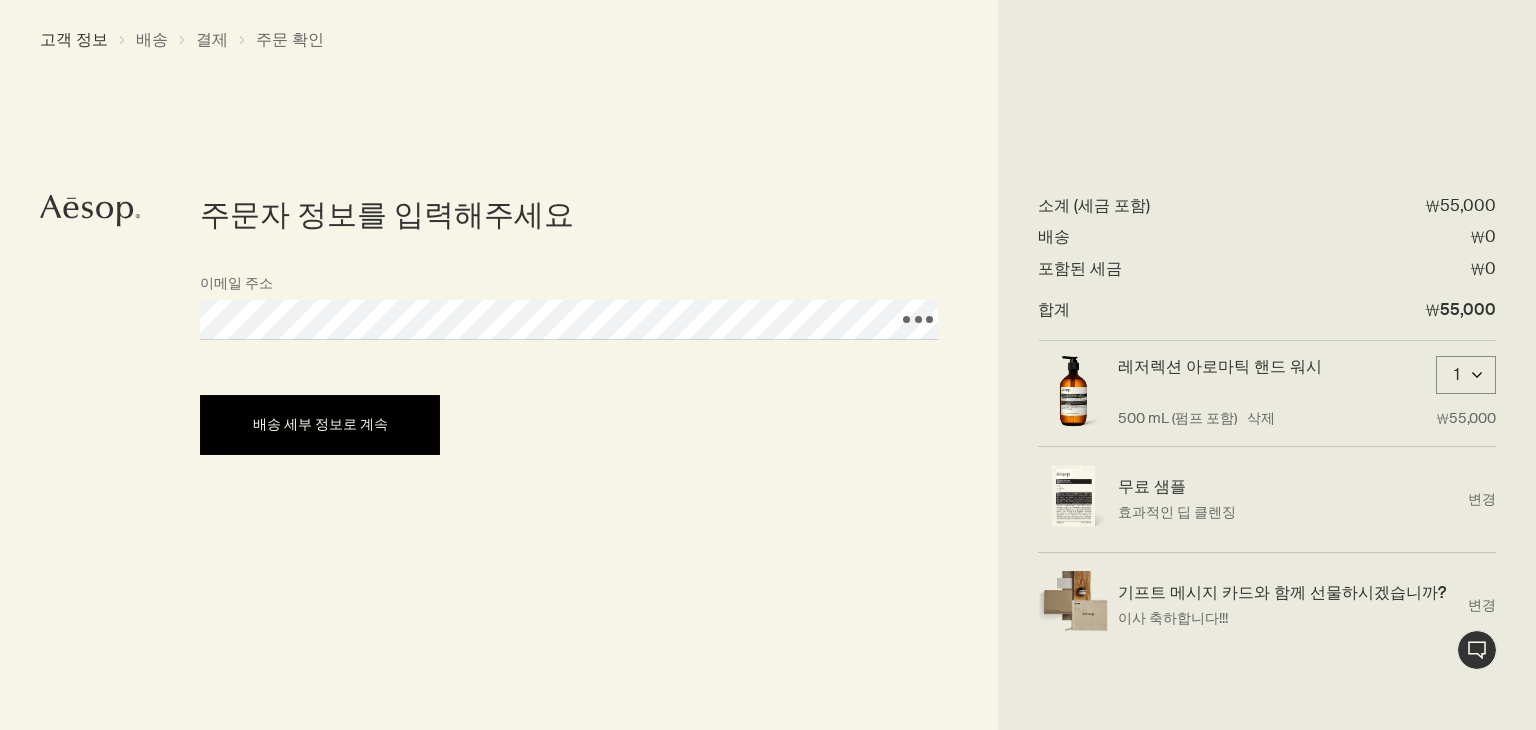 click on "배송 세부 정보로 계속" at bounding box center (320, 424) 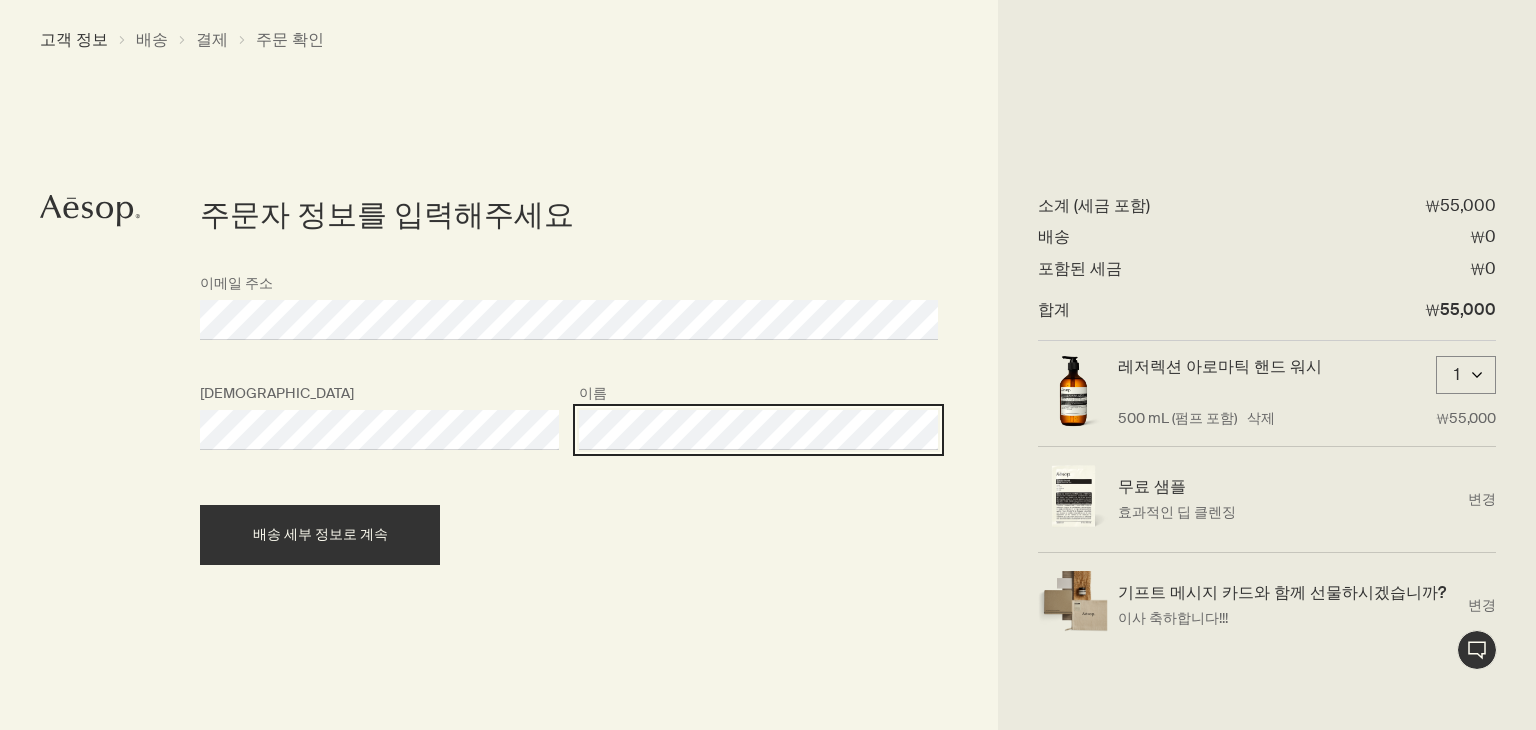click on "배송 세부 정보로 계속" at bounding box center [320, 535] 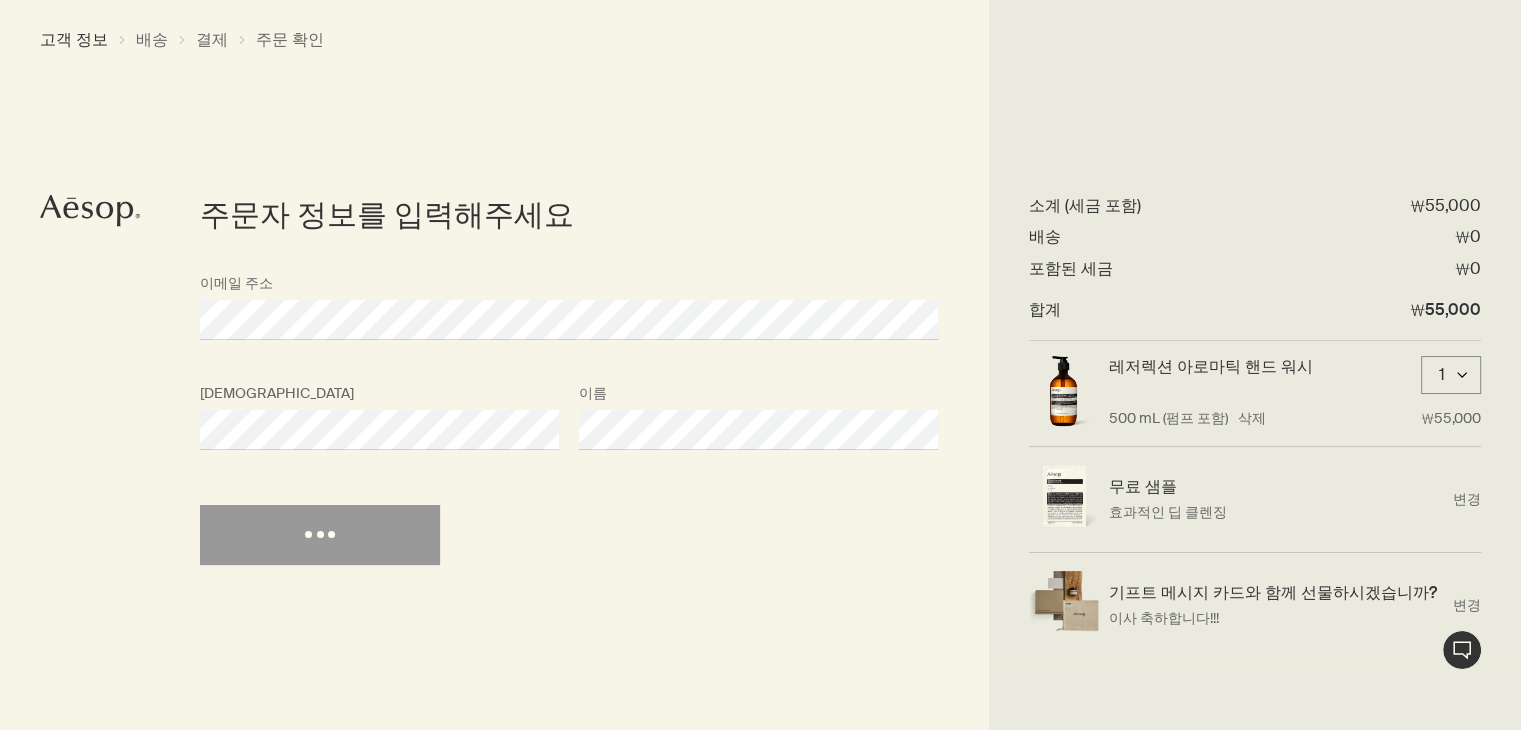 select on "KR" 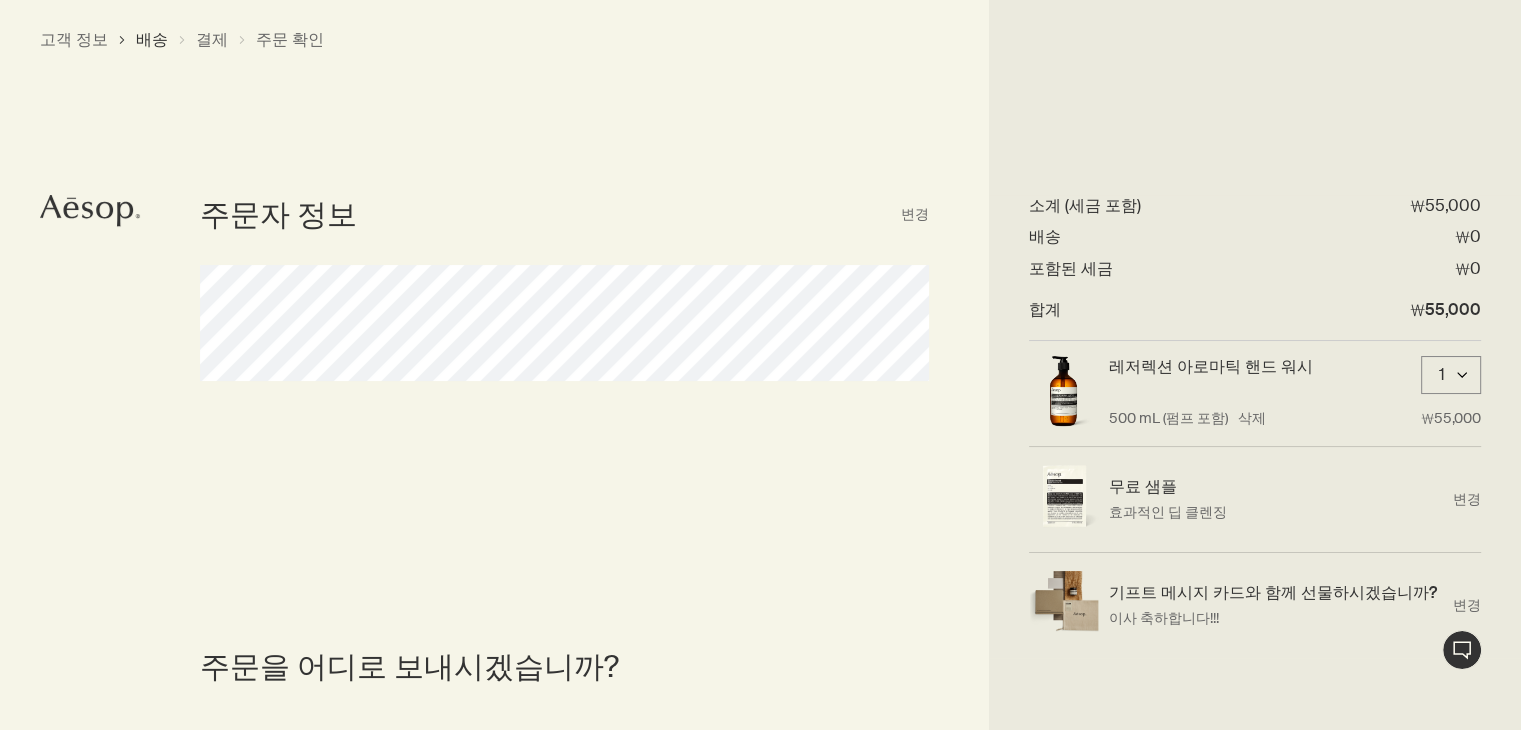 select on "KR" 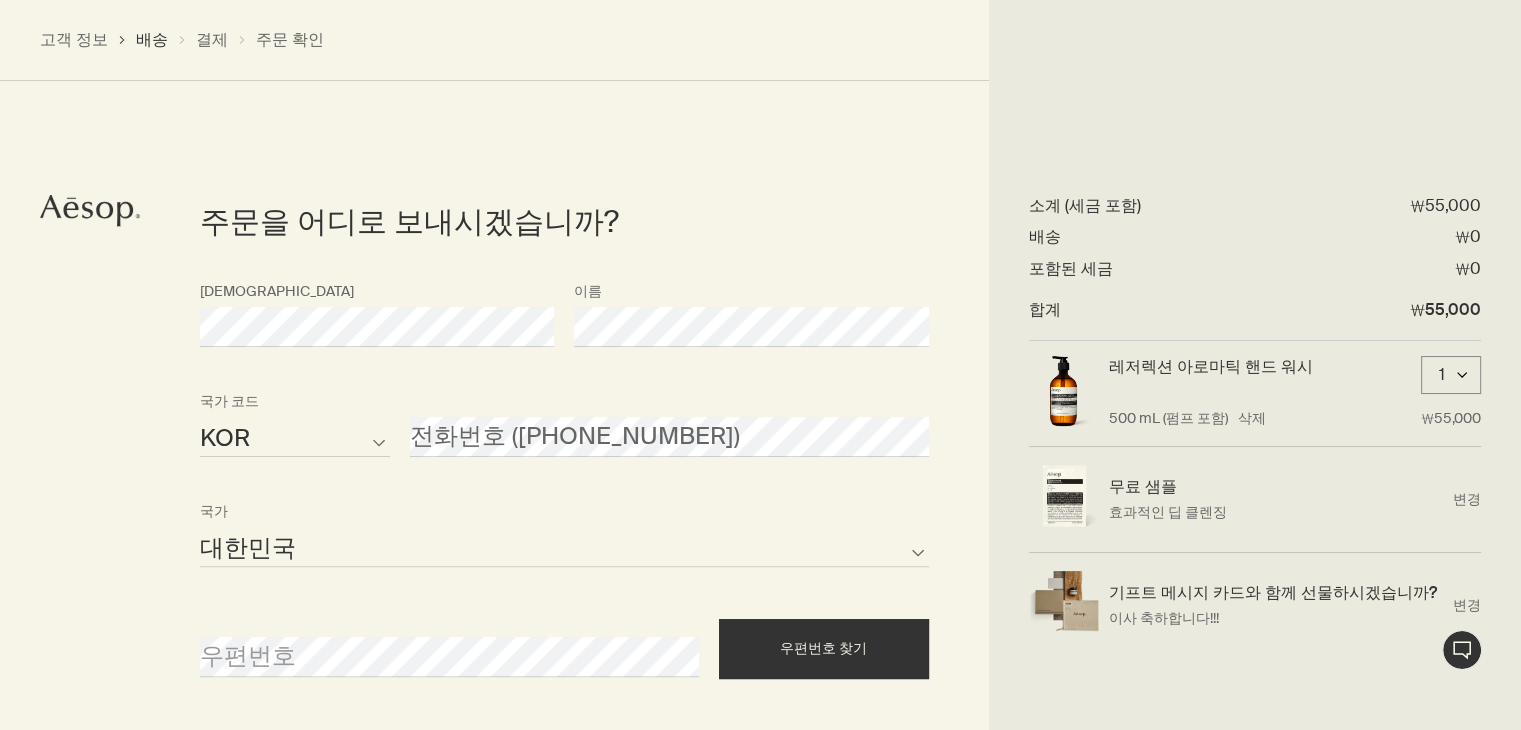 scroll, scrollTop: 452, scrollLeft: 0, axis: vertical 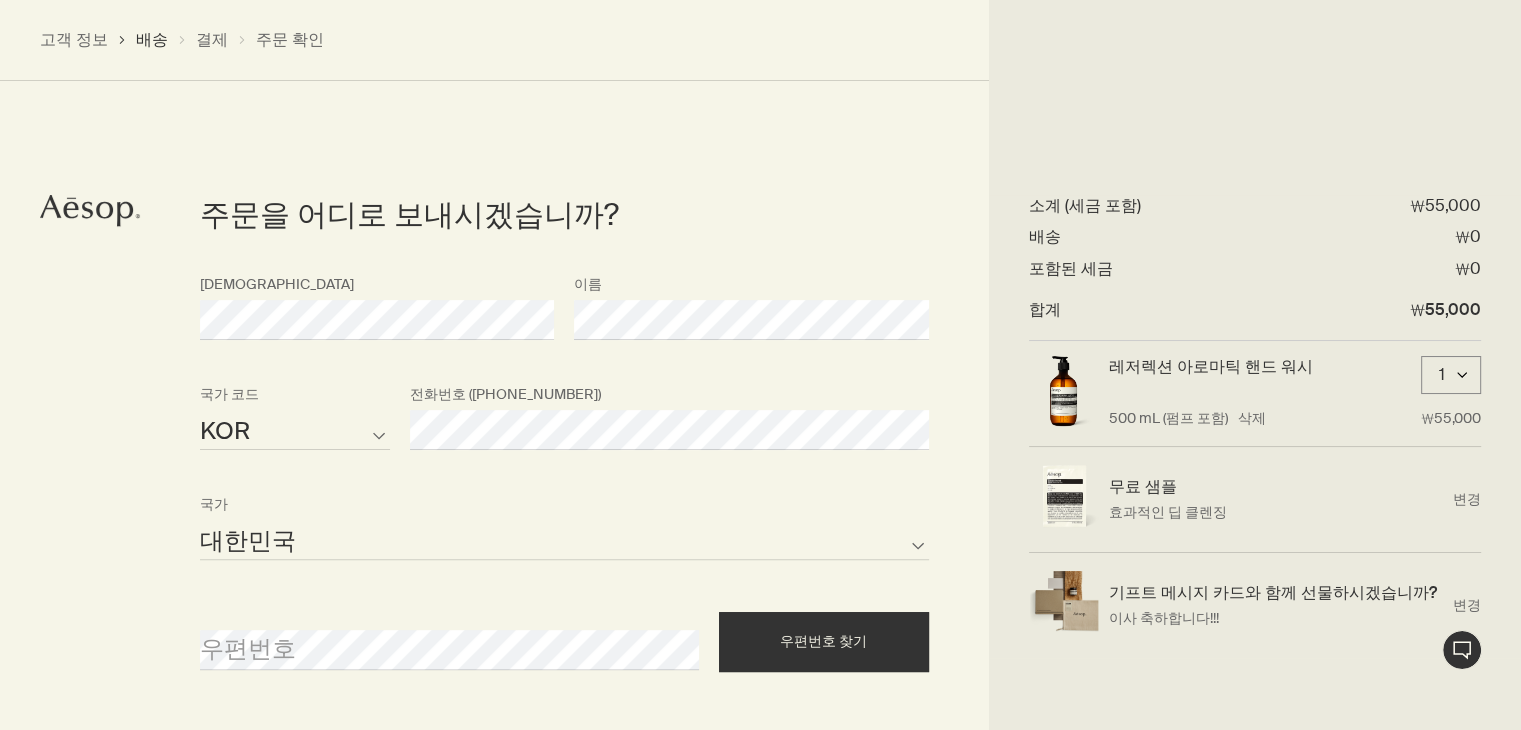 click on "대한민국 나열되지 않은 국가 국가" at bounding box center [564, 522] 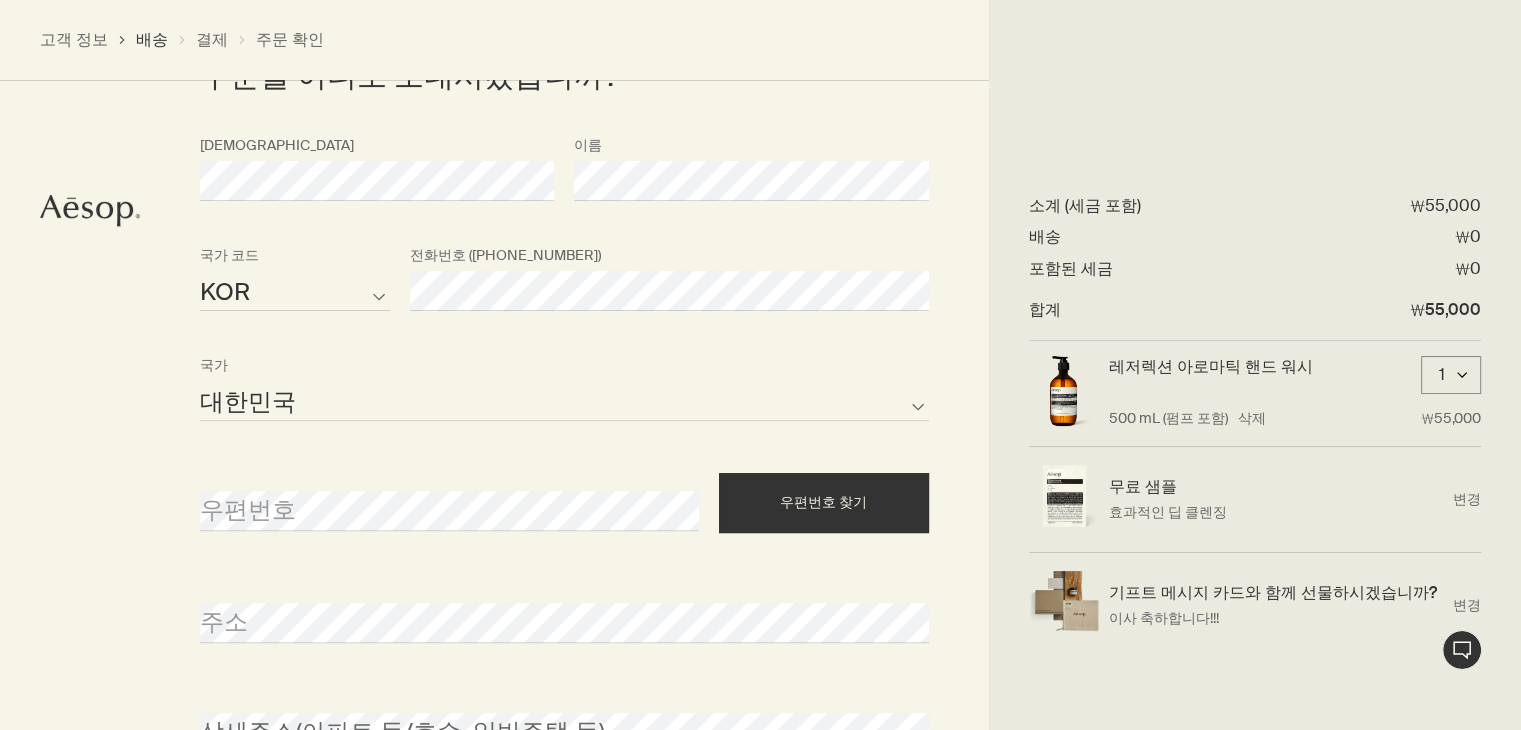 scroll, scrollTop: 752, scrollLeft: 0, axis: vertical 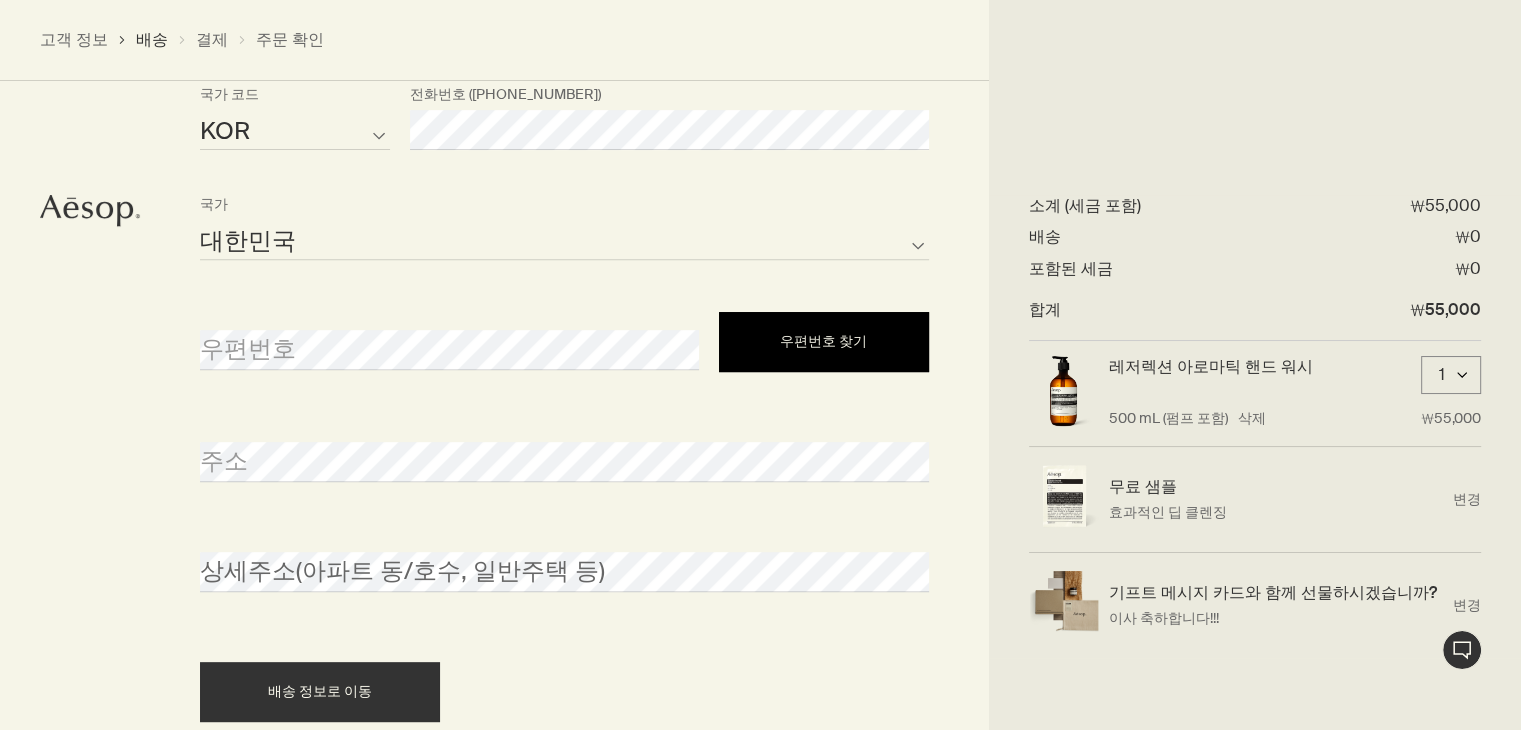 click on "우편번호 찾기" at bounding box center (824, 342) 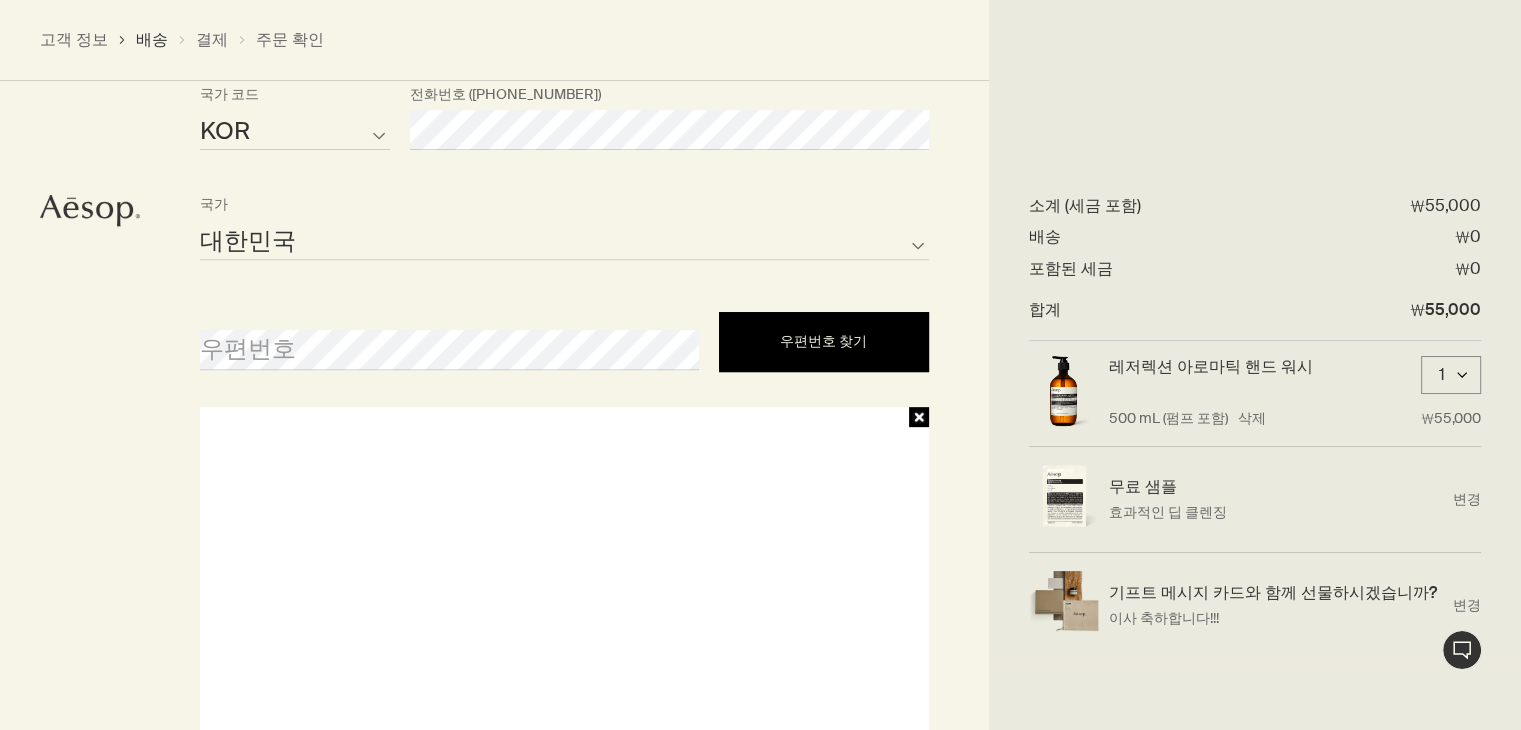 scroll, scrollTop: 0, scrollLeft: 0, axis: both 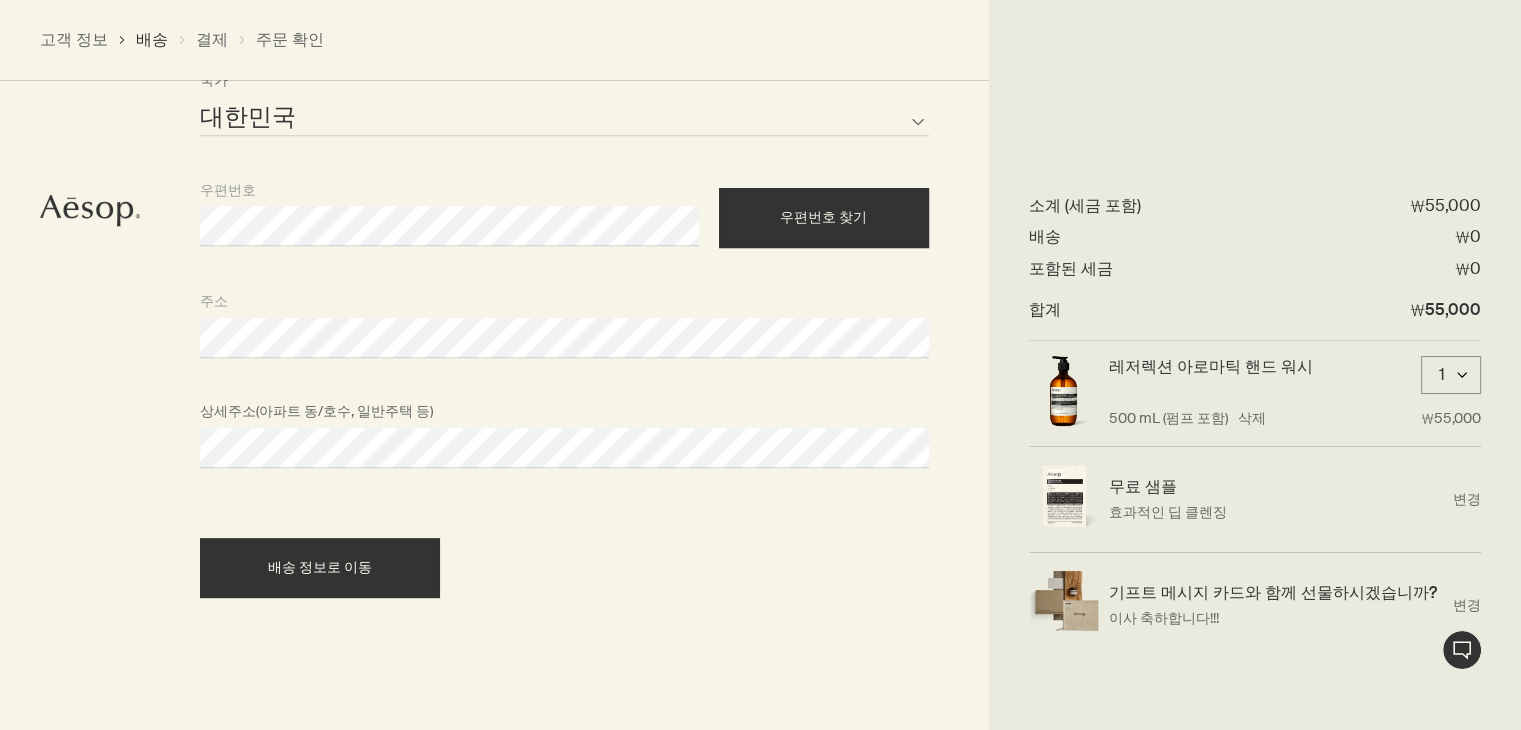 click on "주소" at bounding box center (564, 338) 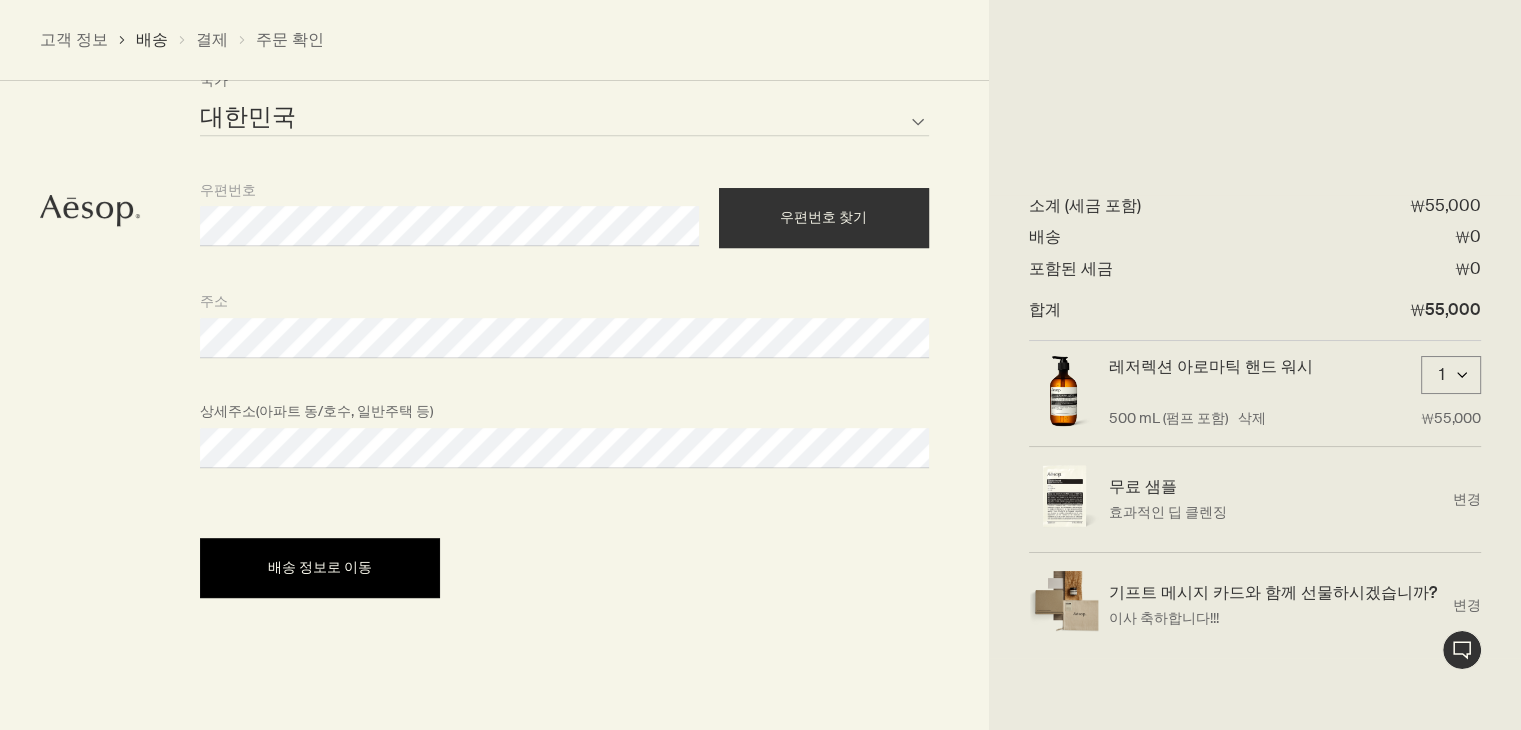 click on "배송 정보로 이동" at bounding box center (320, 568) 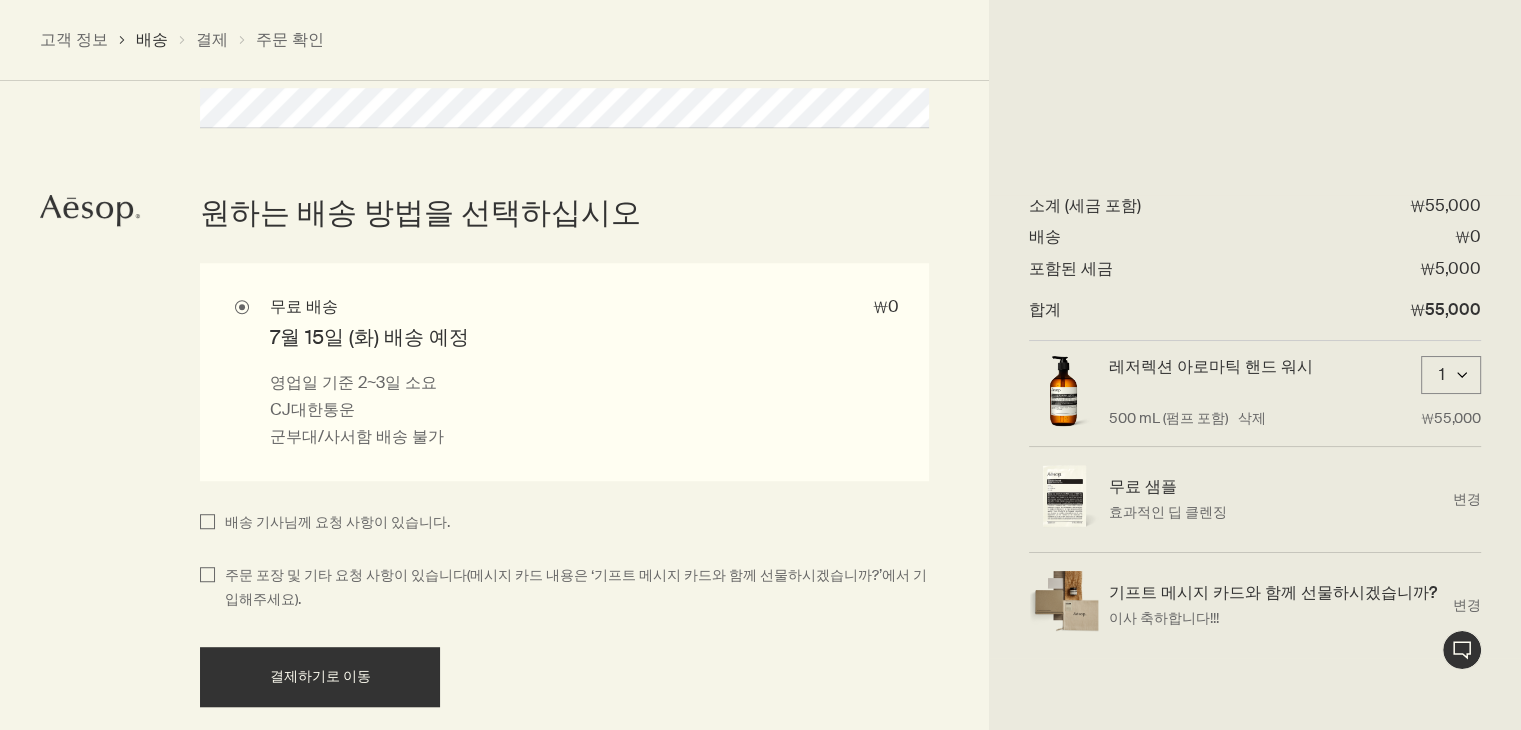 scroll, scrollTop: 1221, scrollLeft: 0, axis: vertical 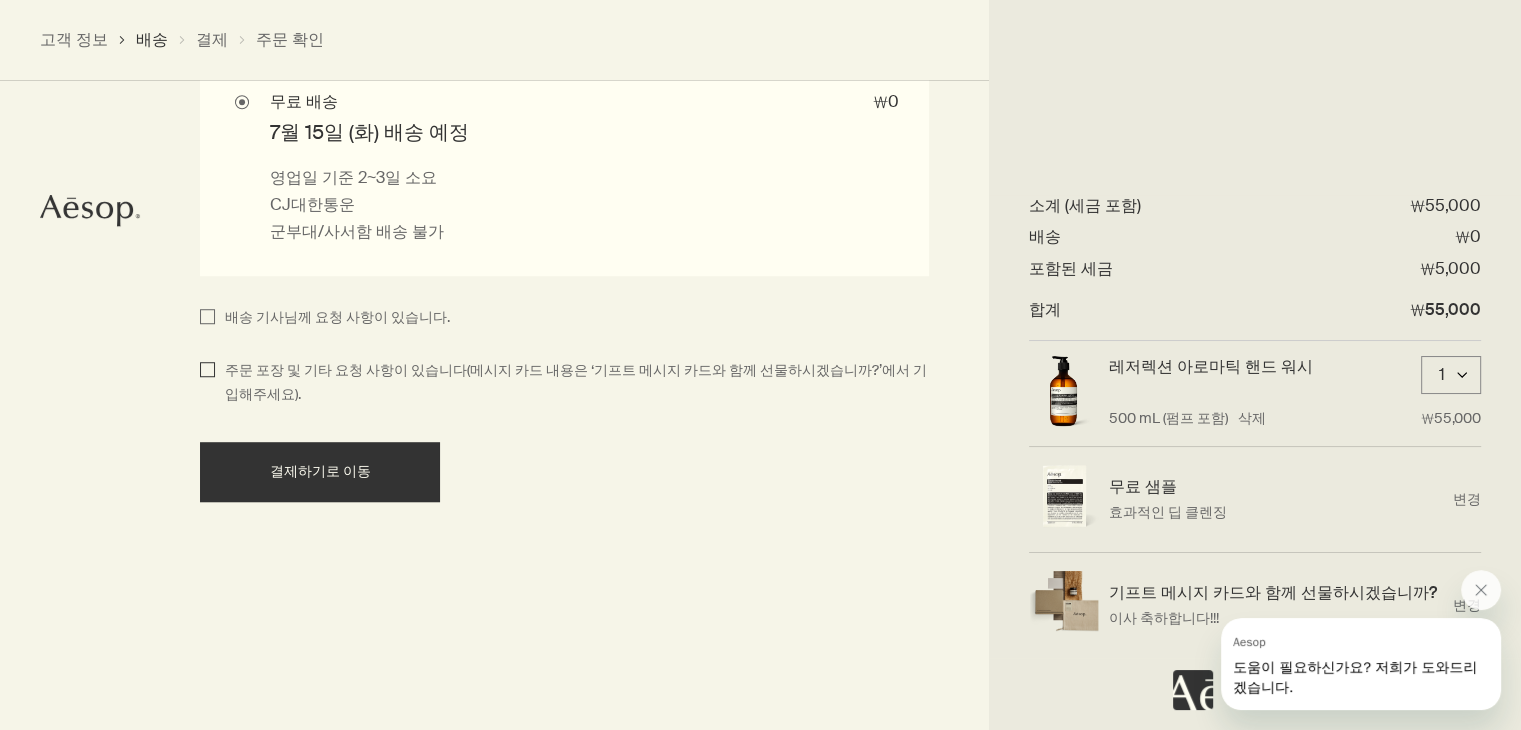 click on "주문 포장 및 기타 요청 사항이 있습니다(메시지 카드 내용은 ‘기프트 메시지 카드와 함께 선물하시겠습니까?’에서 기입해주세요)." at bounding box center (207, 383) 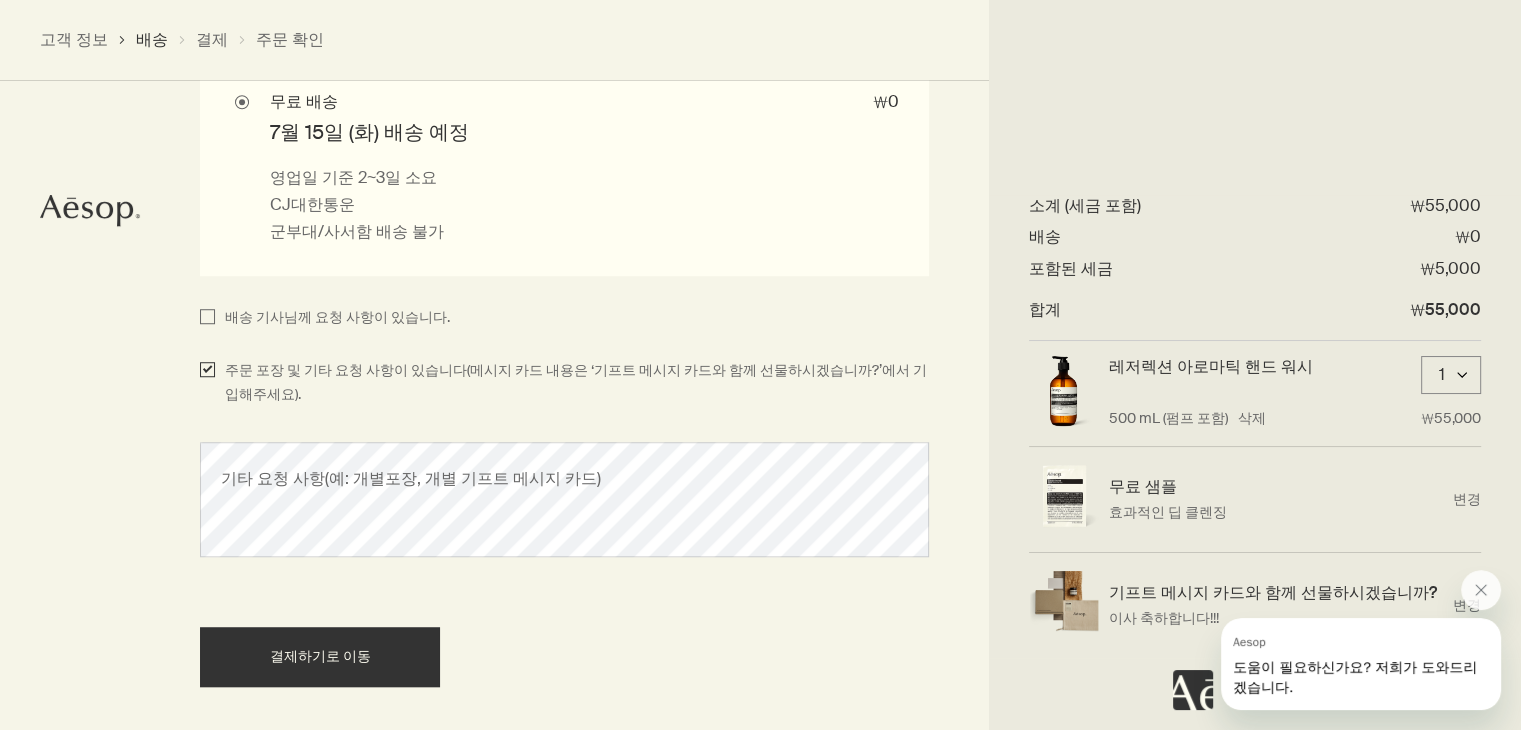 click on "주문 포장 및 기타 요청 사항이 있습니다(메시지 카드 내용은 ‘기프트 메시지 카드와 함께 선물하시겠습니까?’에서 기입해주세요)." at bounding box center [207, 383] 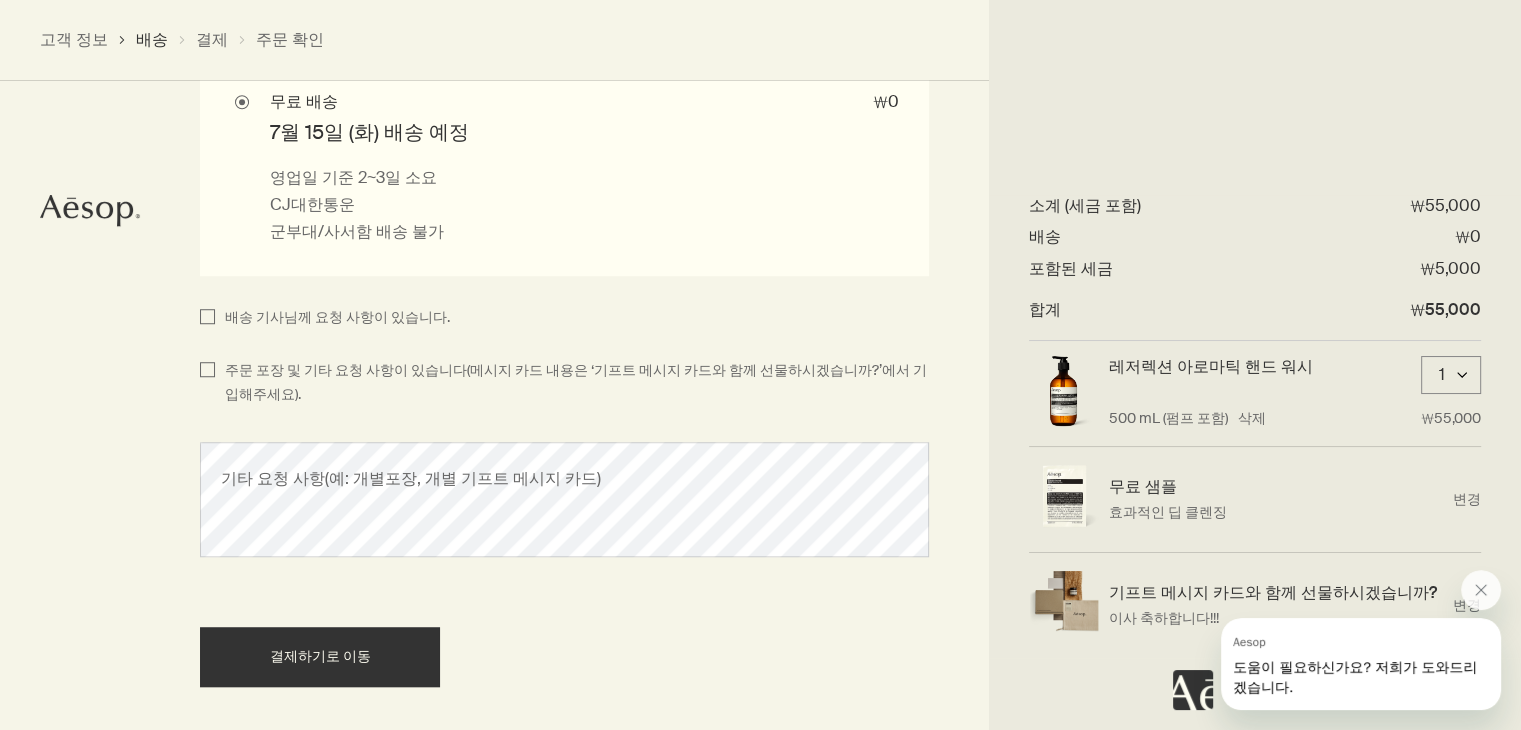 checkbox on "false" 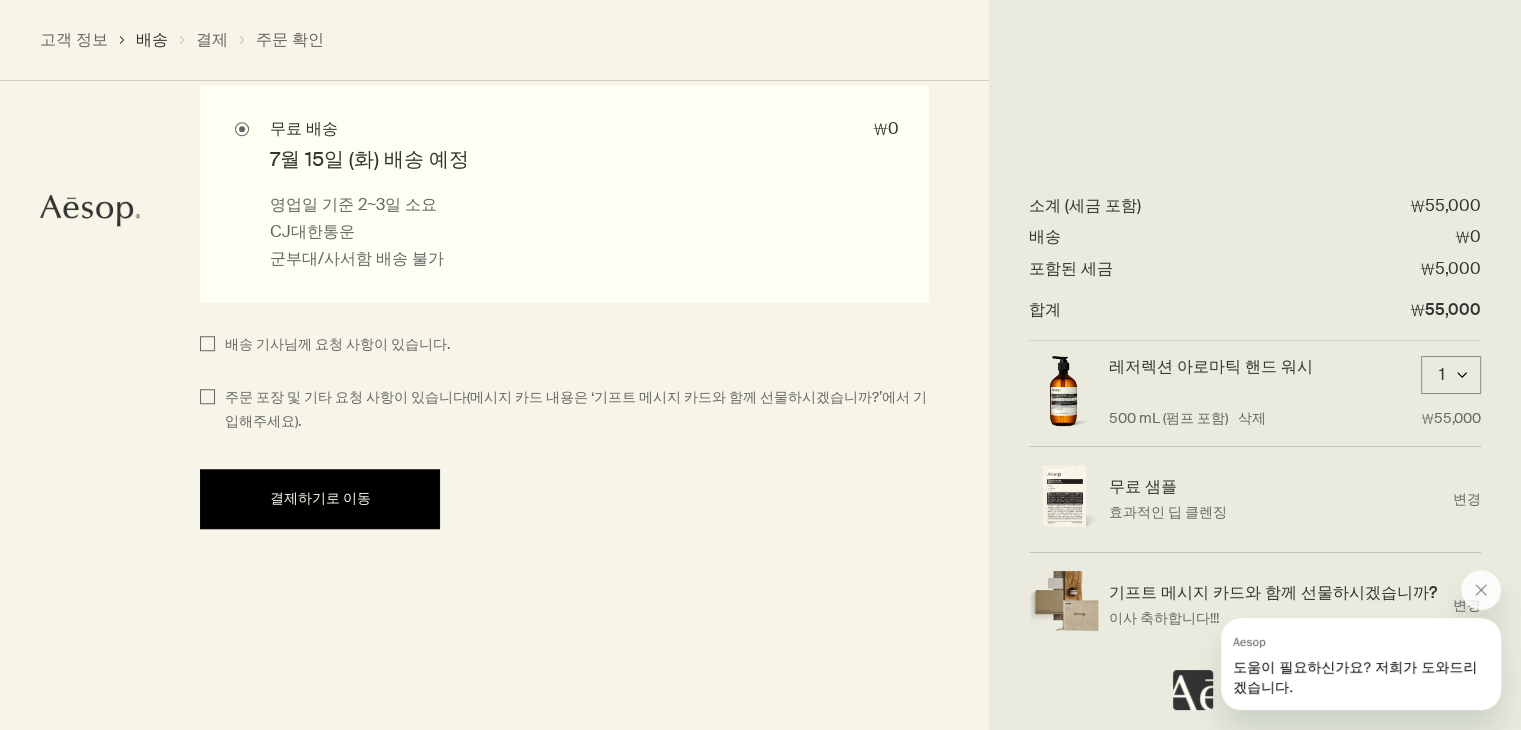 scroll, scrollTop: 1412, scrollLeft: 0, axis: vertical 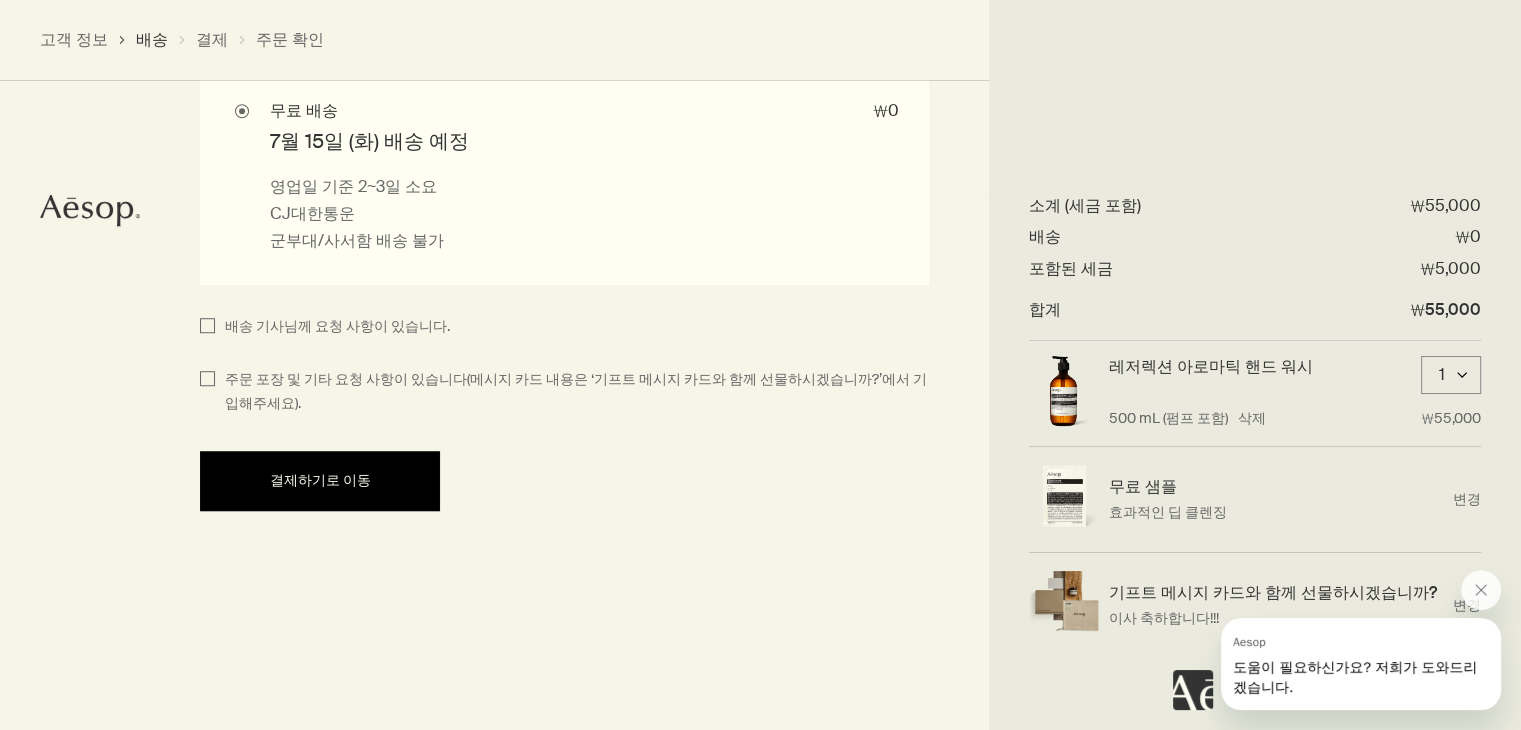 click on "결제하기로 이동" at bounding box center (320, 480) 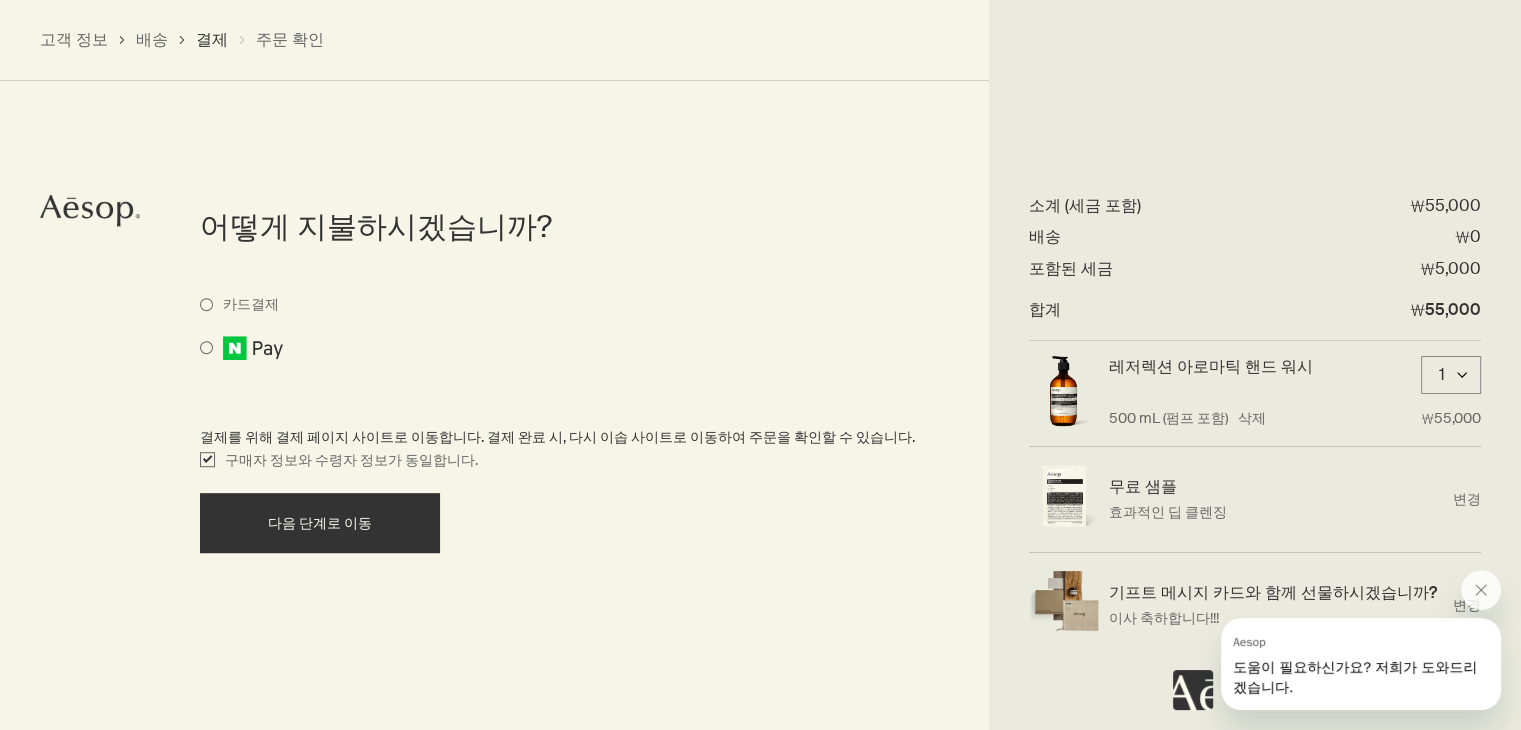 scroll, scrollTop: 1019, scrollLeft: 0, axis: vertical 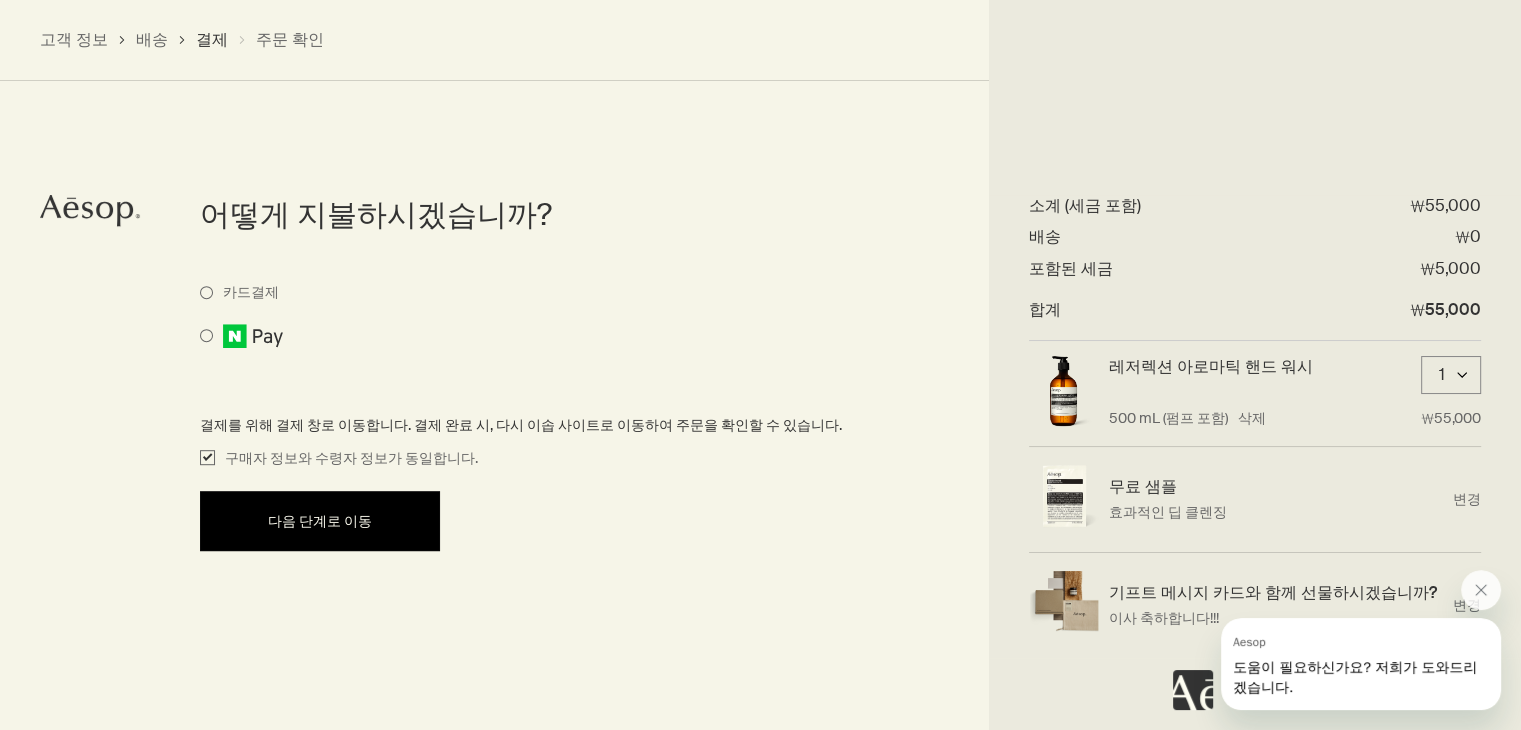 click on "다음 단계로 이동" at bounding box center [320, 521] 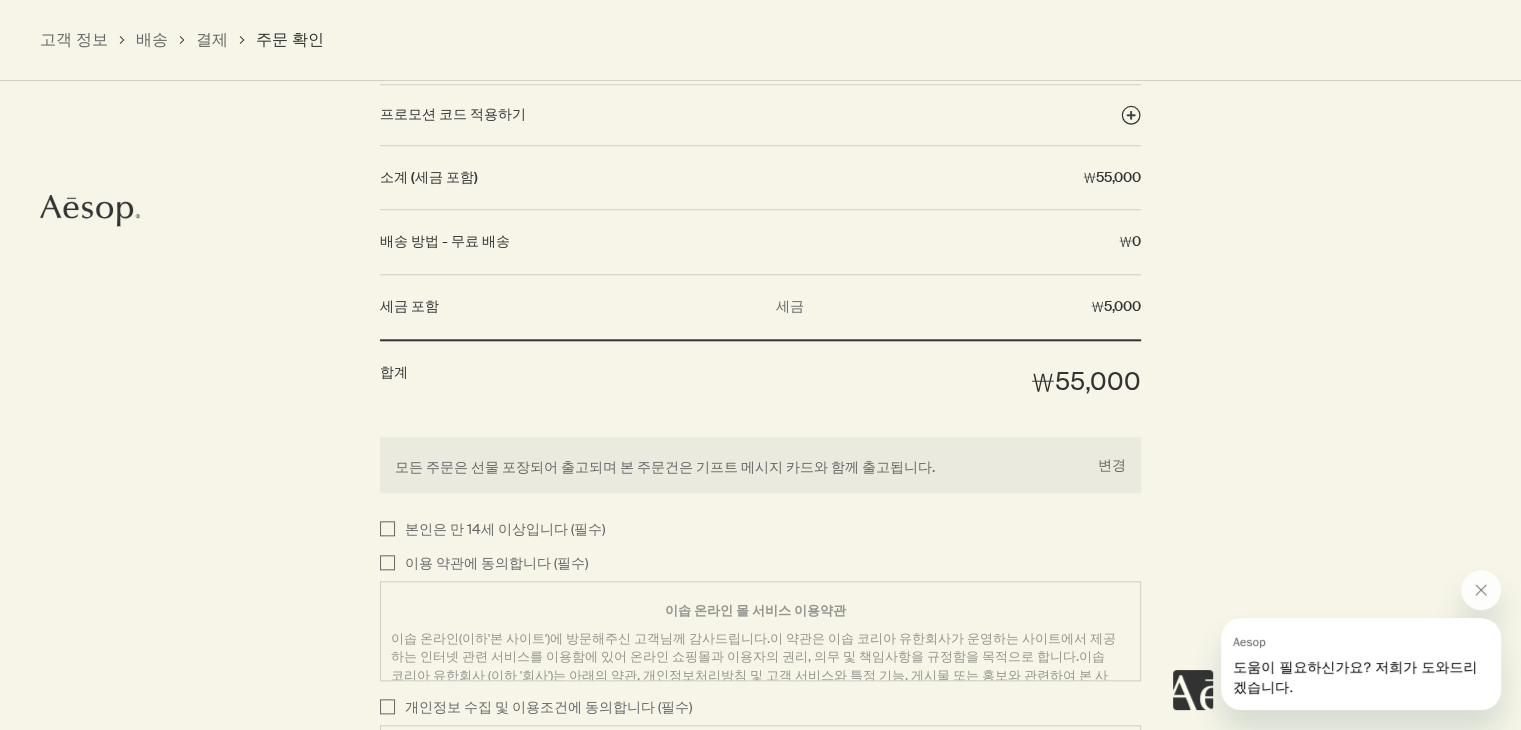 scroll, scrollTop: 2095, scrollLeft: 0, axis: vertical 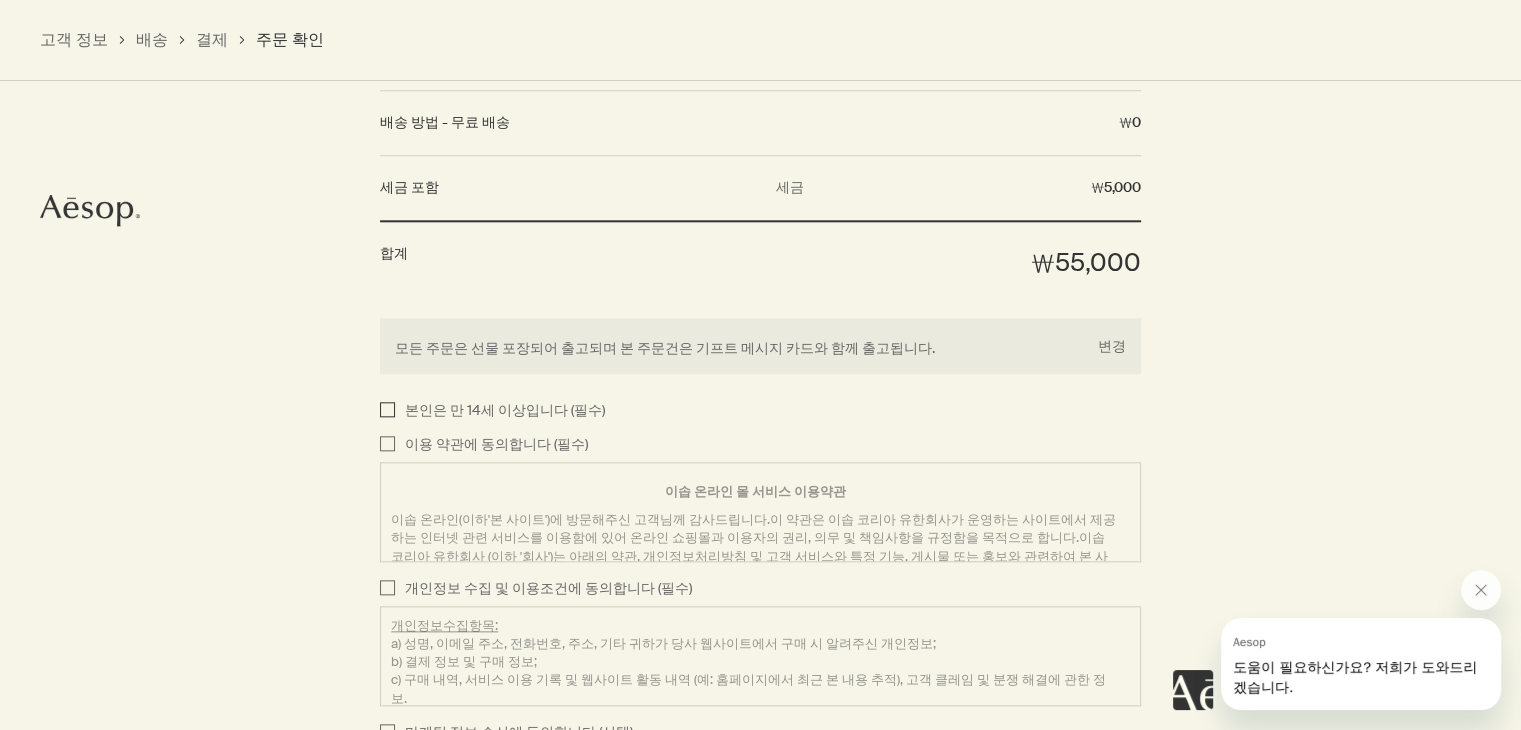 click on "본인은 만 14세 이상입니다 (필수)" at bounding box center (387, 411) 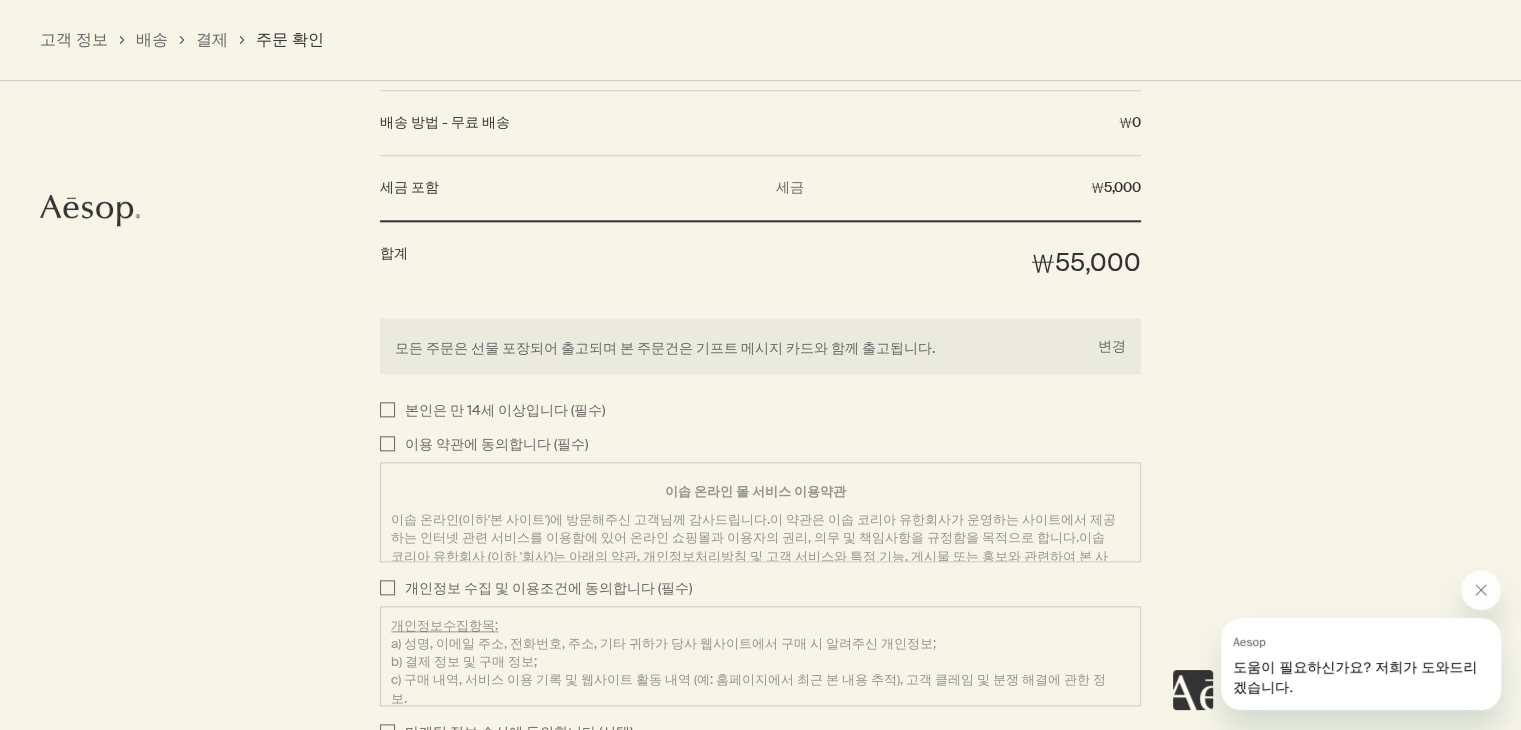 checkbox on "true" 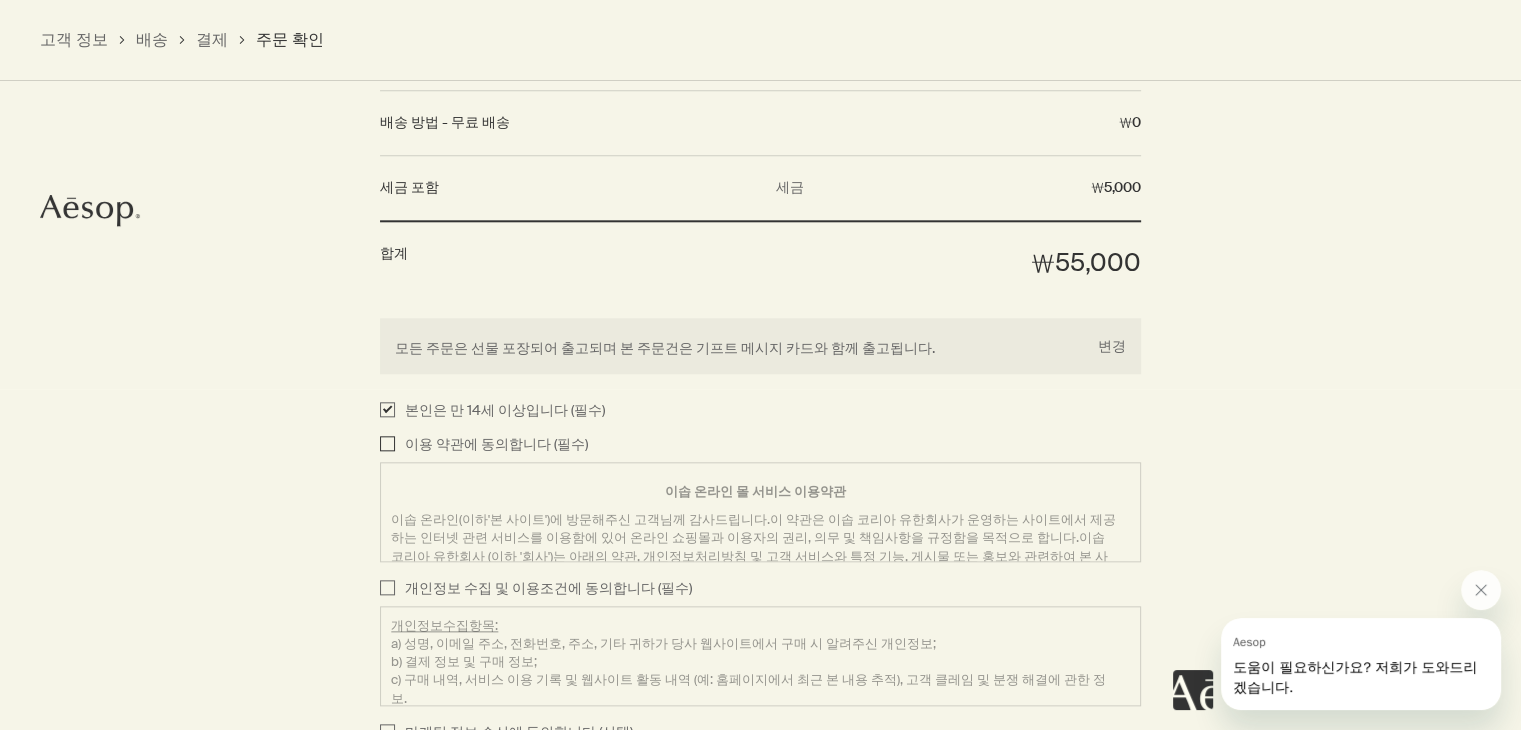 click on "이용 약관에 동의합니다 (필수)
이솝 온라인 몰 서비스 이용약관 제1조 정의 본 약관의 주요 용어는 아래와 같이 정의합니다. ① “이솝 온라인 몰”은 이솝 코리아가 운영하는 공식 온라인 쇼핑몰을 말합니다. ② "서비스"란 이솝 온라인 몰 사이트 및 사이트 관련 각종 서비스를 말합니다. ③ "이용자"란 사이트에 접속하여 이 약관에 따라 이솝 온라인 몰이 제공하는 서비스를 받는 "회원"과 “비회원”을 말합니다. ④ "회원"은 이솝 온라인 몰에 개인 정보를 제공하여 회원 등록을 한 자로서, 회원 전용 서비스를 이용할 수 있는 자를 말합니다. 제2조 개인 정보 보호 제 3조 약관의 변경 제4조 이용자에게 제공된 서비스 취소" at bounding box center (387, 445) 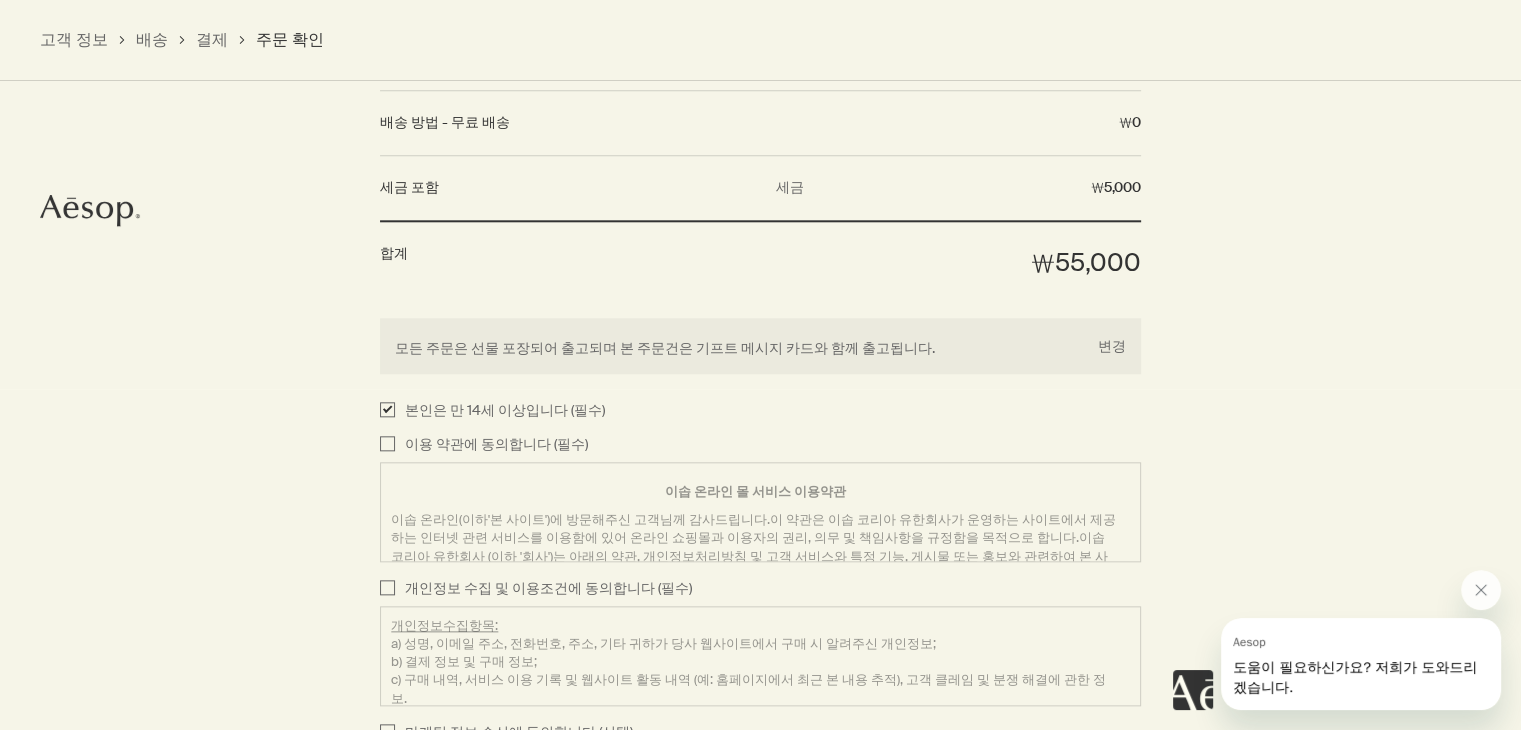 checkbox on "true" 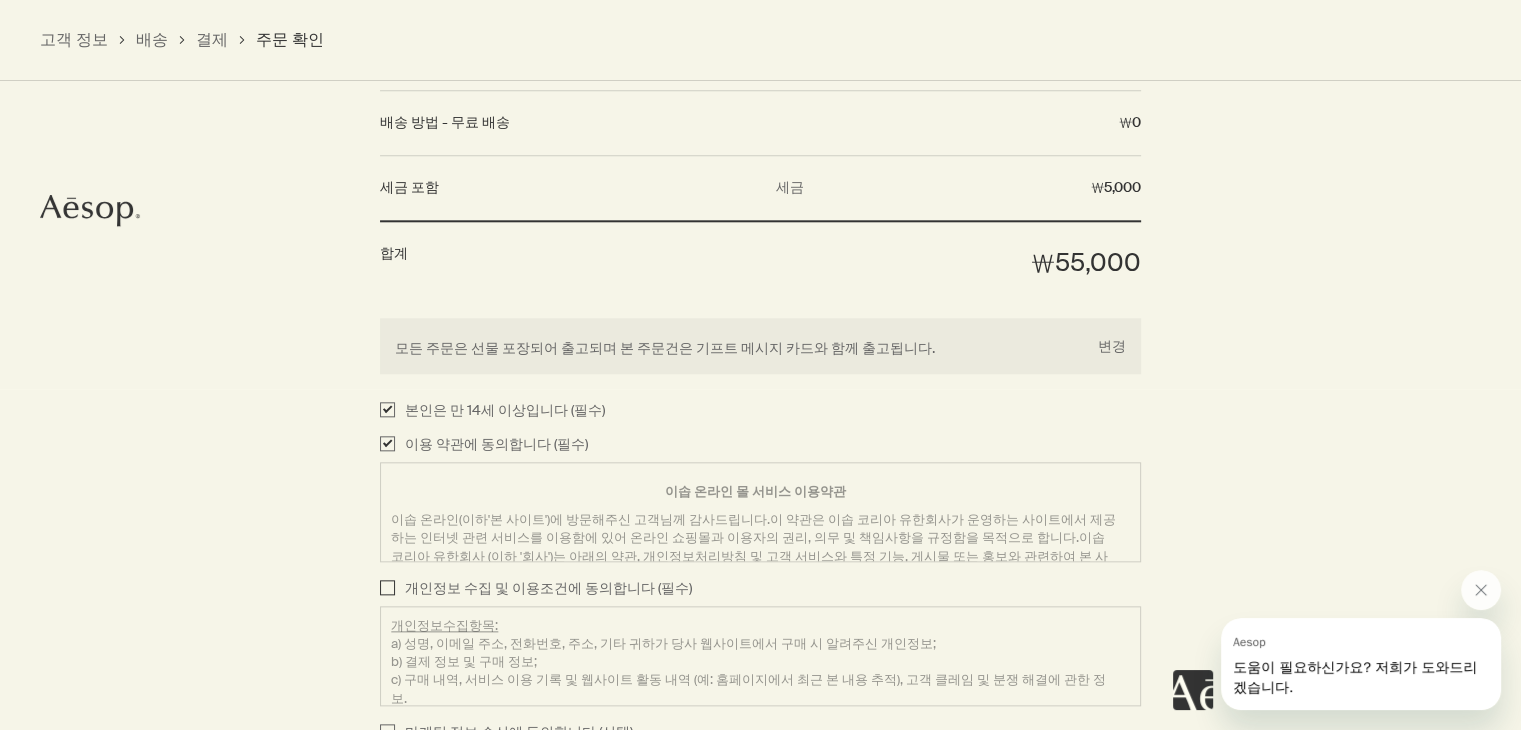 click on "개인정보 수집 및 이용조건에 동의합니다 (필수)
개인정보수집항목:
a) 성명, 이메일 주소, 전화번호, 주소, 기타 귀하가 당사 웹사이트에서 구매 시 알려주신 개인정보;
b) 결제 정보 및 구매 정보;
c) 구매 내역, 서비스 이용 기록 및 웹사이트 활동 내역 (예: 홈페이지에서 최근 본 내용 추적), 고객 클레임 및 분쟁 해결에 관한 정보.
이용목적:
이솝의 제품, 서비스 구매 주문 처리, 이솝 웹사이트에서 체결한 계약의 이행, 법적 의무를 준수하고 이솝과 고객과의 분쟁을 해결, 각종 고지사항의 전달 및 연락, 문의 및 민원사항의 상담 및 처리.
보유기간:
- 계약 또는 청약 철회 등에 관한 기록
기간: 5년
기간: 5년
기간: 5년" at bounding box center (387, 589) 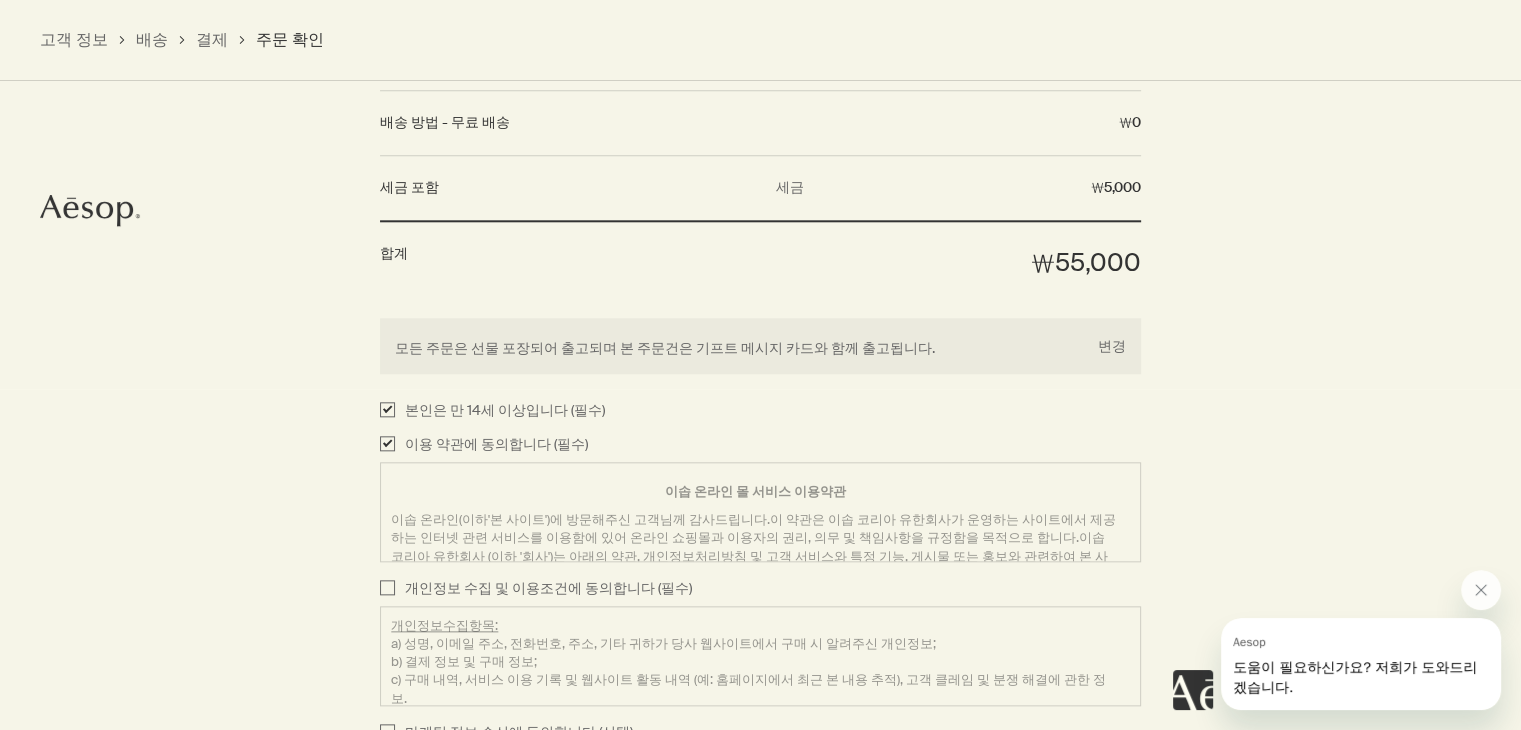checkbox on "true" 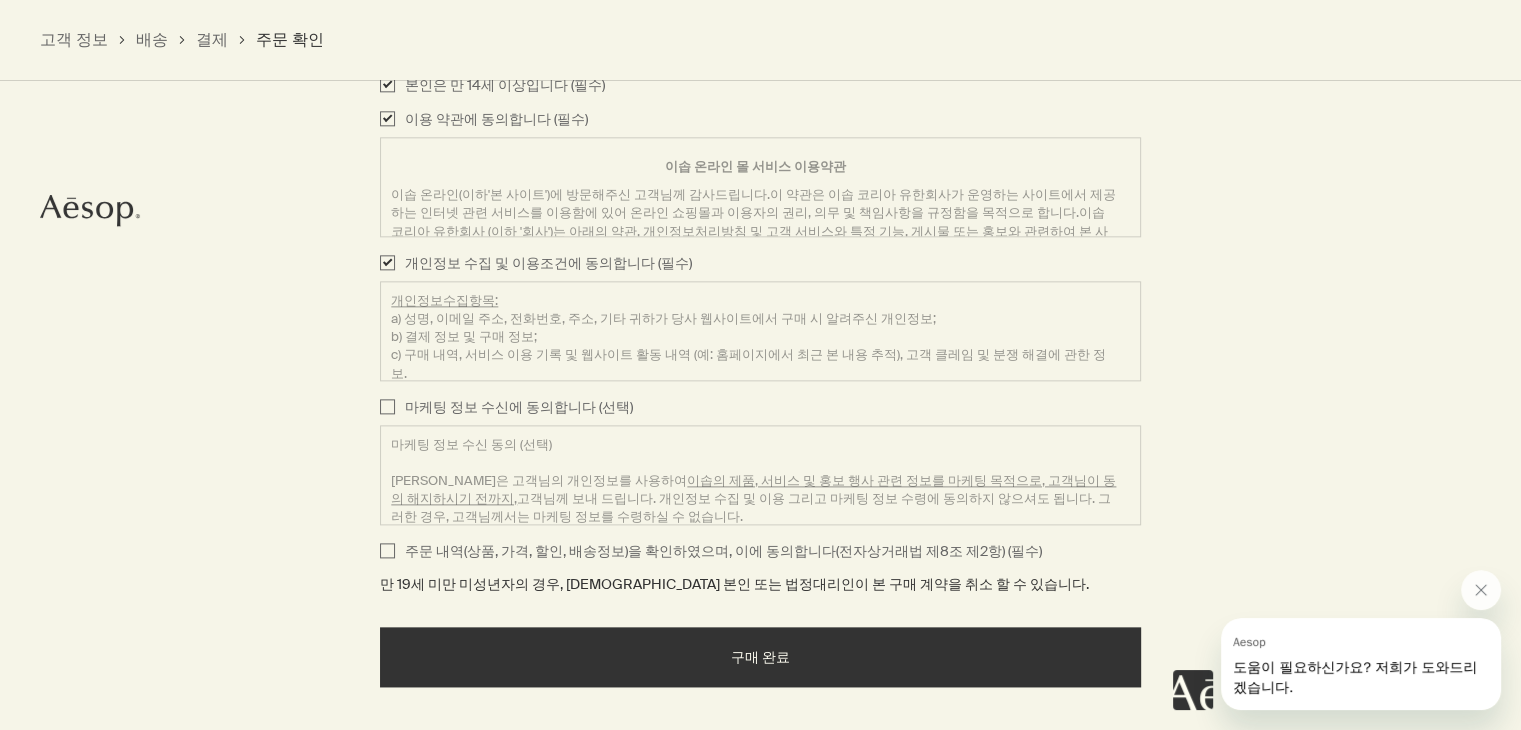 scroll, scrollTop: 2495, scrollLeft: 0, axis: vertical 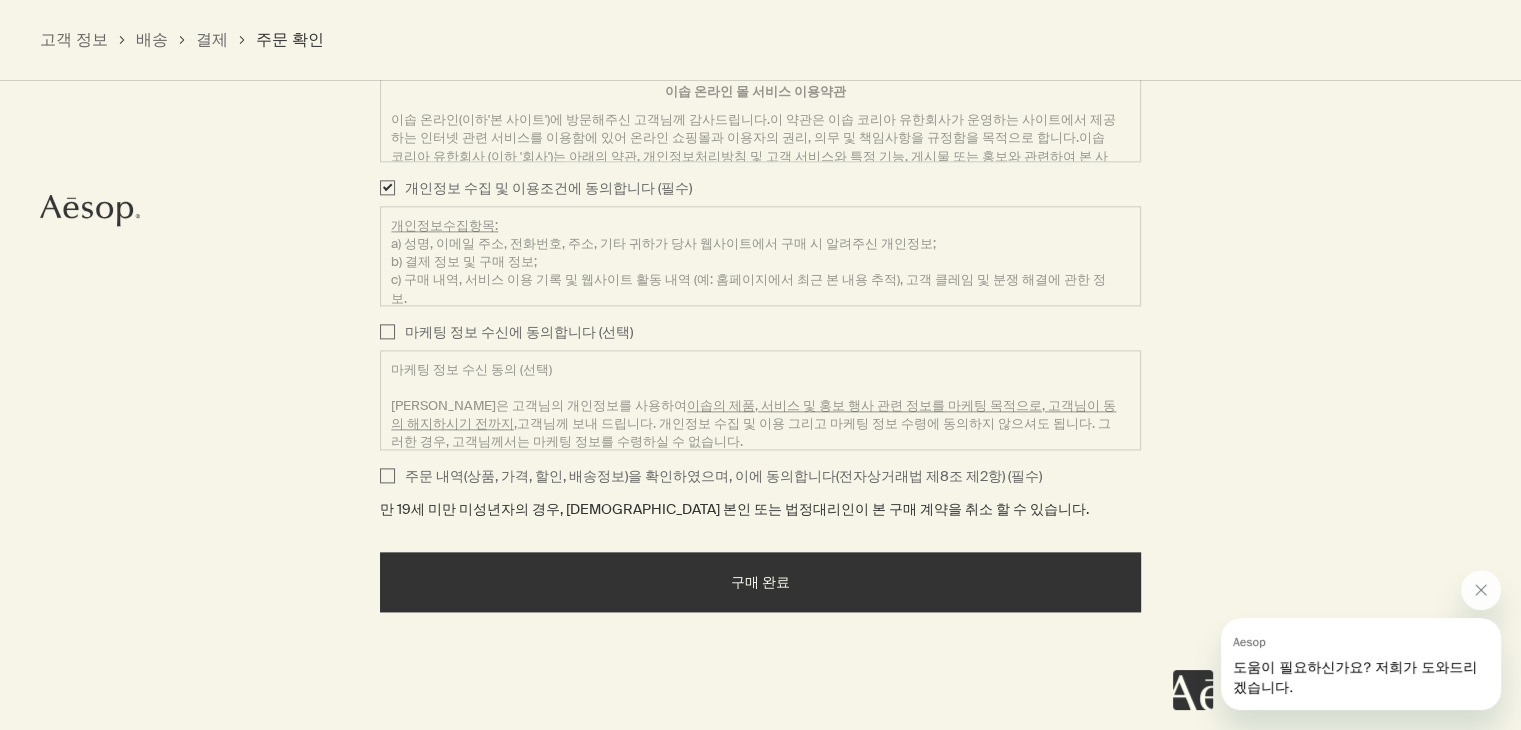 click on "주문 내역(상품, 가격, 할인, 배송정보)을 확인하였으며, 이에 동의합니다(전자상거래법 제8조 제2항) (필수)" at bounding box center (718, 477) 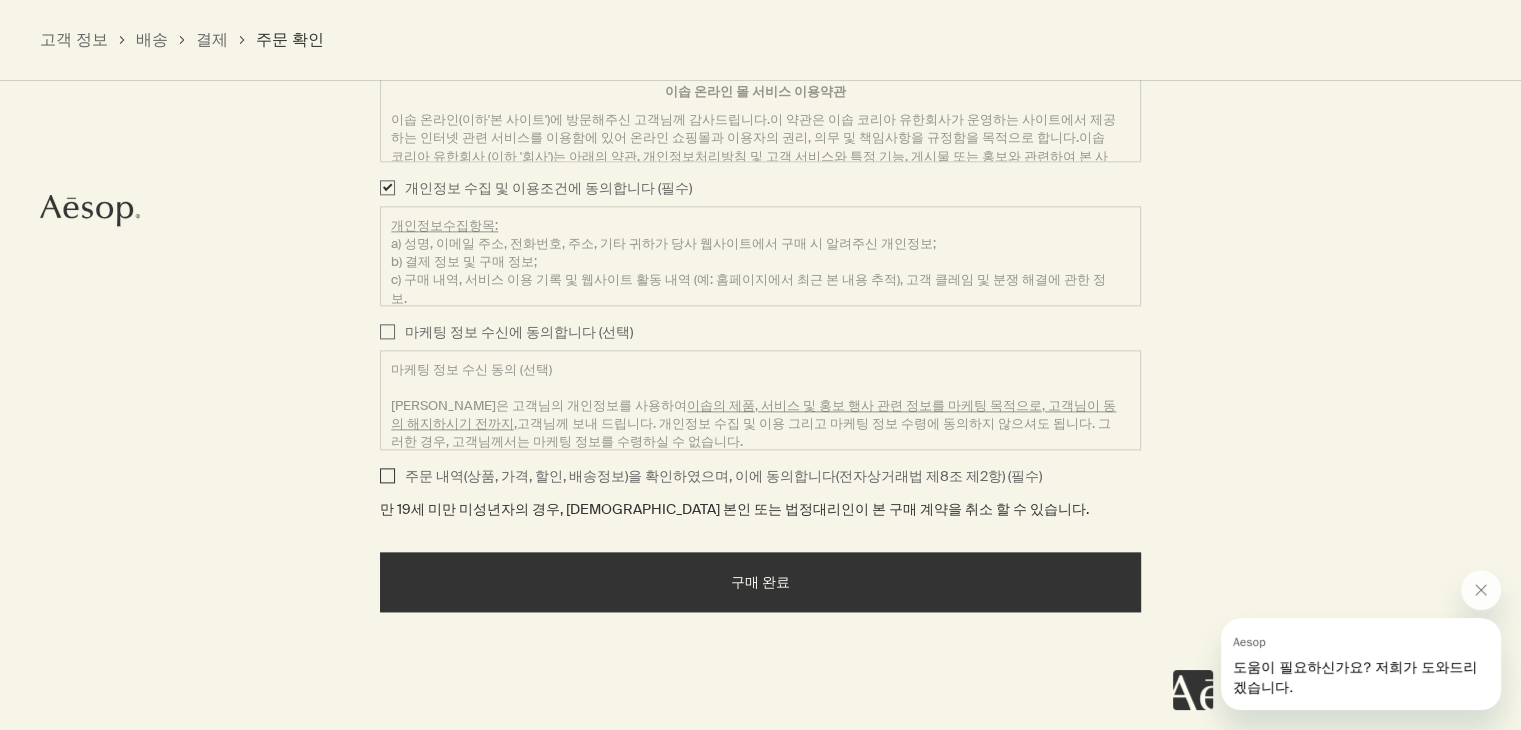 click on "주문 내역(상품, 가격, 할인, 배송정보)을 확인하였으며, 이에 동의합니다(전자상거래법 제8조 제2항) (필수)" at bounding box center (387, 477) 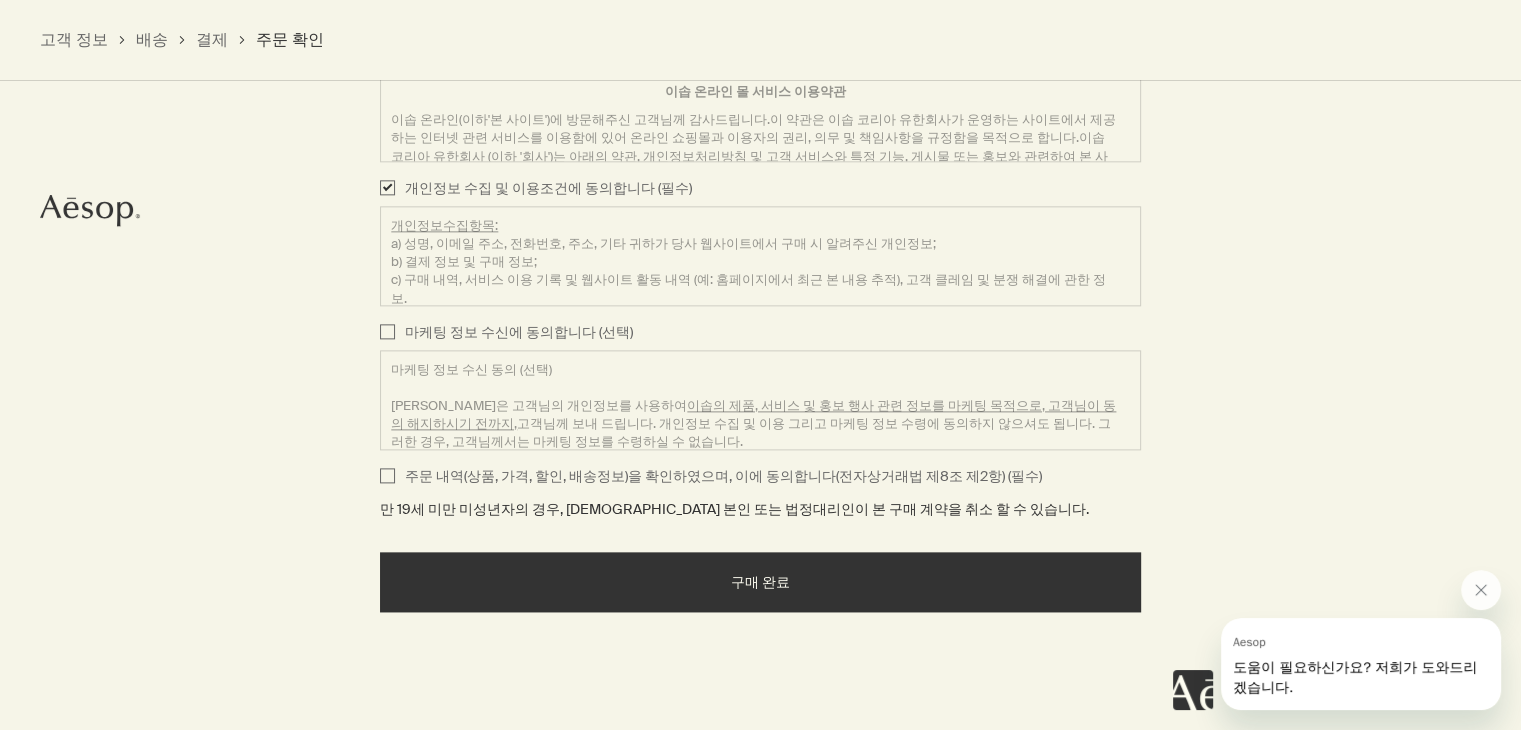 checkbox on "true" 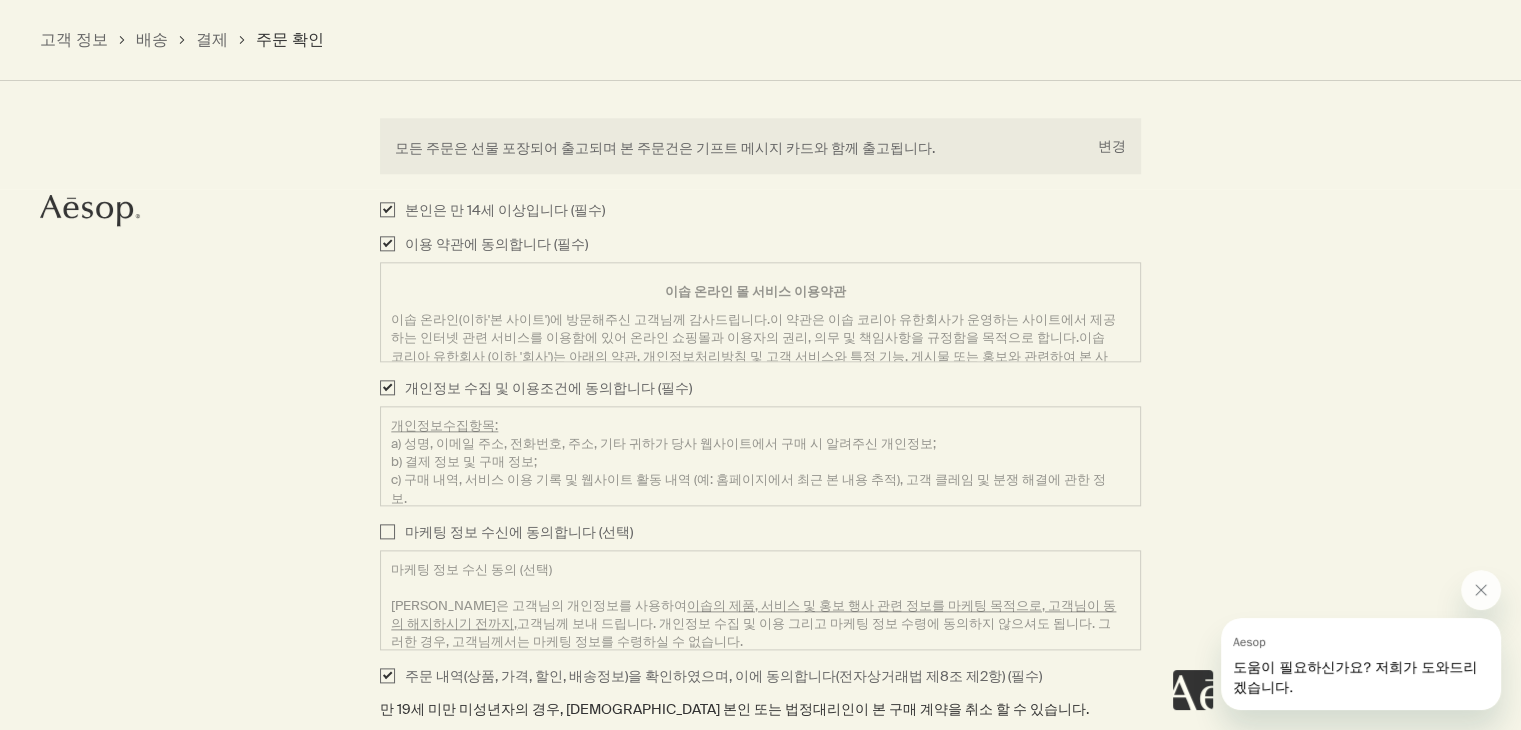 scroll, scrollTop: 2508, scrollLeft: 0, axis: vertical 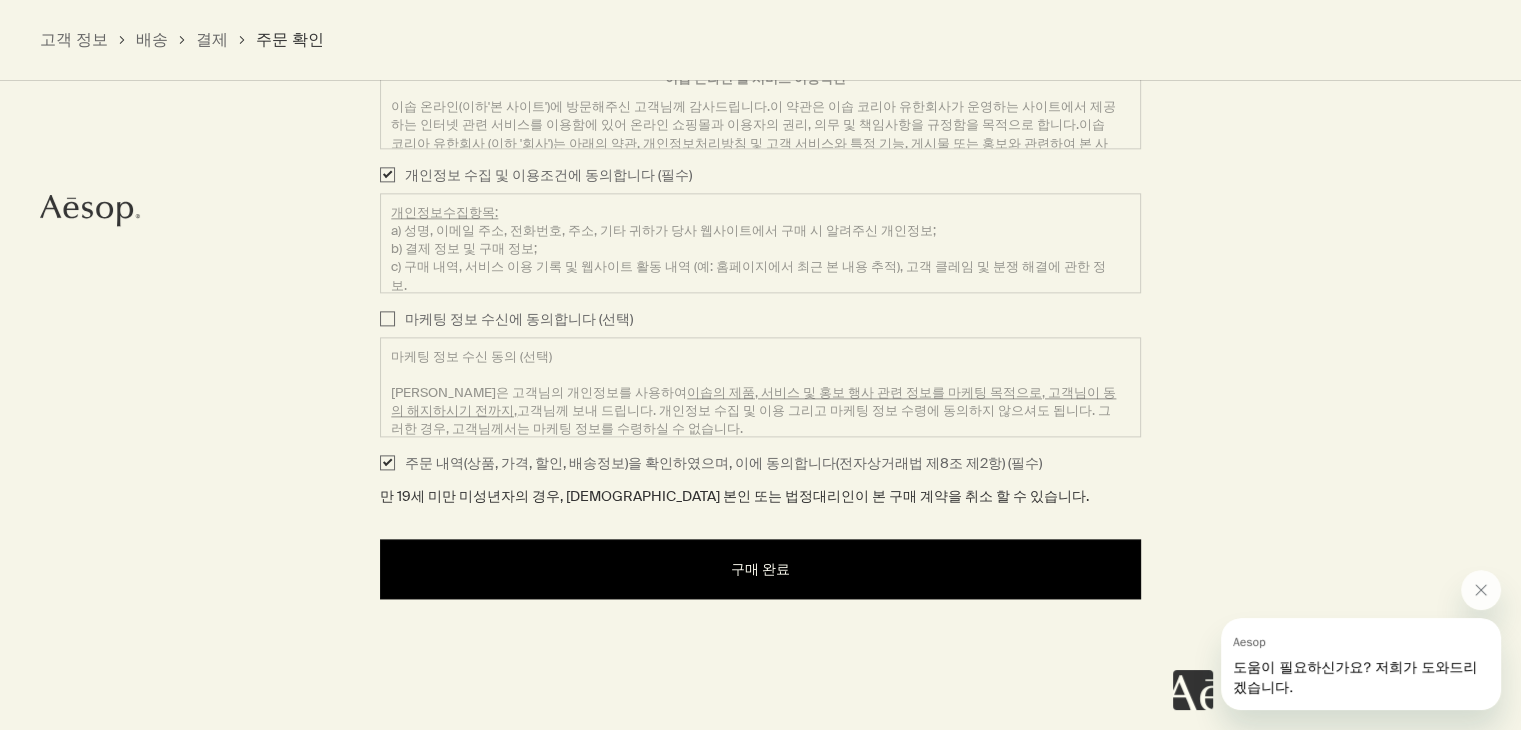 click on "구매 완료" at bounding box center (760, 569) 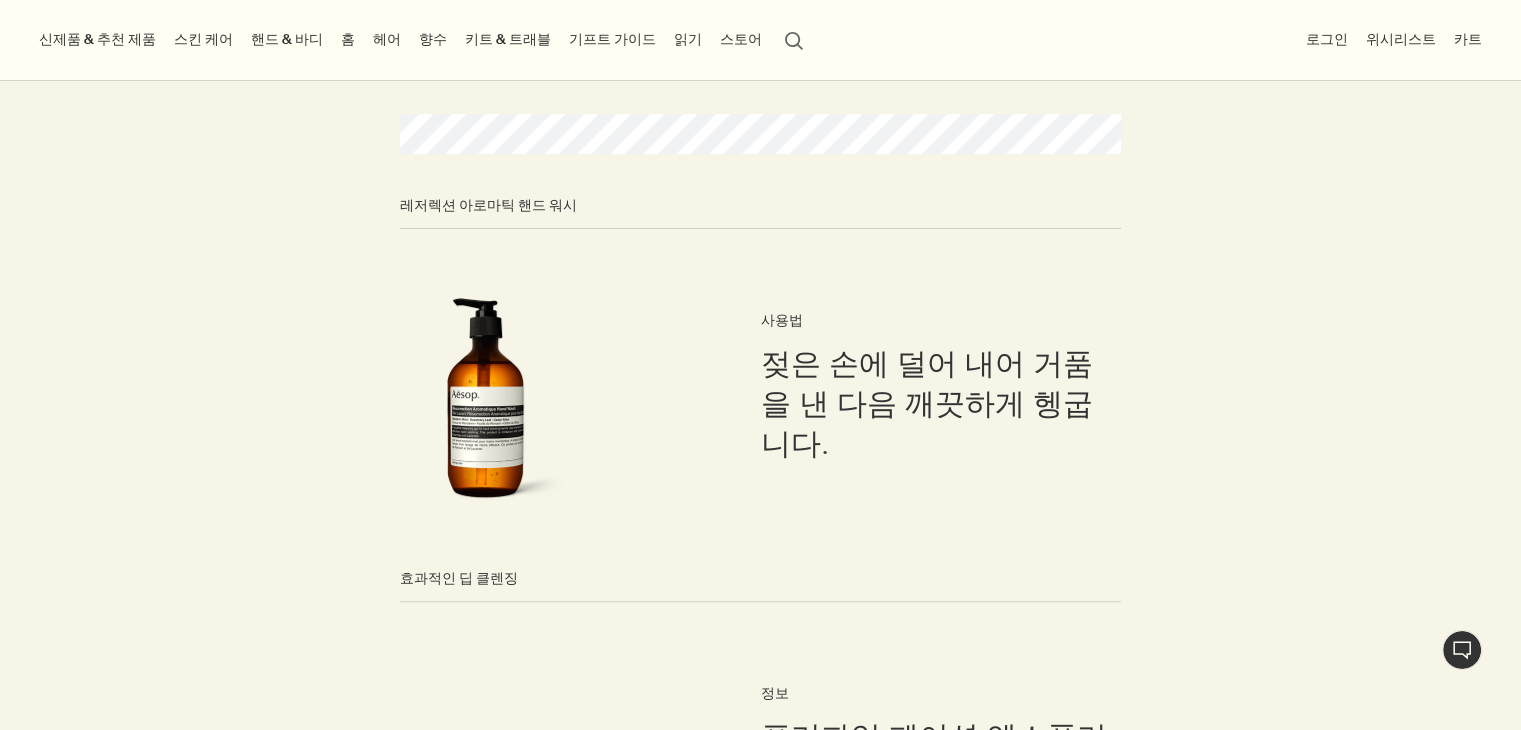 scroll, scrollTop: 52, scrollLeft: 0, axis: vertical 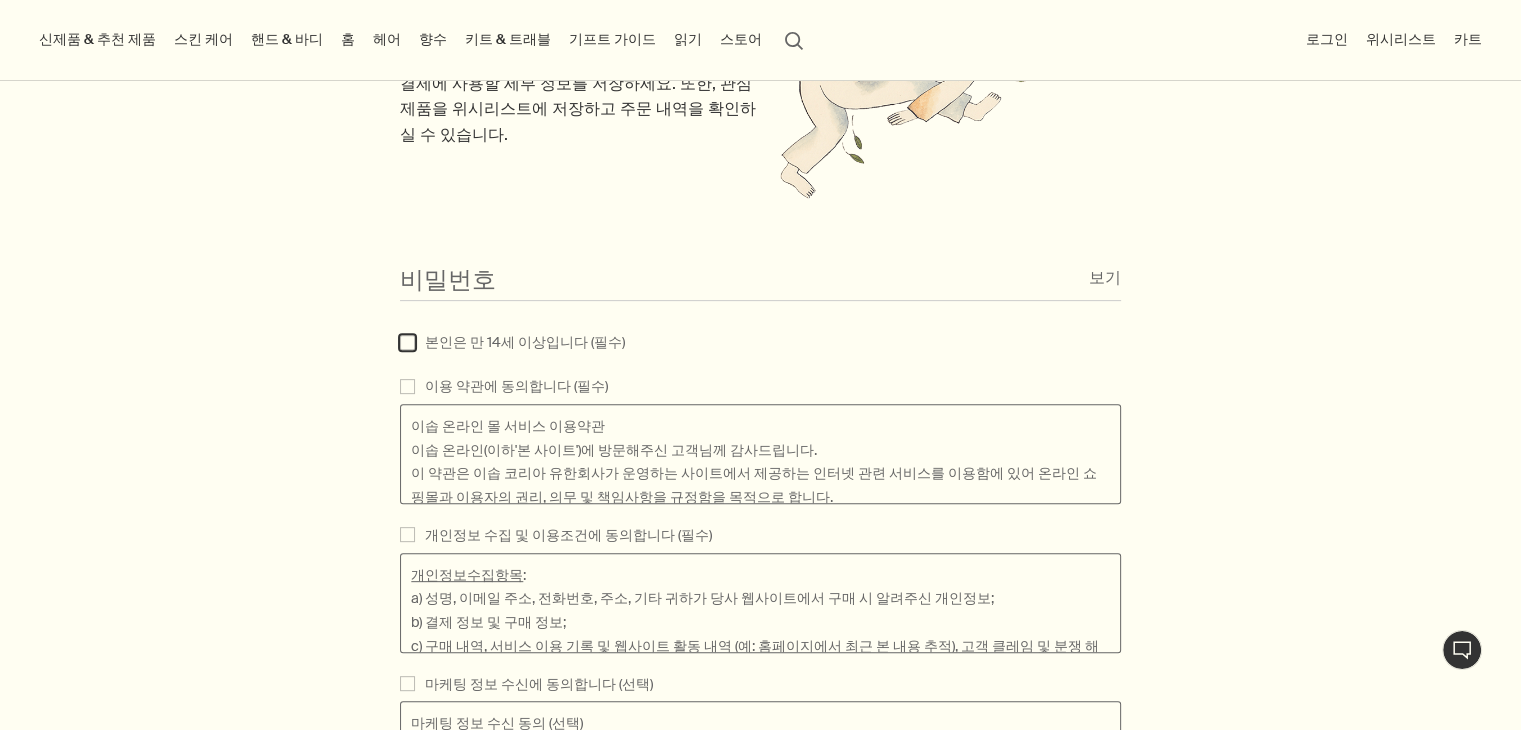 click on "본인은 만 14세 이상입니다 (필수)" at bounding box center [407, 342] 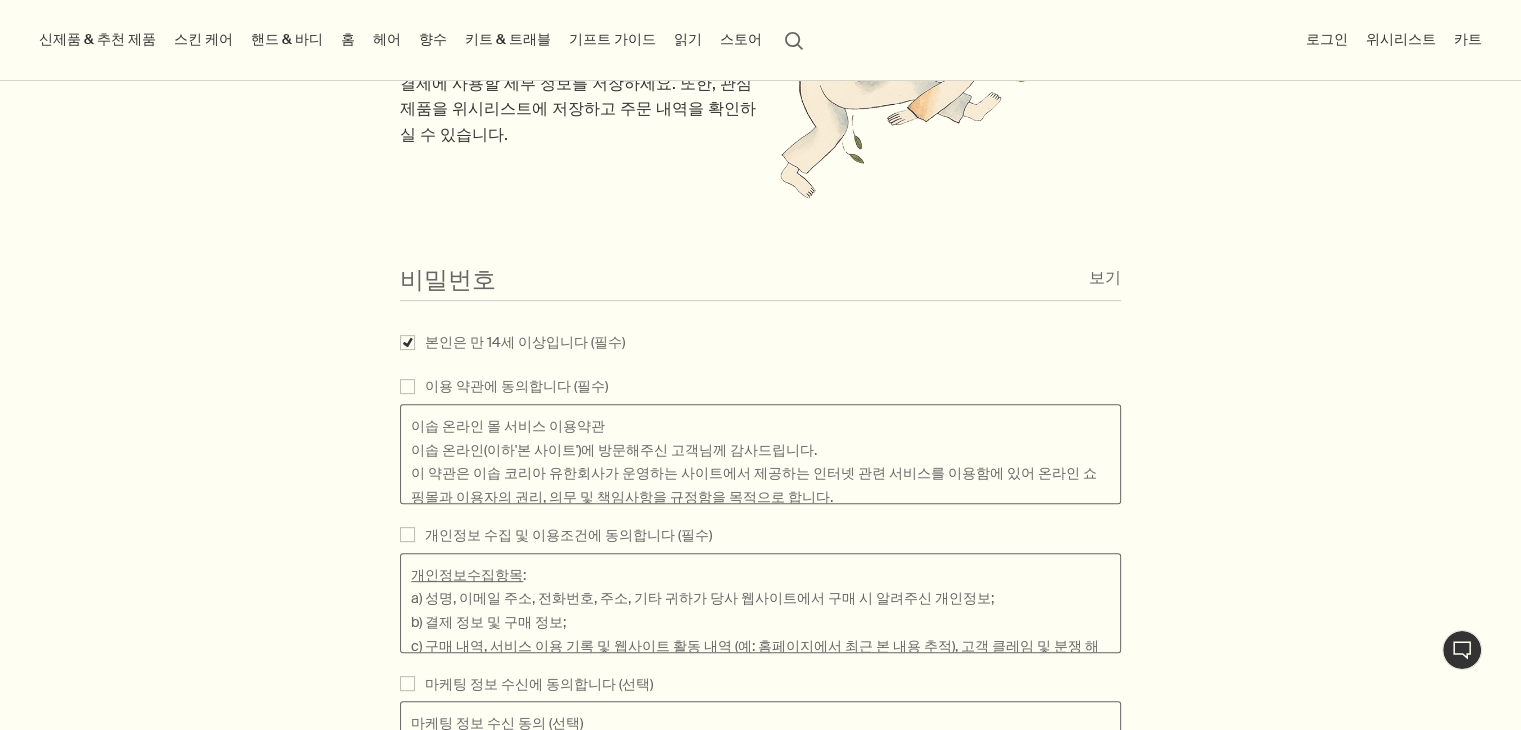 checkbox on "true" 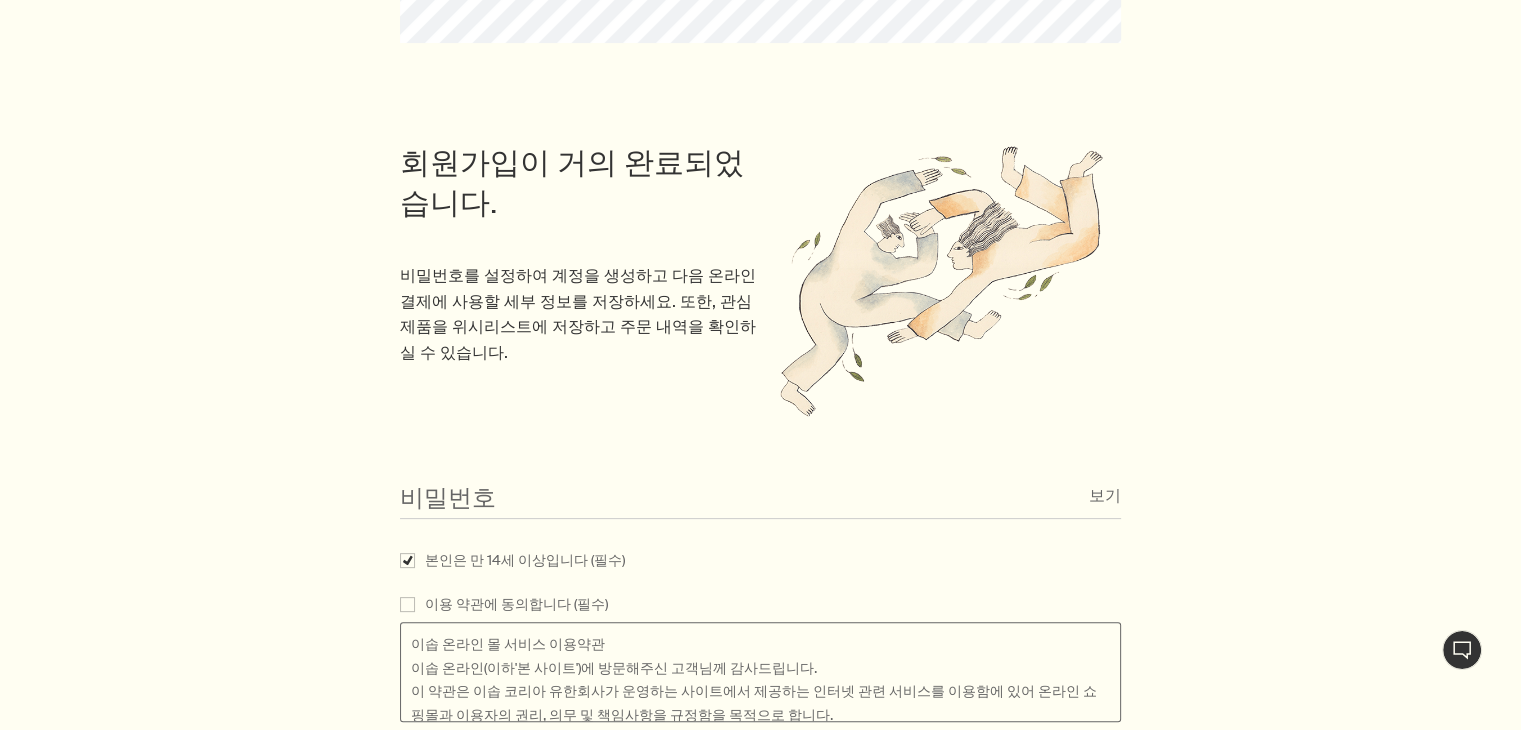 scroll, scrollTop: 652, scrollLeft: 0, axis: vertical 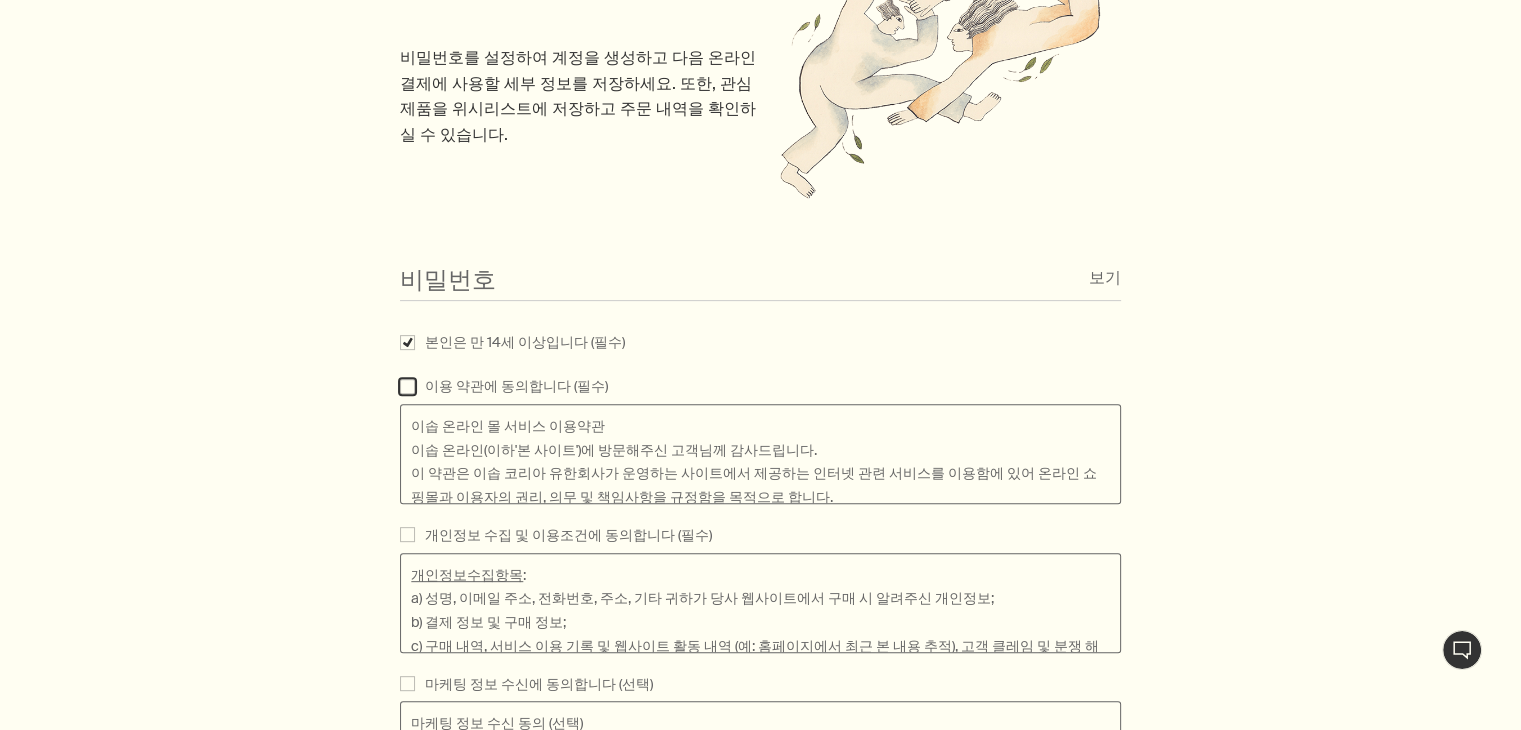 click on "이용 약관에 동의합니다 (필수)" at bounding box center [407, 386] 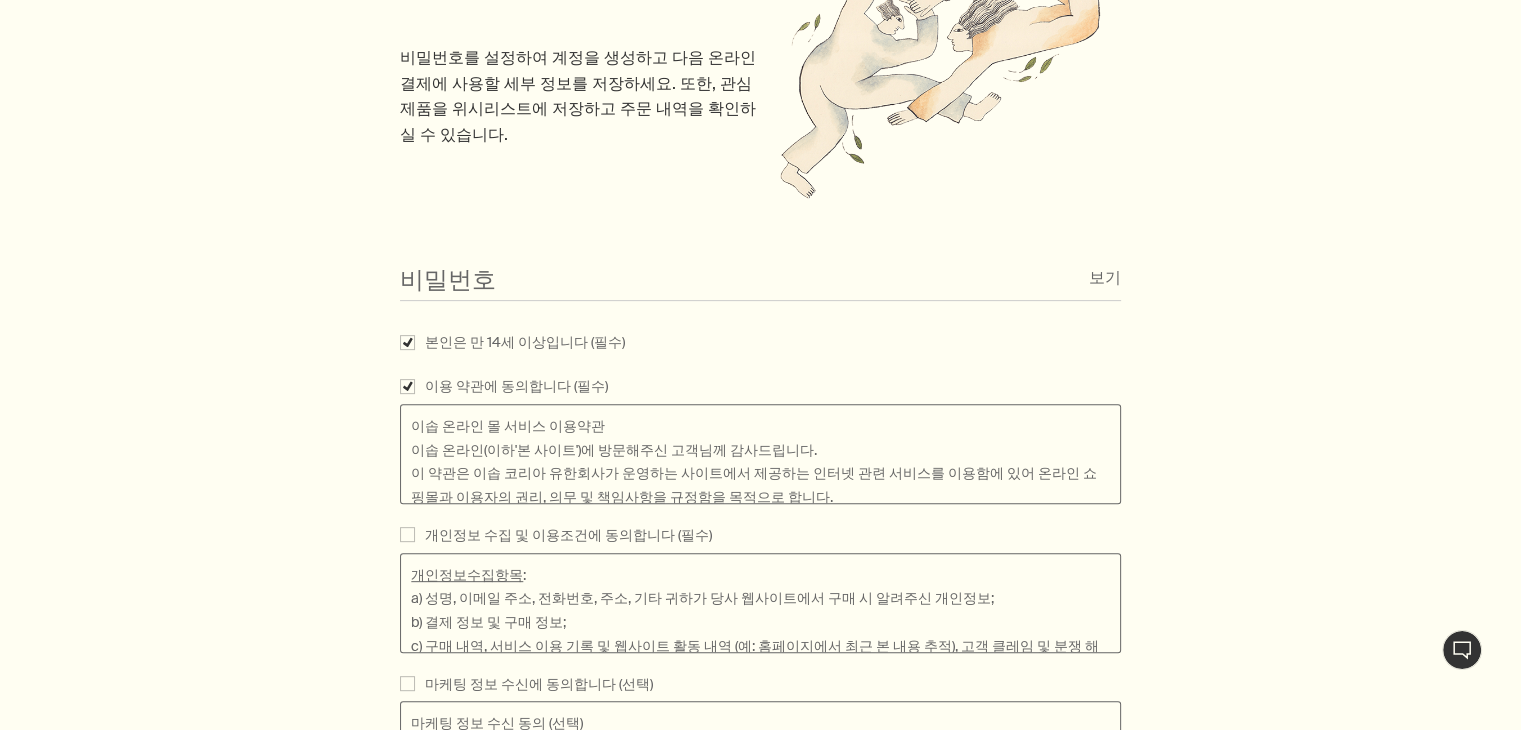 checkbox on "true" 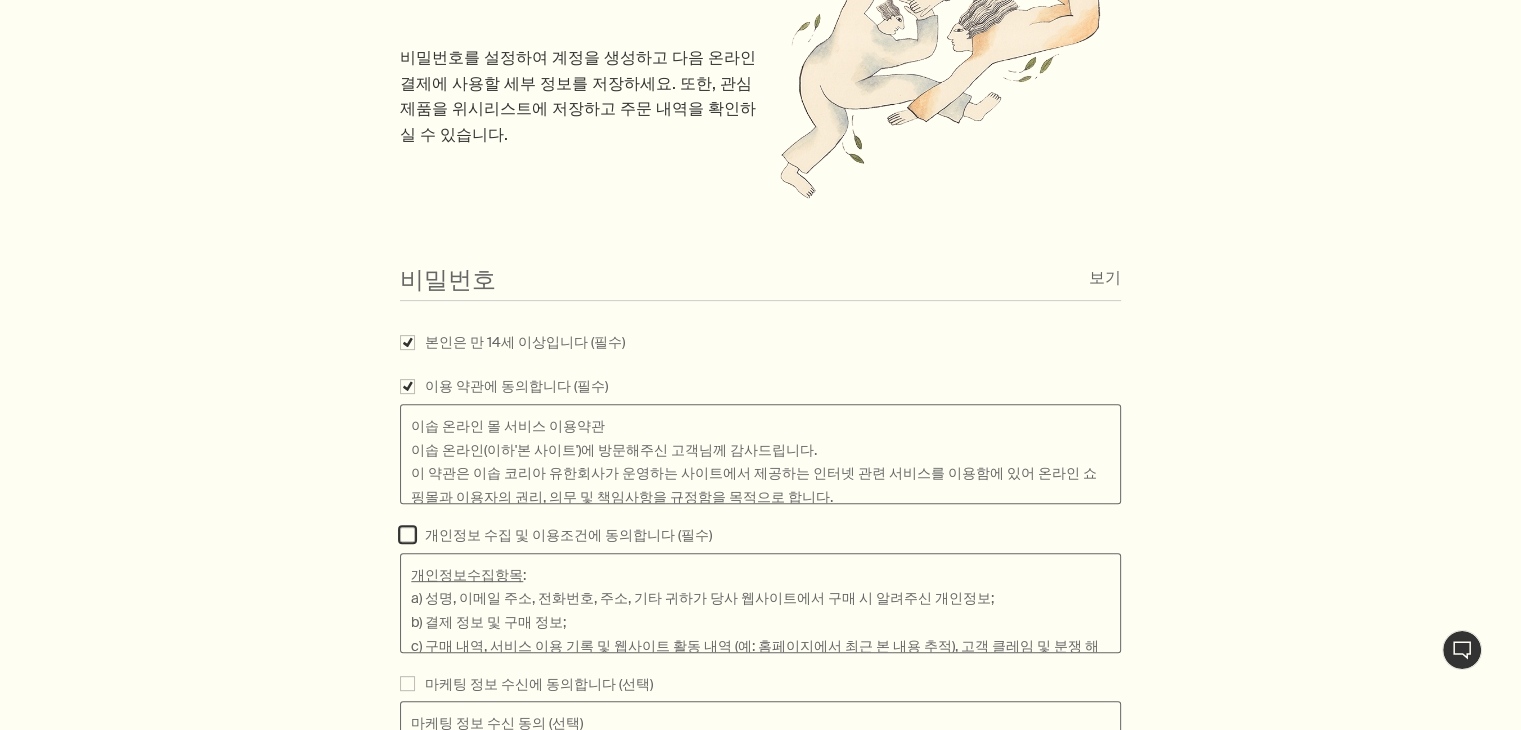 click on "개인정보 수집 및 이용조건에 동의합니다 (필수)" at bounding box center (407, 534) 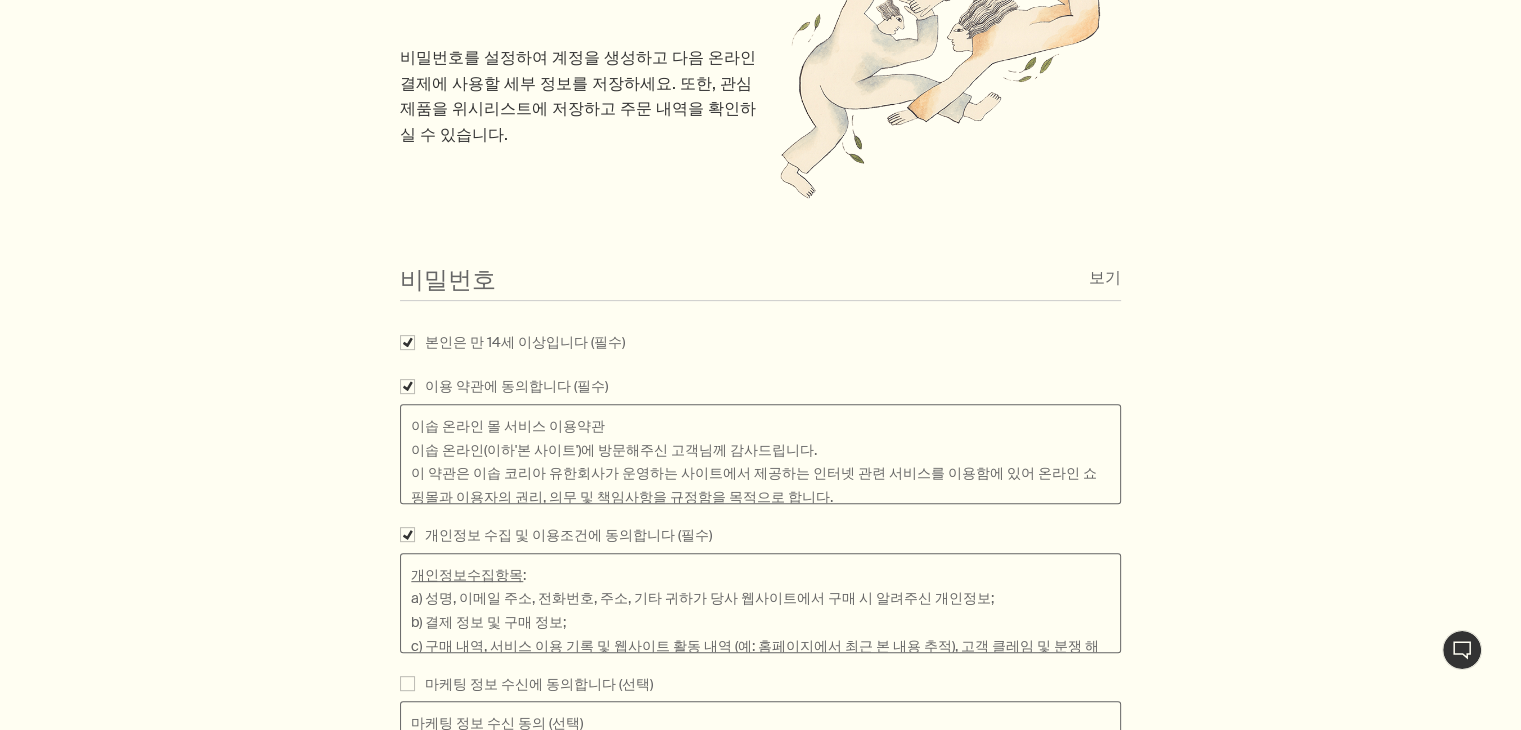 checkbox on "true" 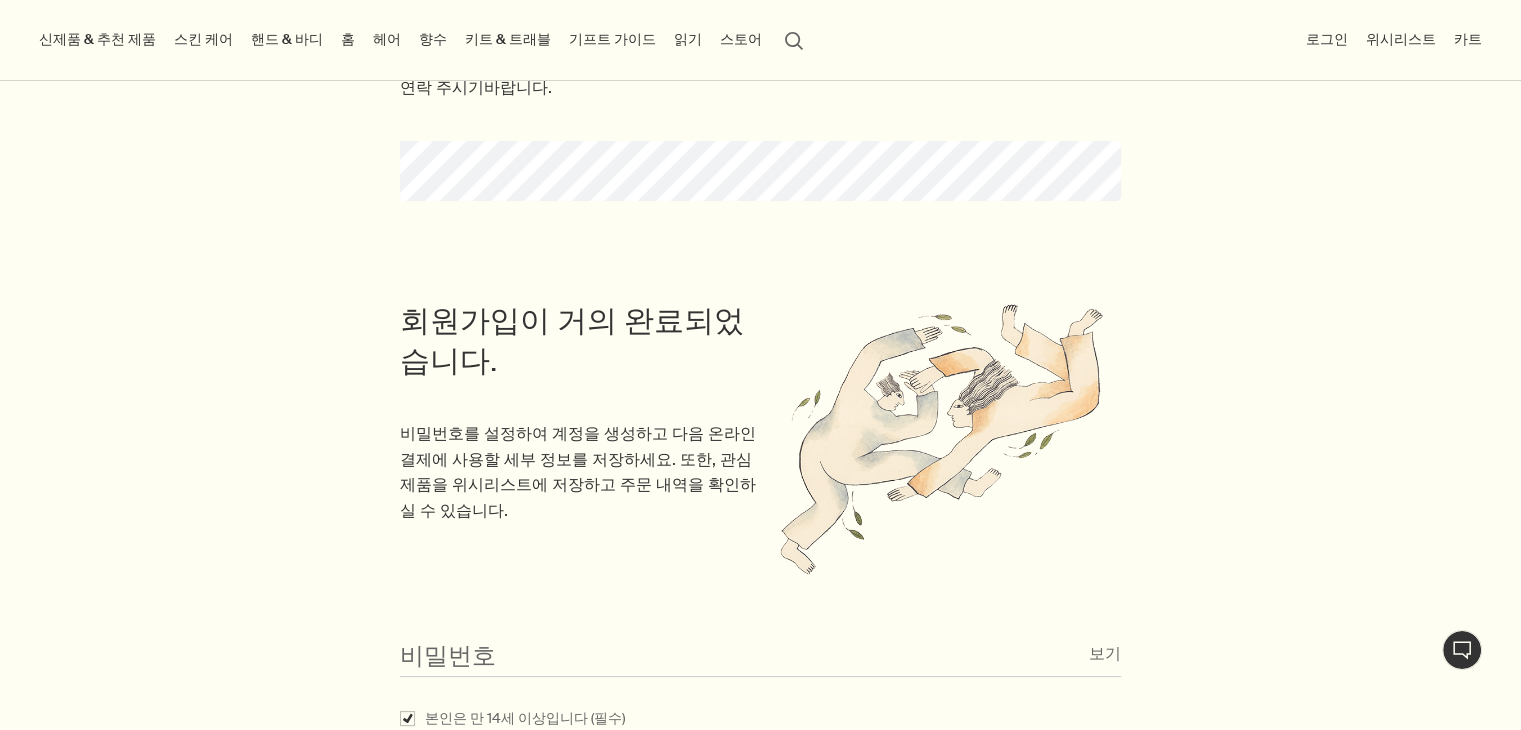 scroll, scrollTop: 52, scrollLeft: 0, axis: vertical 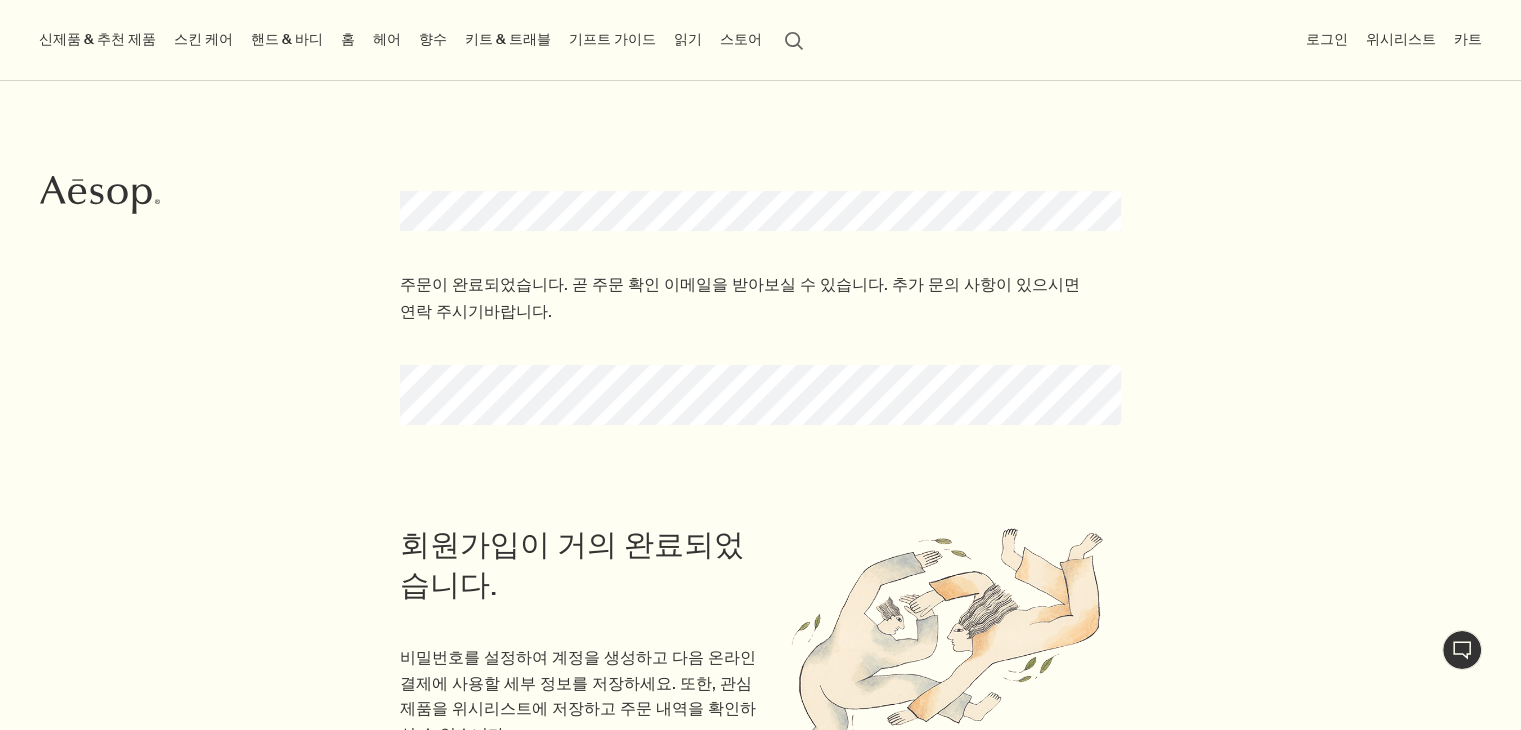 drag, startPoint x: 404, startPoint y: 286, endPoint x: 522, endPoint y: 317, distance: 122.0041 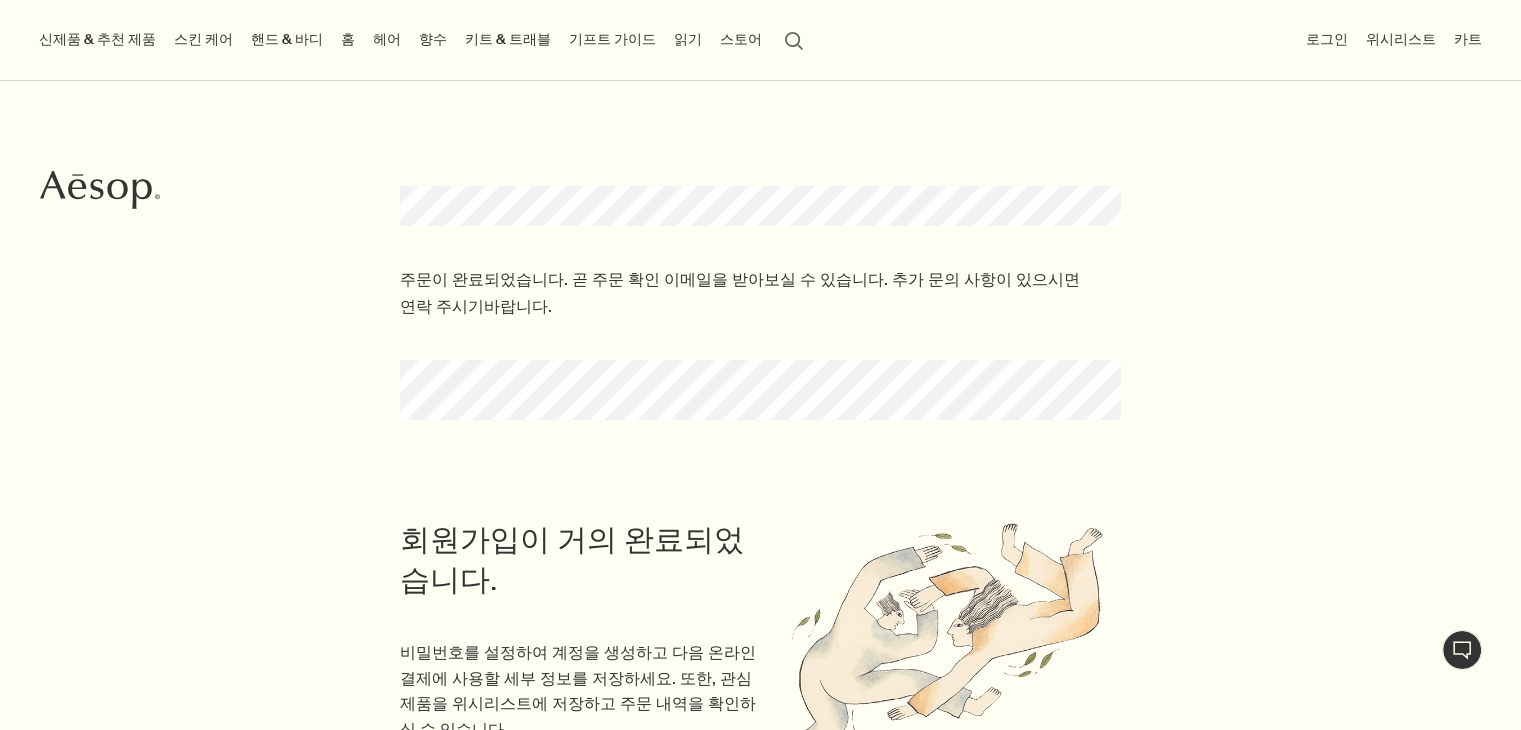 scroll, scrollTop: 0, scrollLeft: 0, axis: both 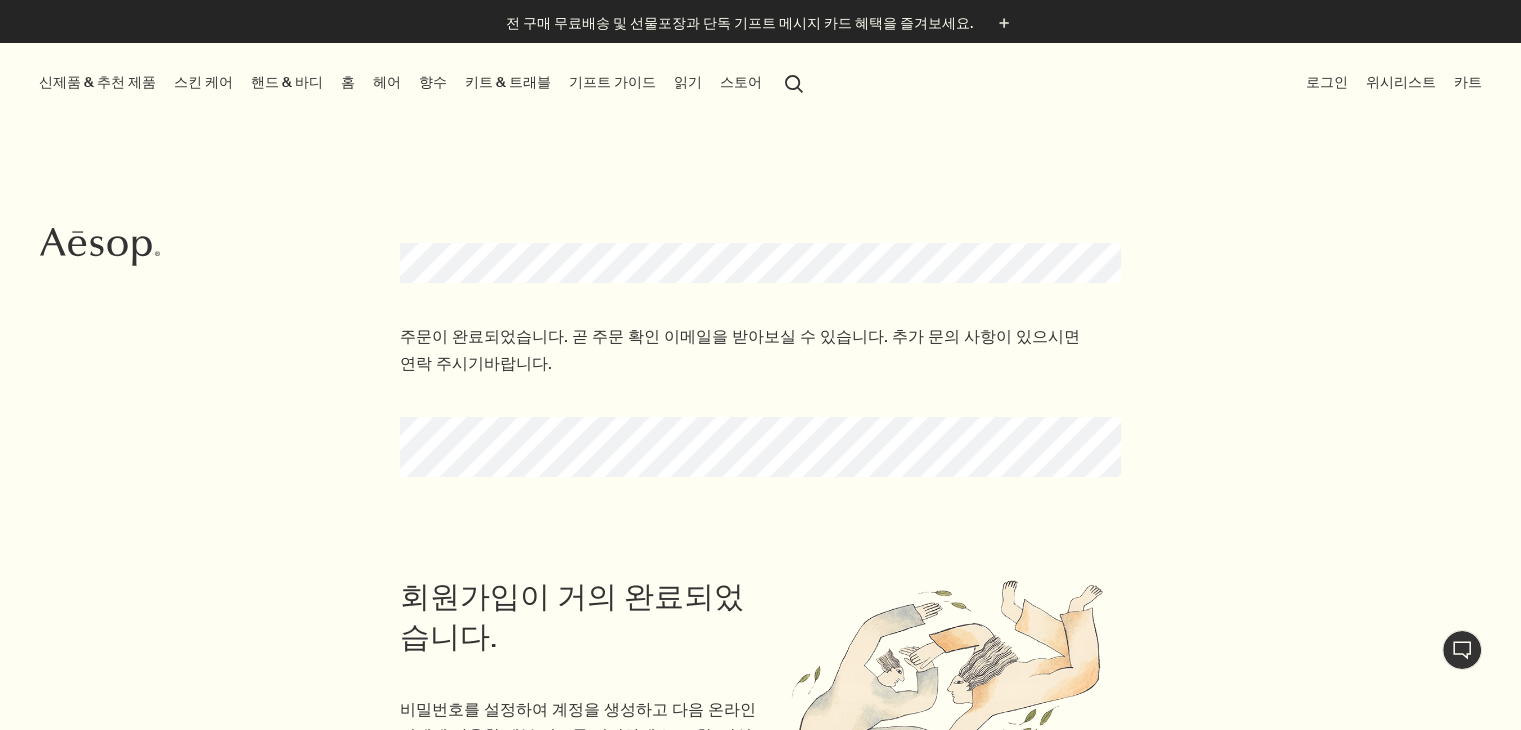 drag, startPoint x: 395, startPoint y: 344, endPoint x: 527, endPoint y: 364, distance: 133.50656 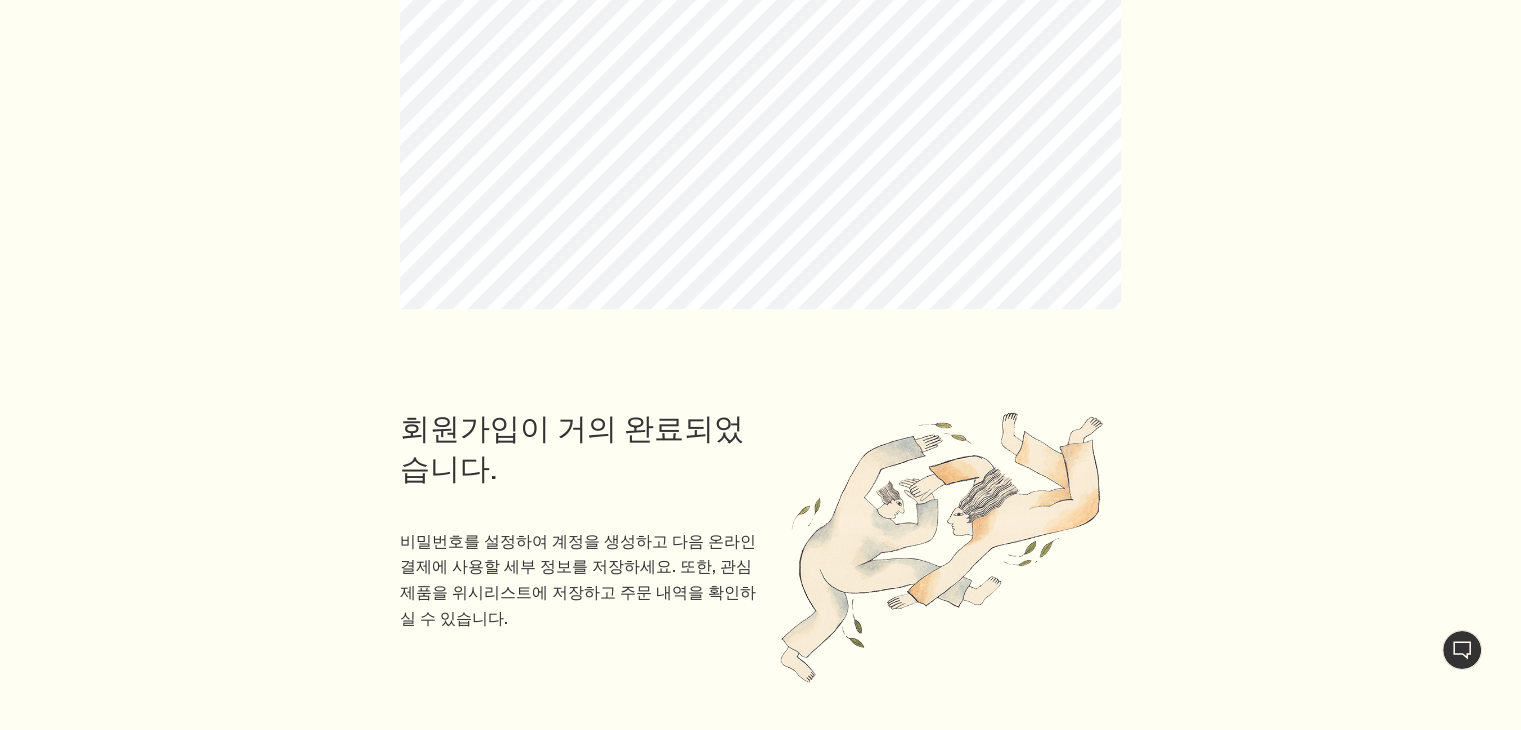 scroll, scrollTop: 1300, scrollLeft: 0, axis: vertical 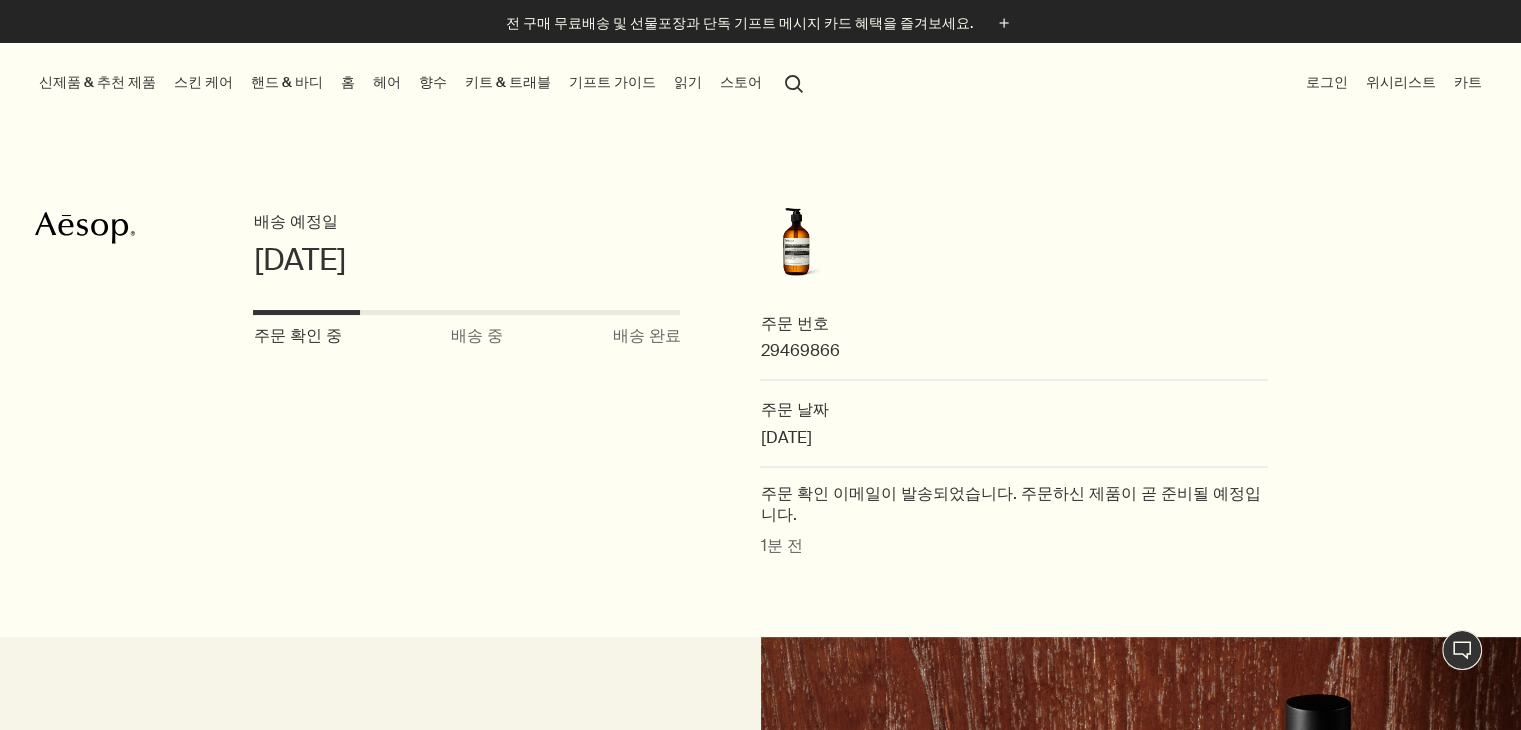 click on "기프트 가이드" at bounding box center (612, 82) 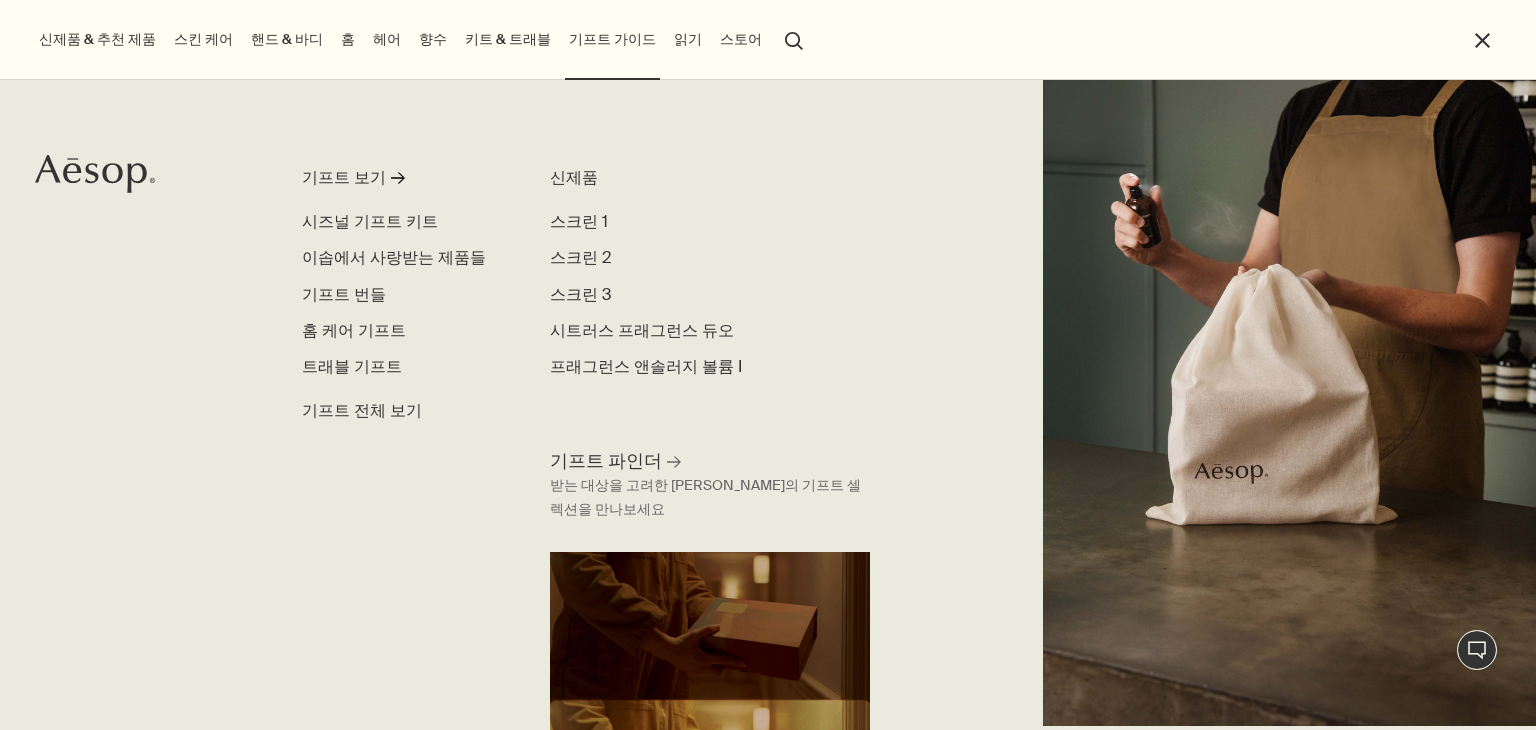 scroll, scrollTop: 0, scrollLeft: 0, axis: both 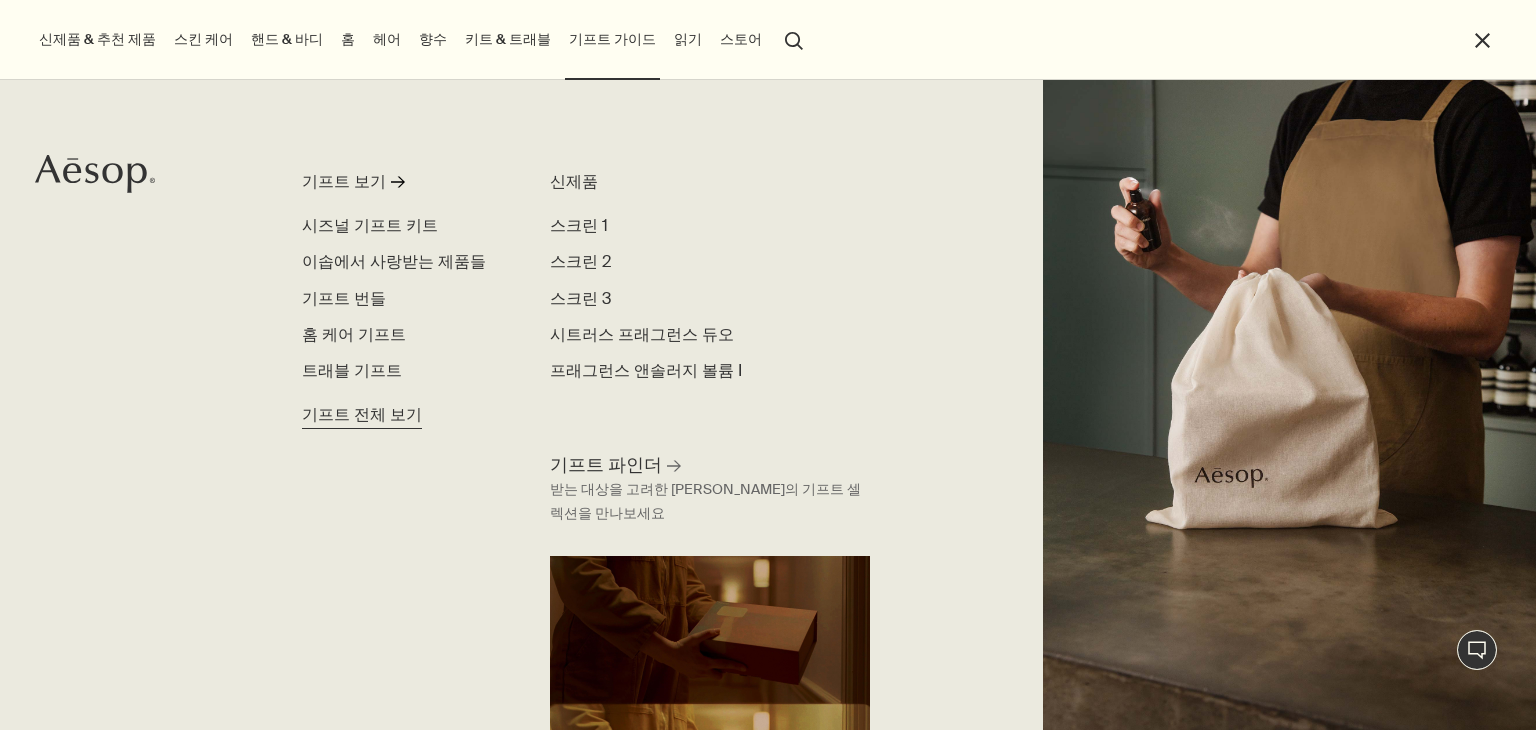 click on "기프트 전체 보기" at bounding box center (362, 415) 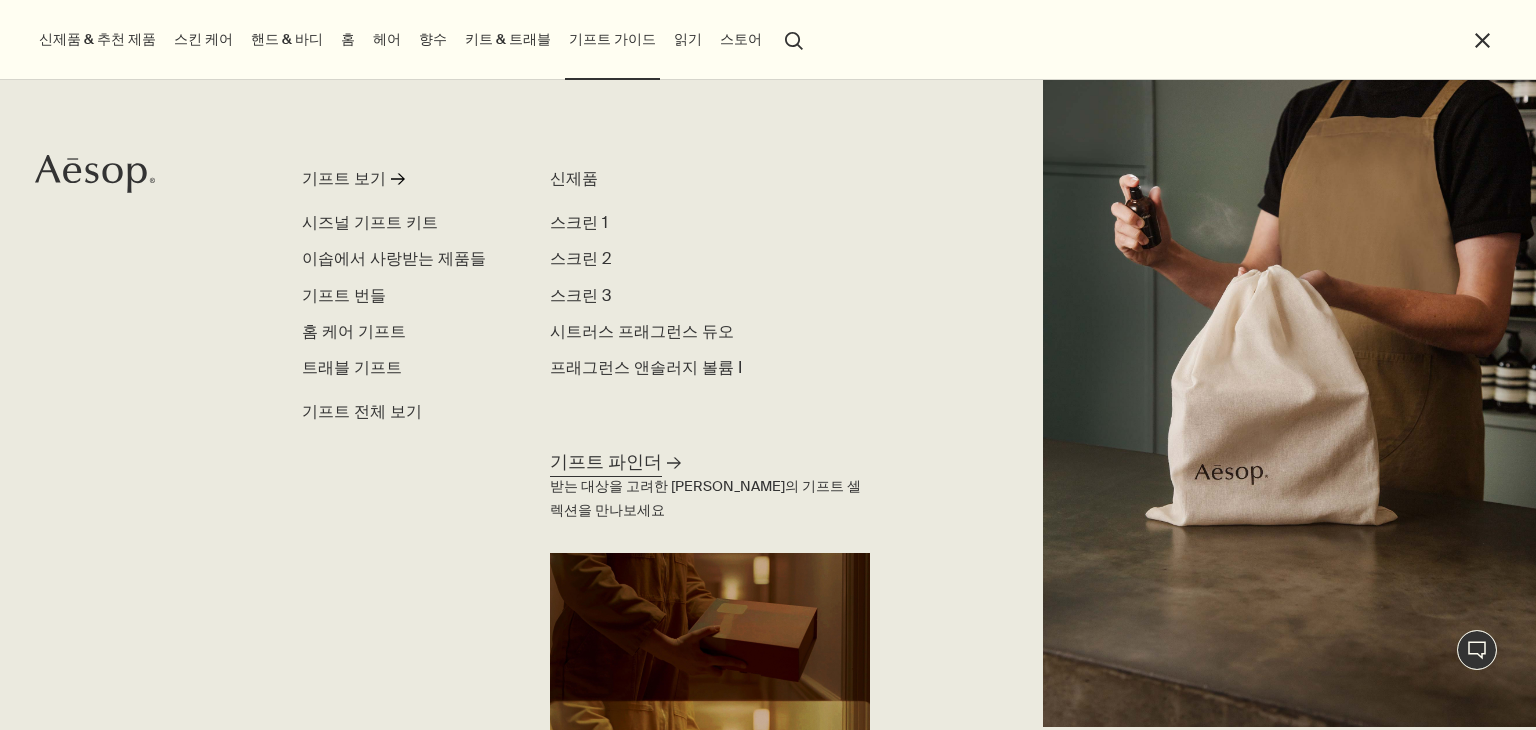 scroll, scrollTop: 4, scrollLeft: 0, axis: vertical 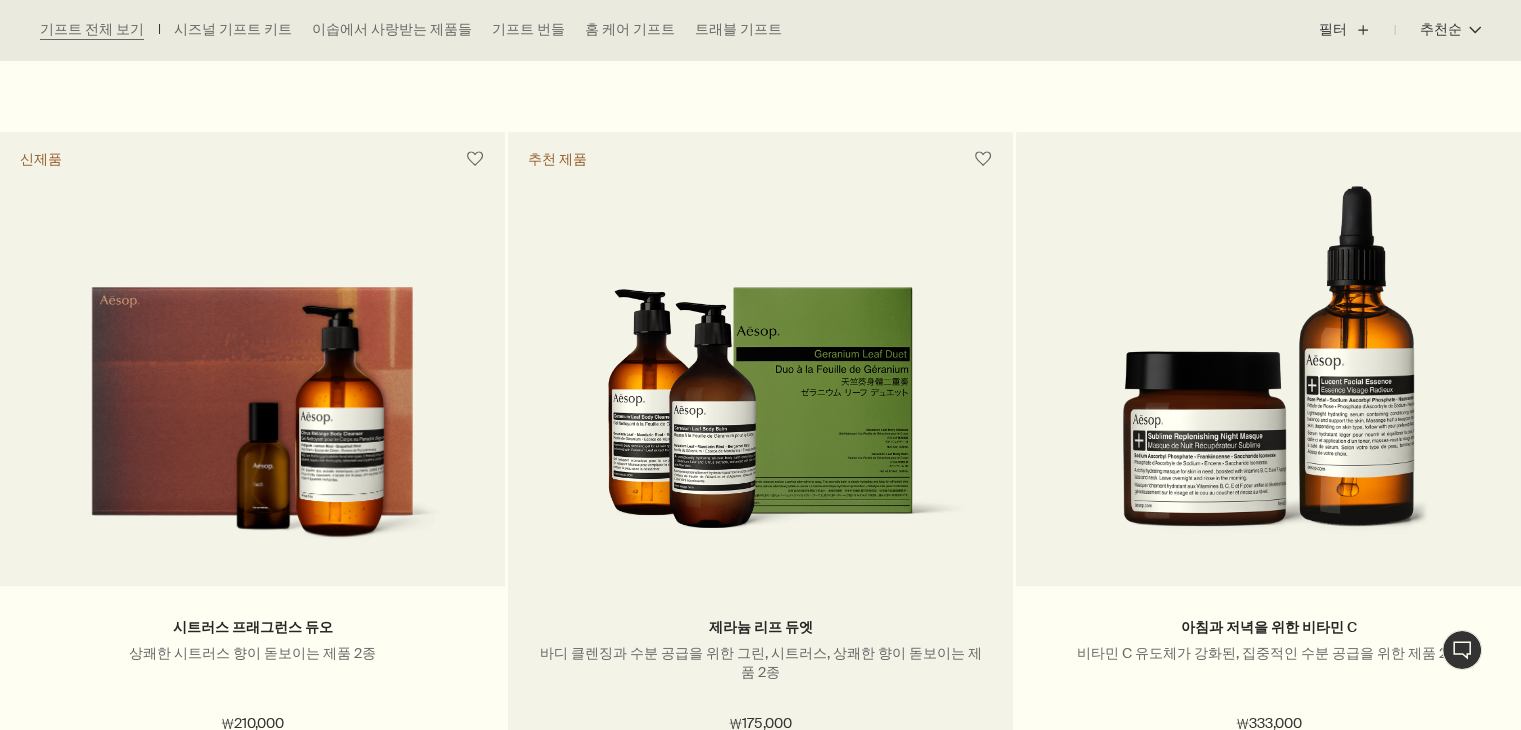 click at bounding box center [760, 421] 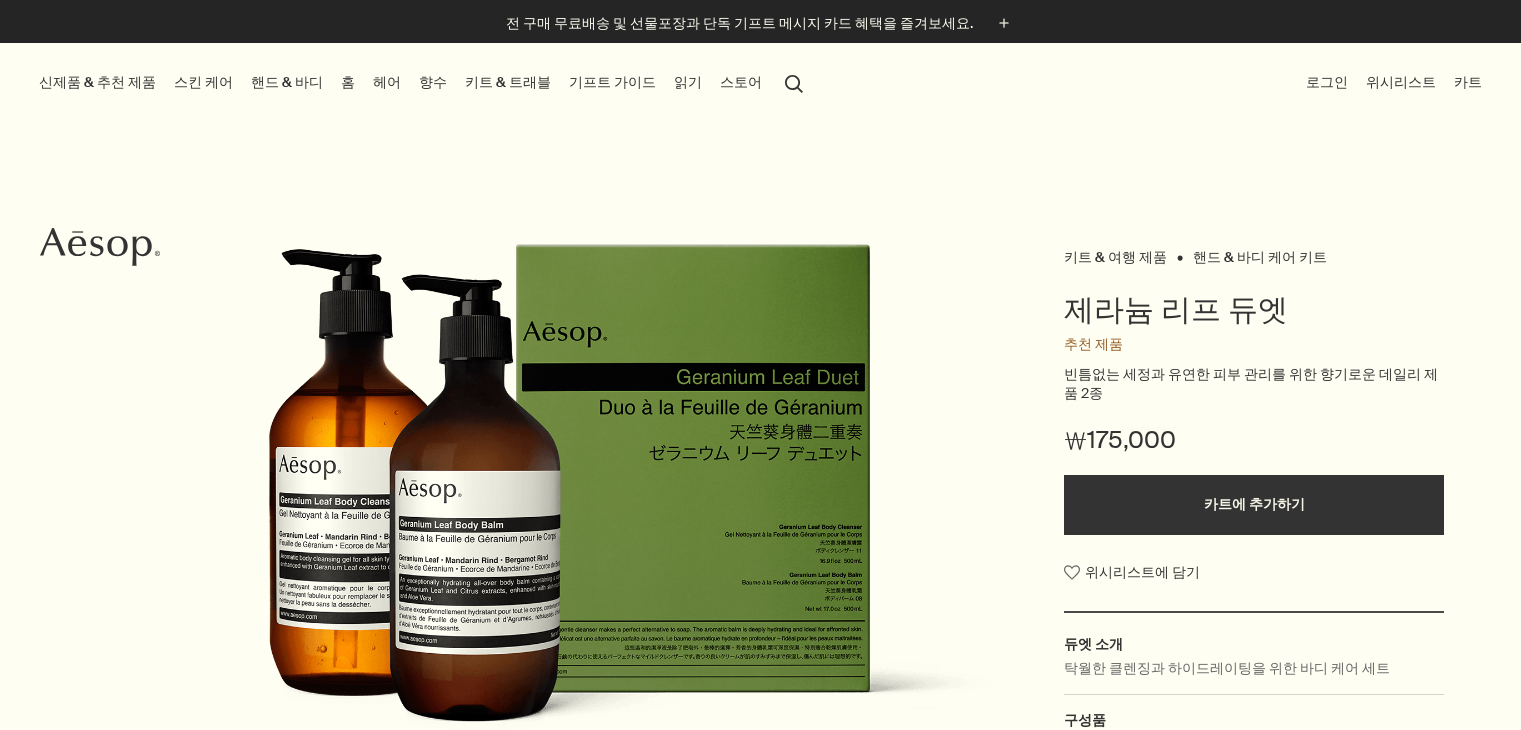 scroll, scrollTop: 0, scrollLeft: 0, axis: both 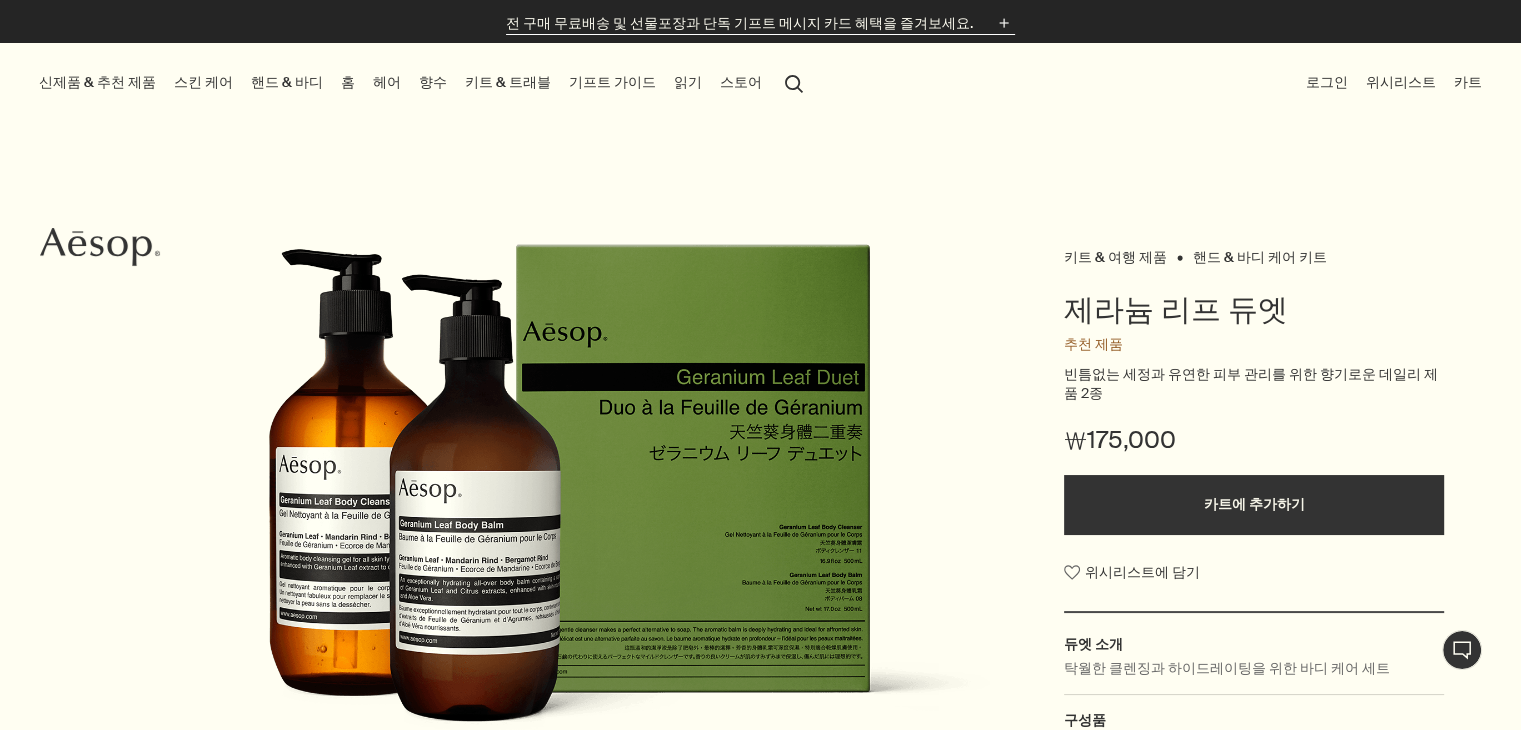 click on "전 구매 무료배송 및 선물포장과 단독 기프트 메시지 카드 혜택을 즐겨보세요." at bounding box center [739, 23] 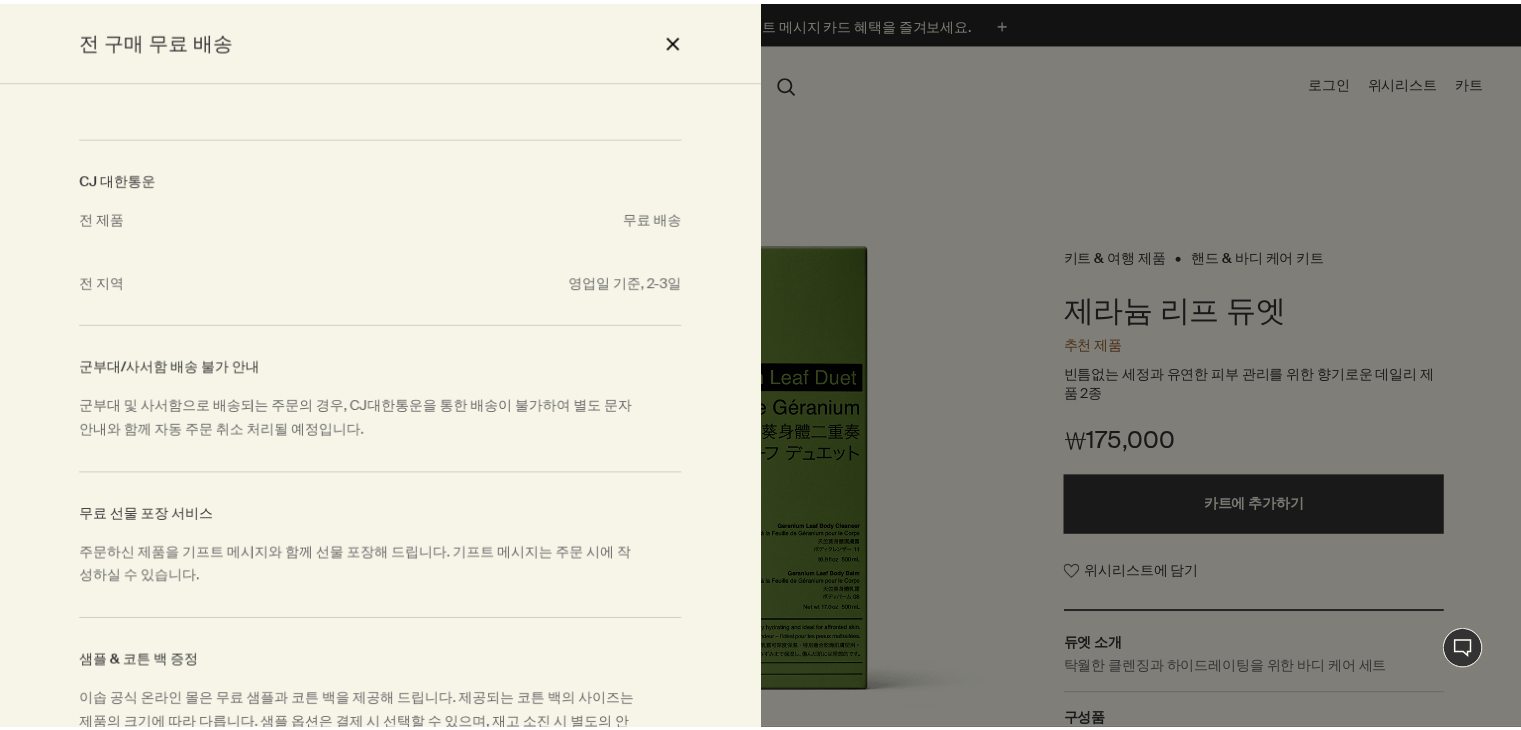 scroll, scrollTop: 0, scrollLeft: 0, axis: both 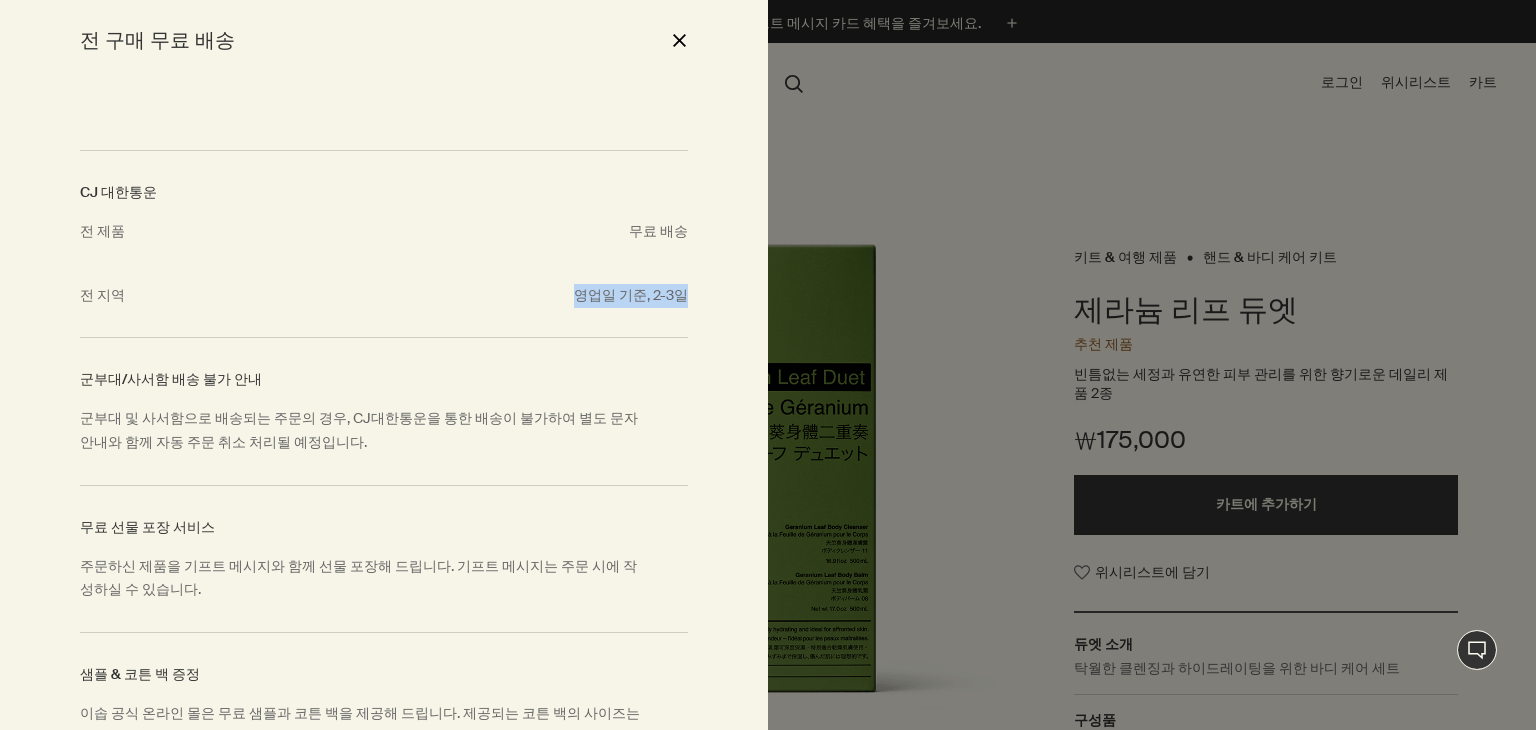 drag, startPoint x: 544, startPoint y: 301, endPoint x: 691, endPoint y: 304, distance: 147.03061 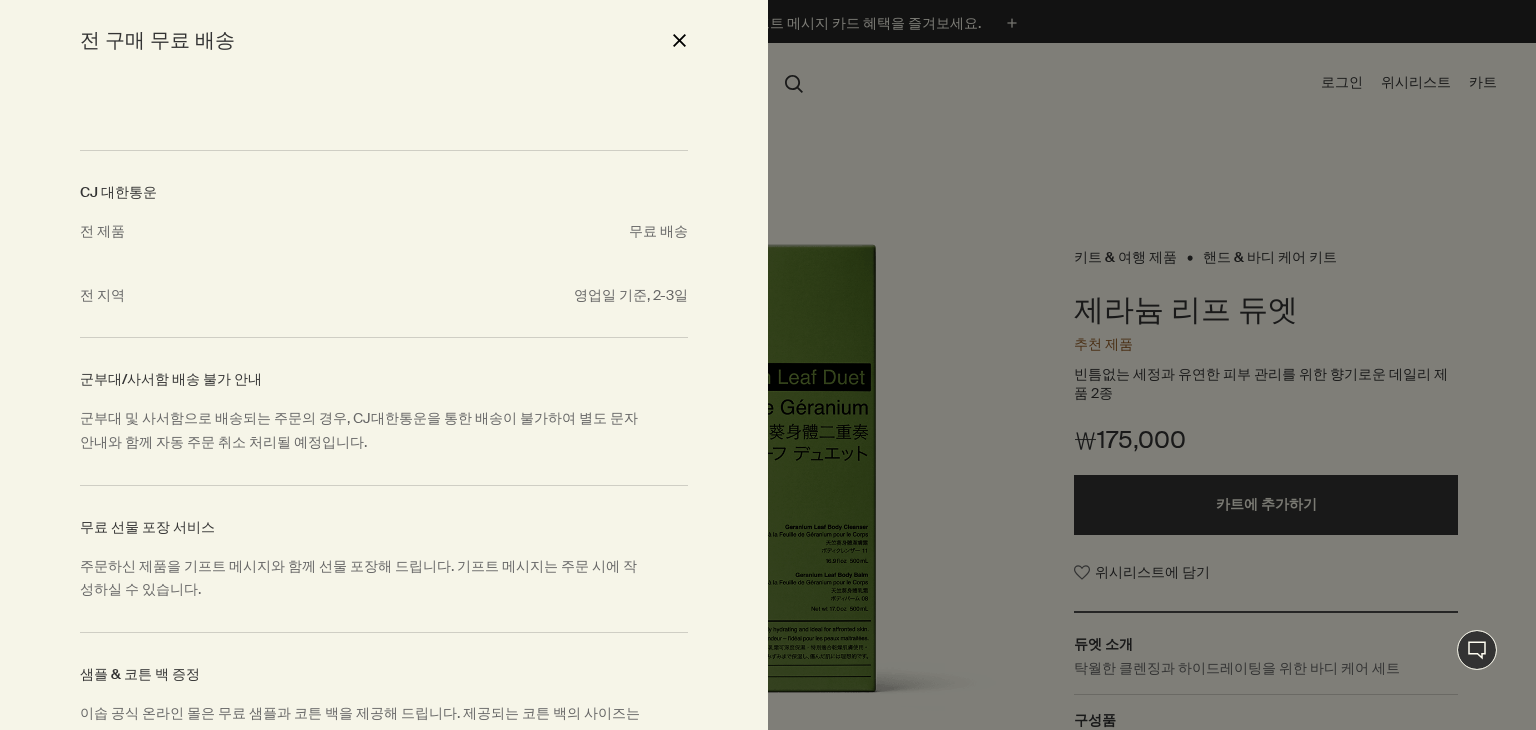 click on "close" at bounding box center [679, 40] 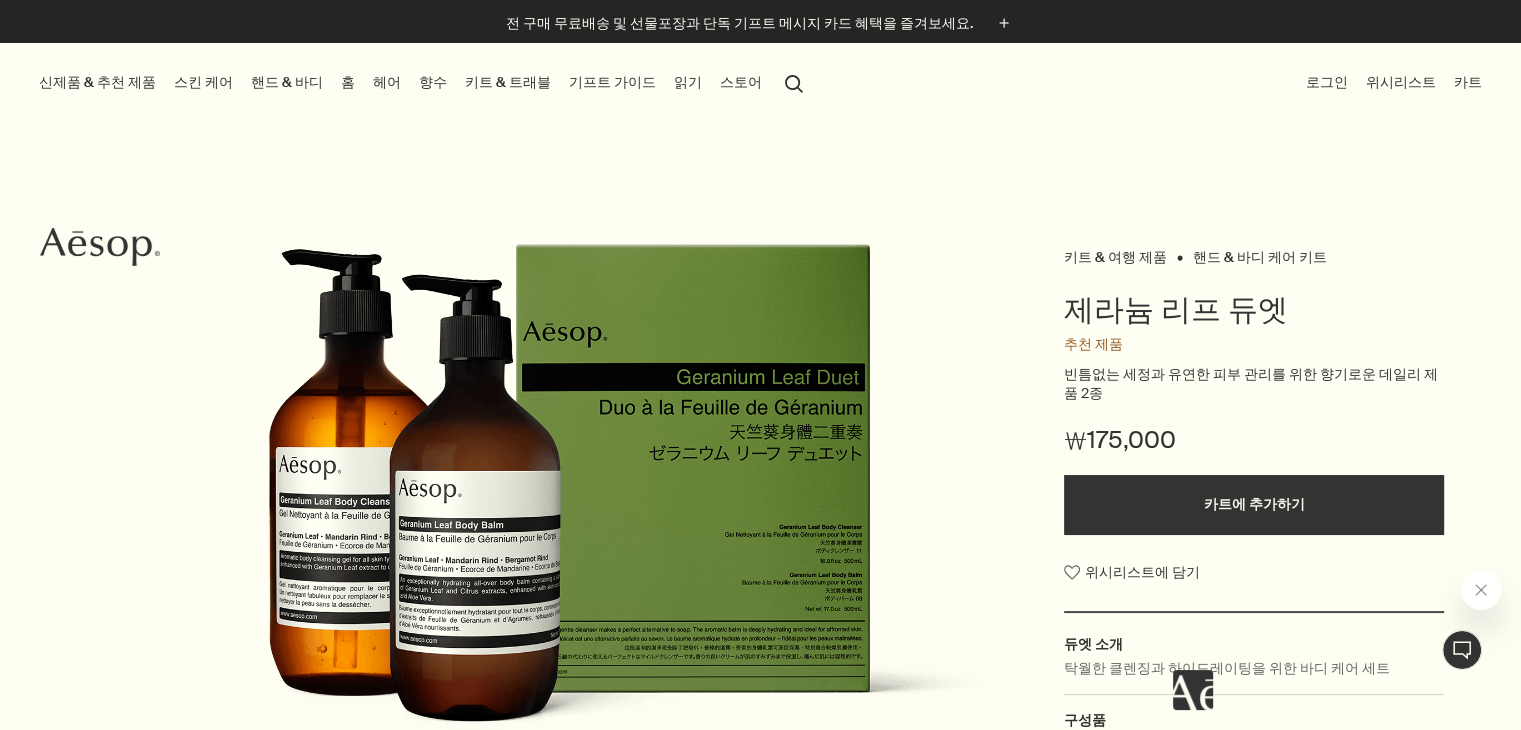 scroll, scrollTop: 0, scrollLeft: 0, axis: both 